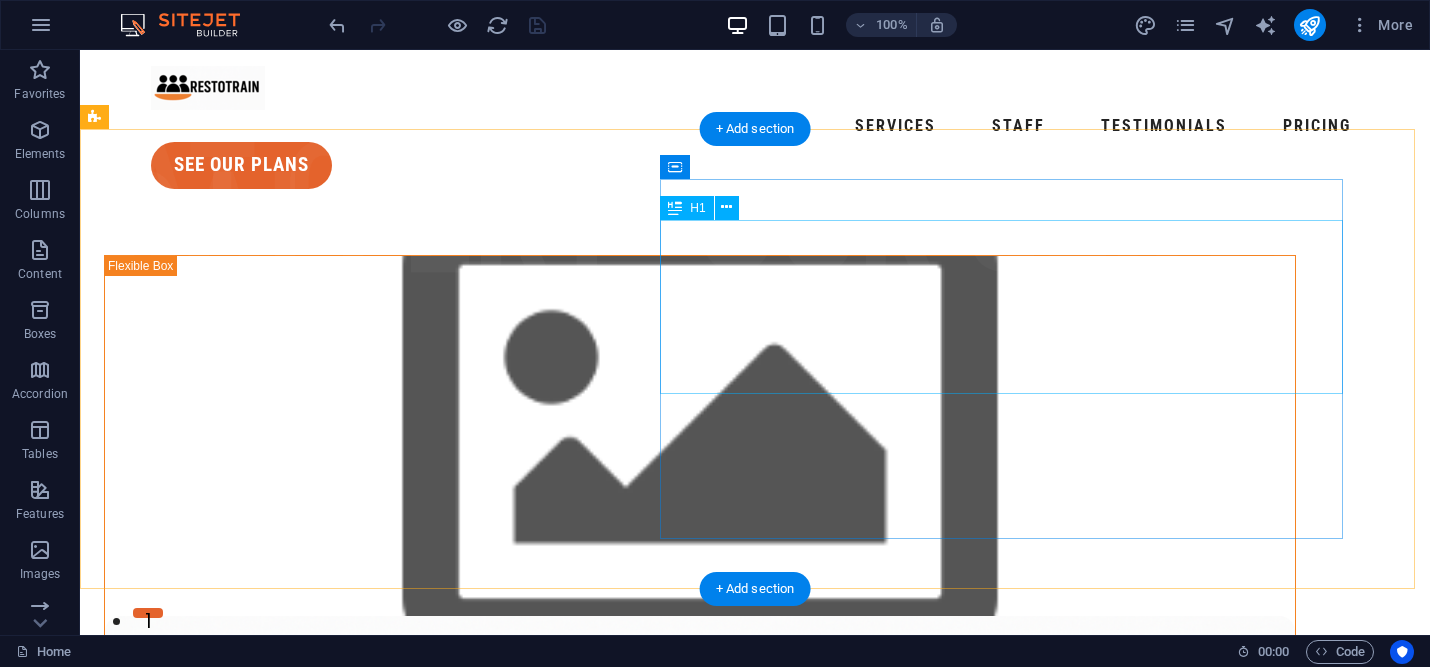 scroll, scrollTop: 0, scrollLeft: 0, axis: both 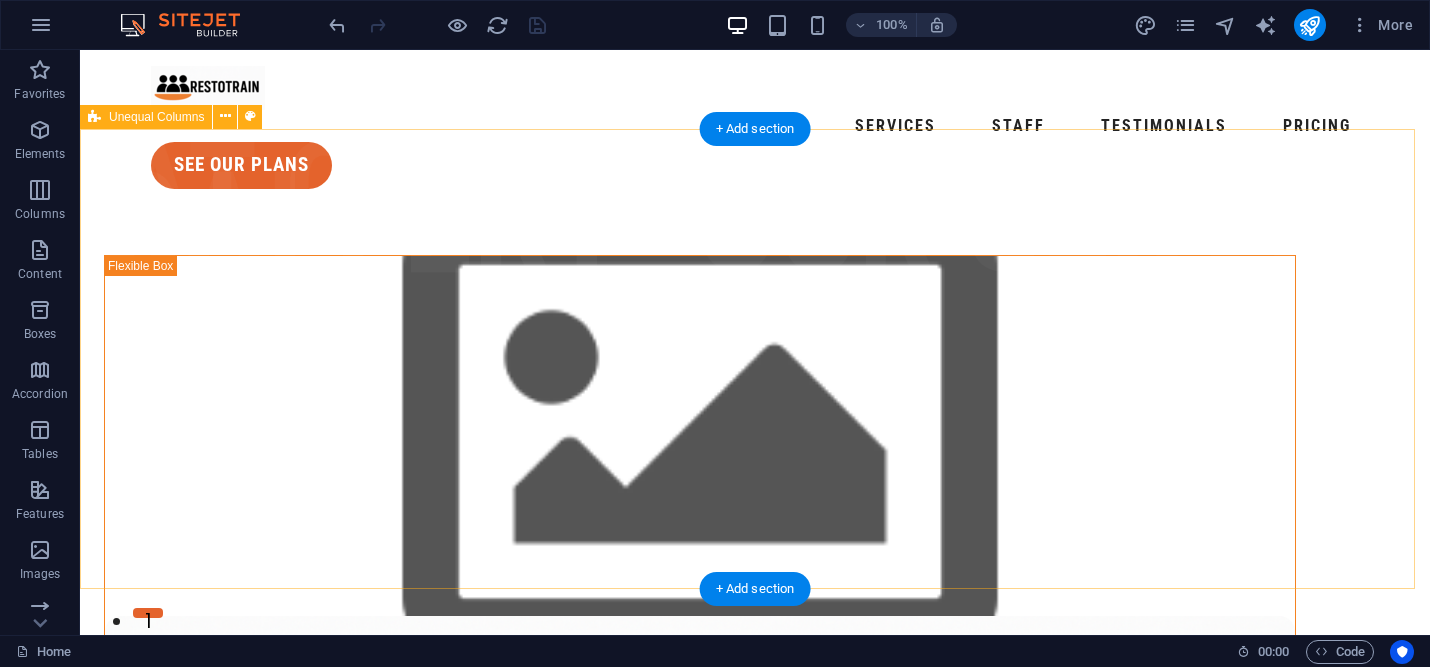 click on "Hospitality Training and Development ResoTrain isn’t a consultant; it’s your dedicated partner in cultivating a stronger, more intelligent restaurant team. contact us" at bounding box center (755, 1079) 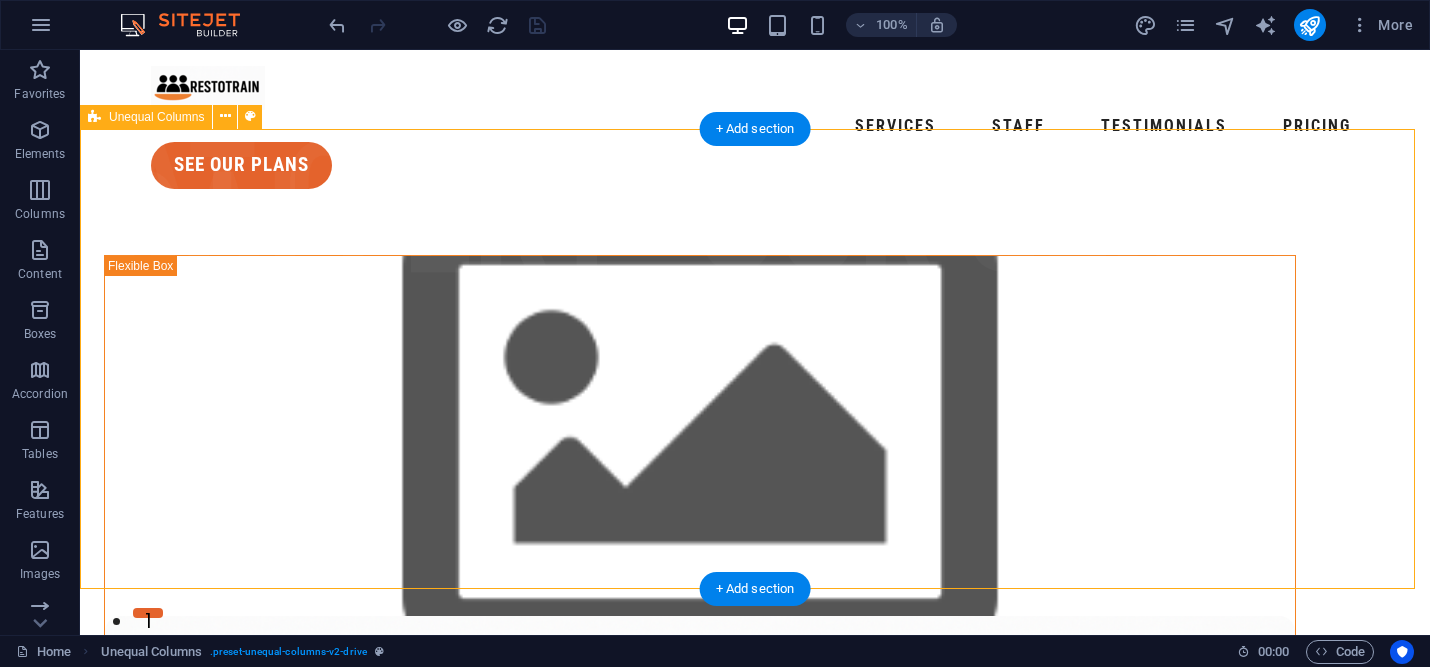 click on "Hospitality Training and Development ResoTrain isn’t a consultant; it’s your dedicated partner in cultivating a stronger, more intelligent restaurant team. contact us" at bounding box center [755, 1079] 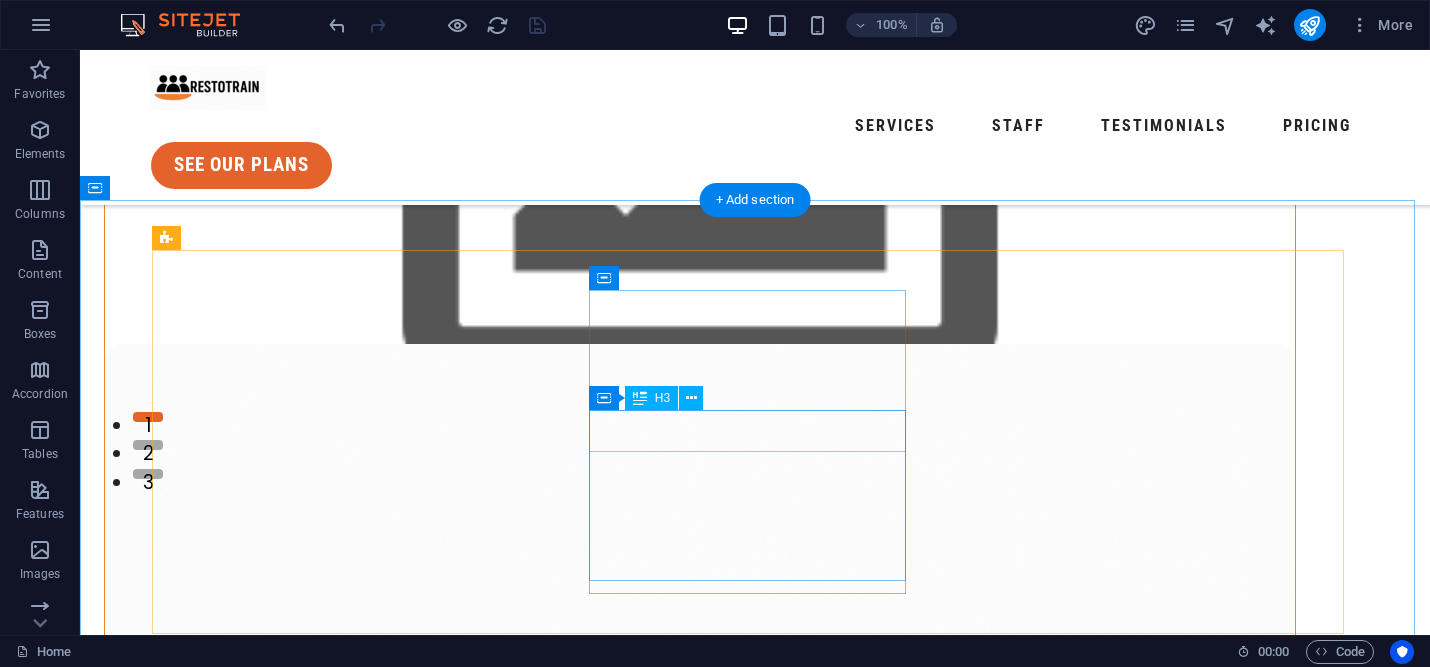 scroll, scrollTop: 189, scrollLeft: 0, axis: vertical 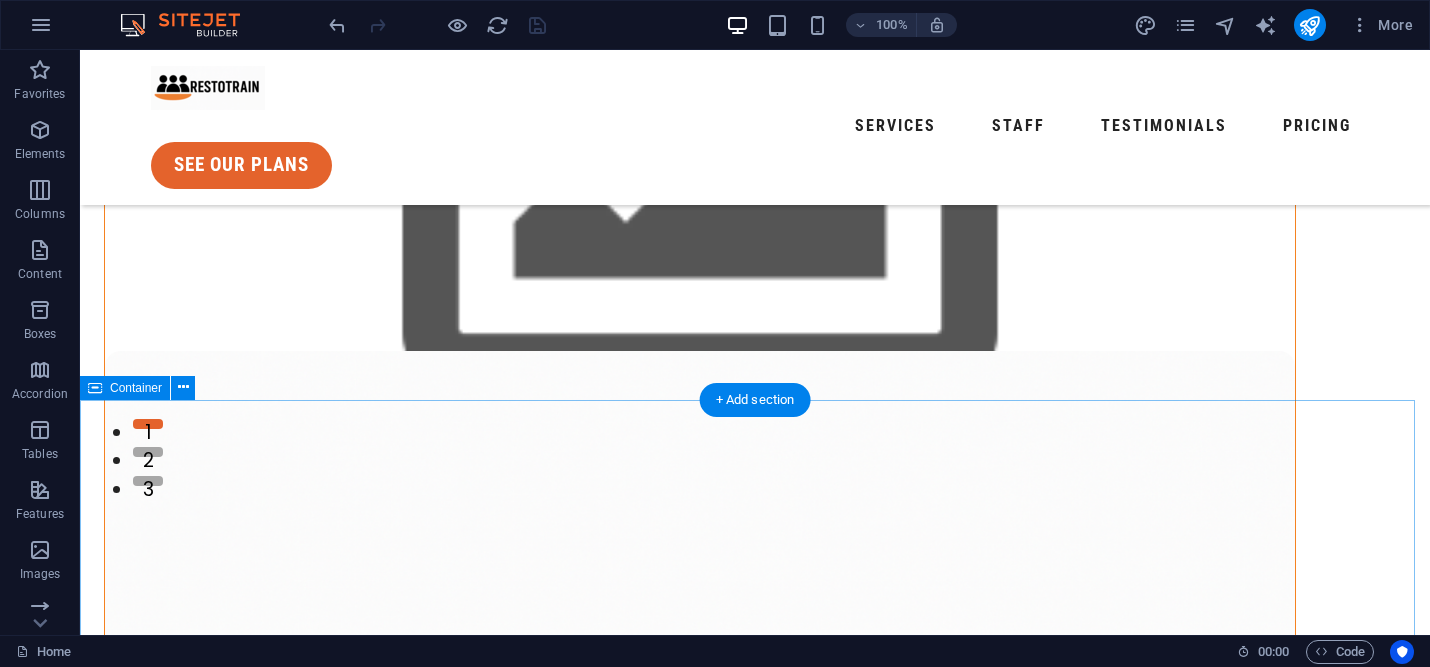 click on "In-house training Turnkey training kits right that are designed for full service and quick service hospitality businesses. Working hours Weekdays: 06:00 - 22:00h Saturday: 06:00 - 22:00h Sunday: 10:00 - 18:00h emergency number [PHONE] call now" at bounding box center [755, 2288] 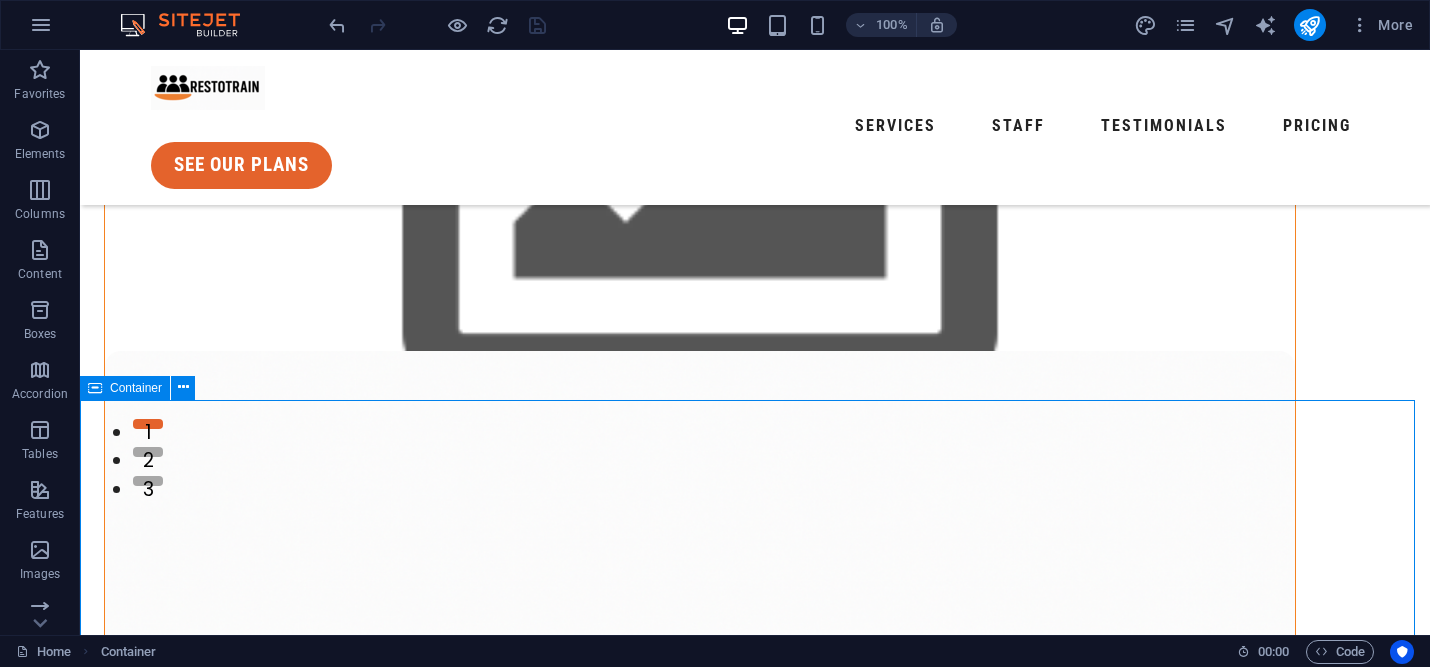 click on "Container" at bounding box center [136, 388] 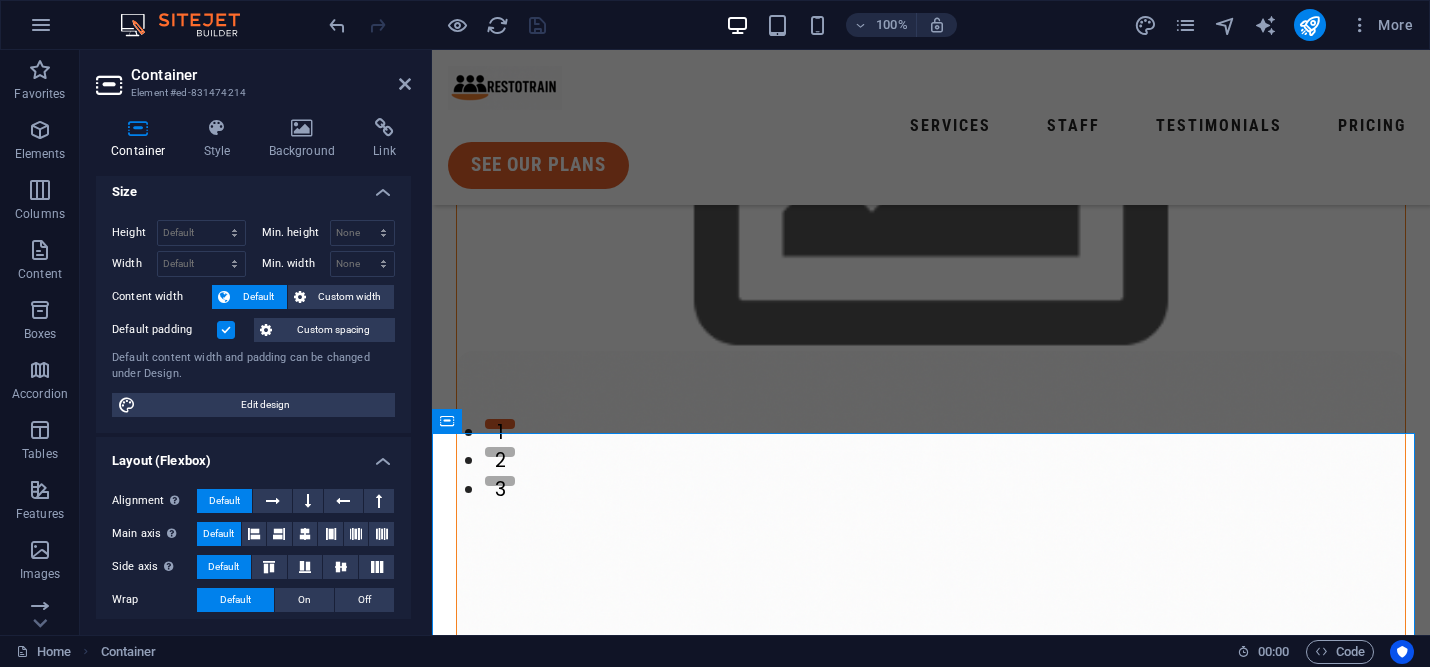 scroll, scrollTop: 0, scrollLeft: 0, axis: both 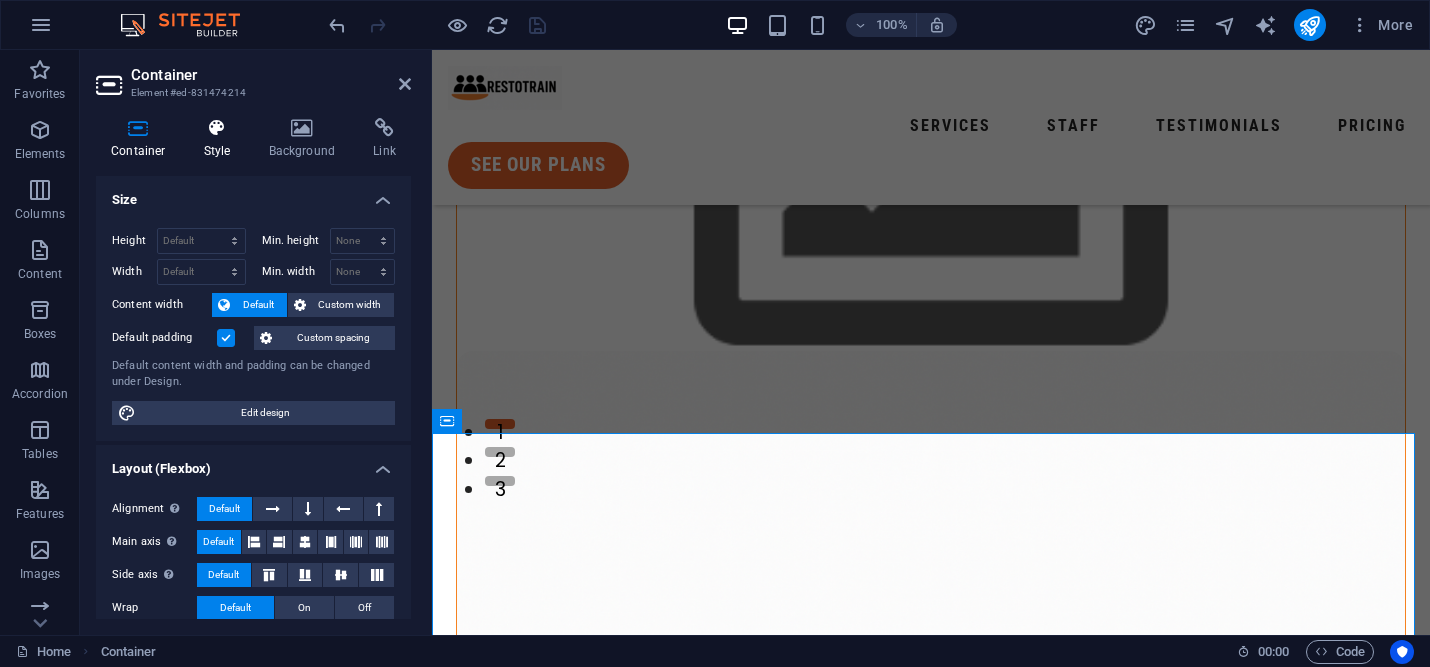 click on "Style" at bounding box center (221, 139) 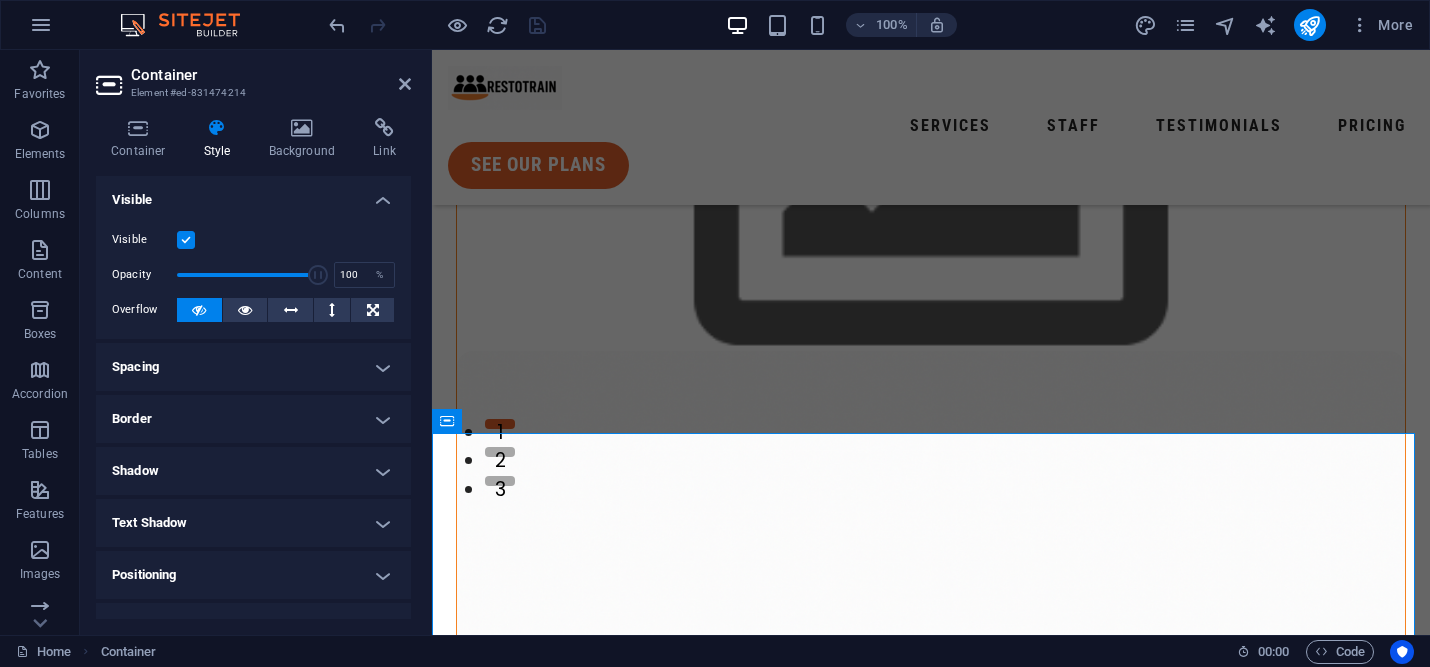 click at bounding box center (186, 240) 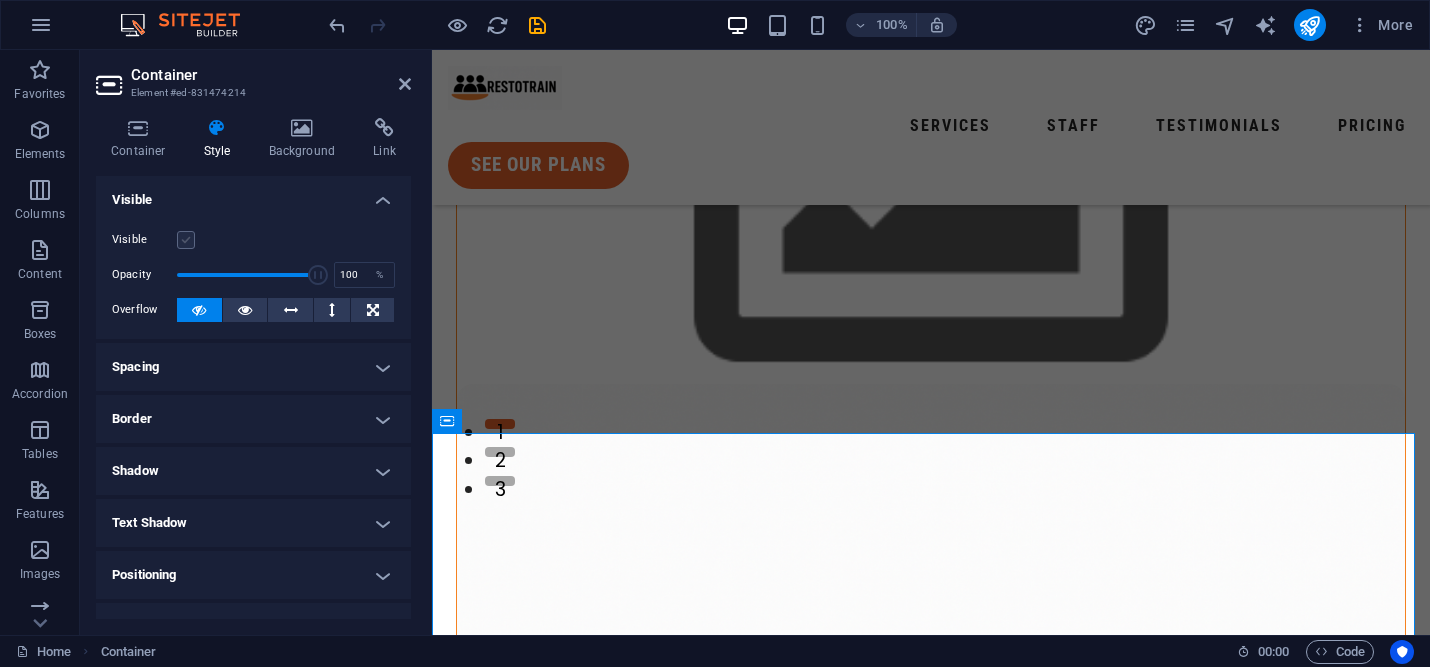 click at bounding box center (186, 240) 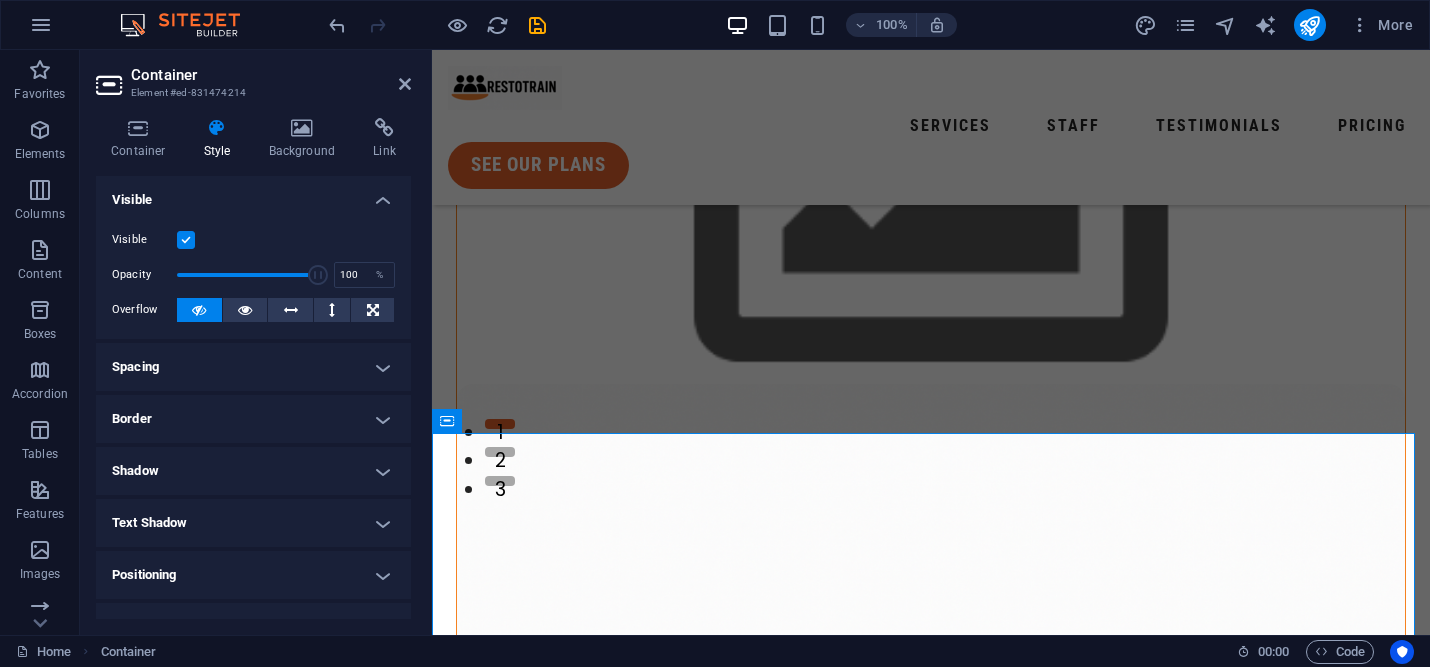click at bounding box center [186, 240] 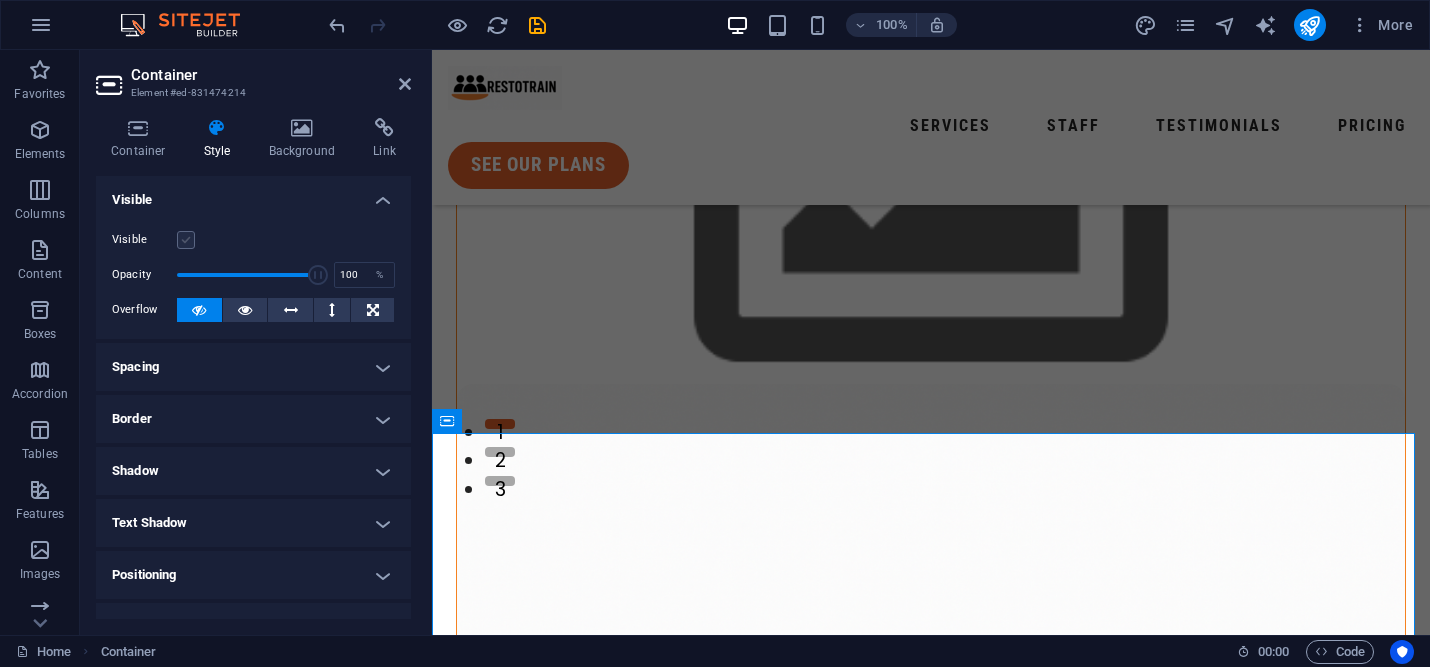click at bounding box center (186, 240) 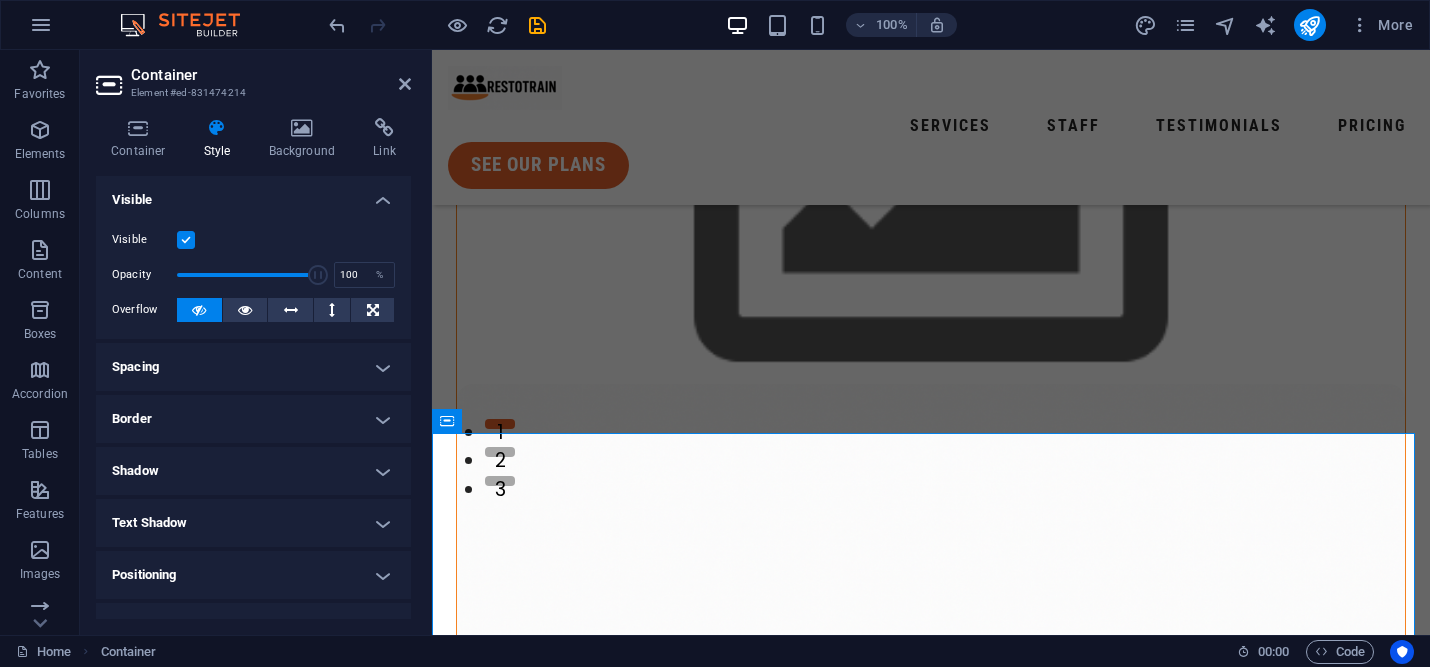 click at bounding box center (186, 240) 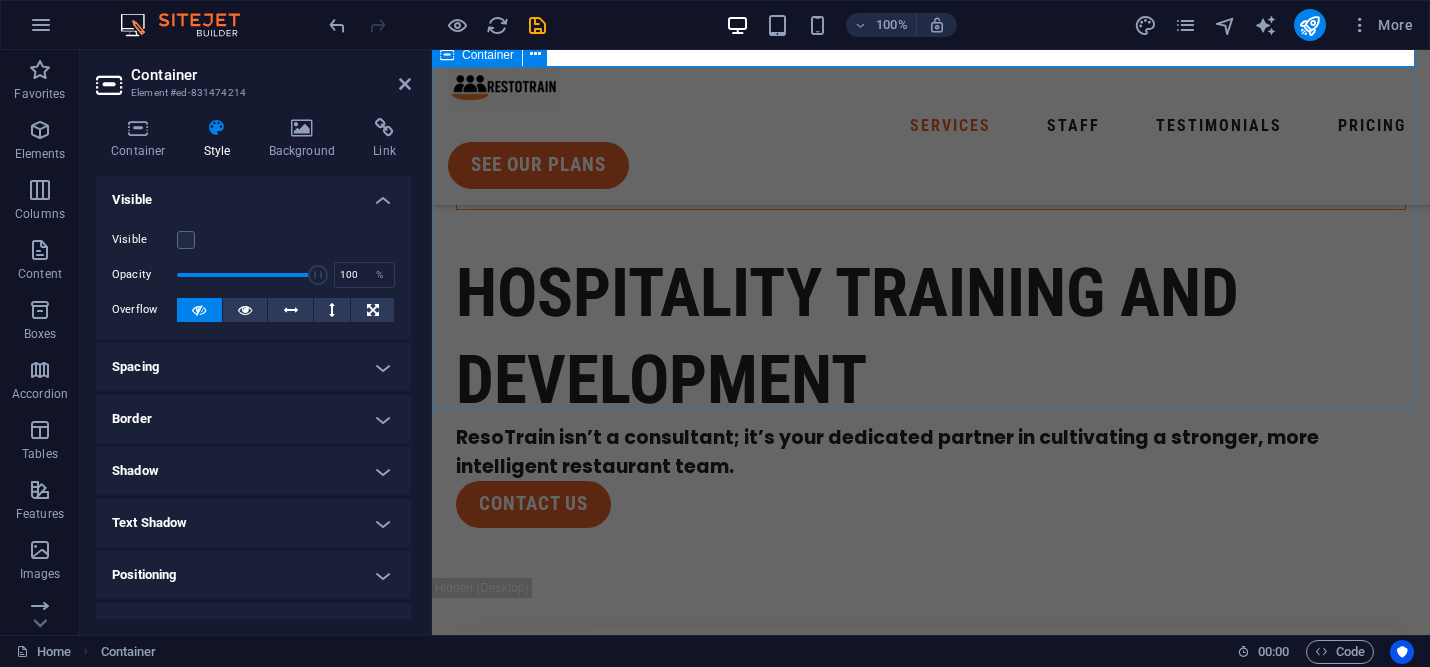 scroll, scrollTop: 1299, scrollLeft: 0, axis: vertical 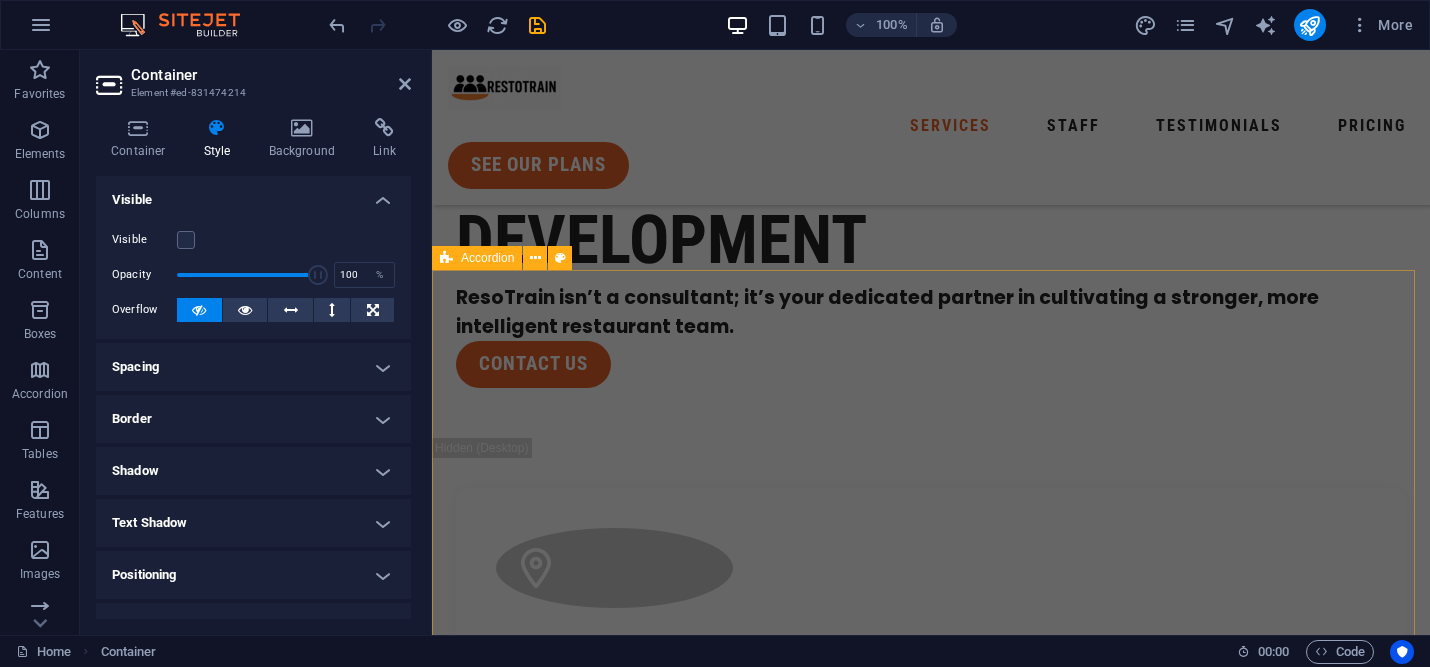 click on "tires & wheel balancing tires & wheel balancing Lorem ipsum dolor sit amet, consectetur adipiscing elit, sed do eiusmod tempor incididunt ut labore et dolore magna aliqua. Ut enim ad minim veniam, quis nostrud exercitation ullamco laboris nisi ut aliquip ex ea commodo consequat. Duis aute irure dolor in reprehenderit in voluptate velit esse cillum dolore eu fugiat nulla pariatur. Excepteur sint occaecat cupidatat non proident, sunt in culpa qui officia deserunt mollit anim id est laborum. contact us body repair & painting body repair & painting  Lorem ipsum dolor sit amet, consectetur adipiscing elit, sed do eiusmod tempor incididunt ut labore et dolore magna aliqua. Ut enim ad minim veniam, quis nostrud exercitation ullamco laboris nisi ut aliquip ex ea commodo consequat. Duis aute irure dolor in reprehenderit in voluptate velit esse cillum dolore eu fugiat nulla pariatur. Excepteur sint occaecat cupidatat non proident, sunt in culpa qui officia deserunt mollit anim id est laborum. contact us contact us" at bounding box center (931, 3207) 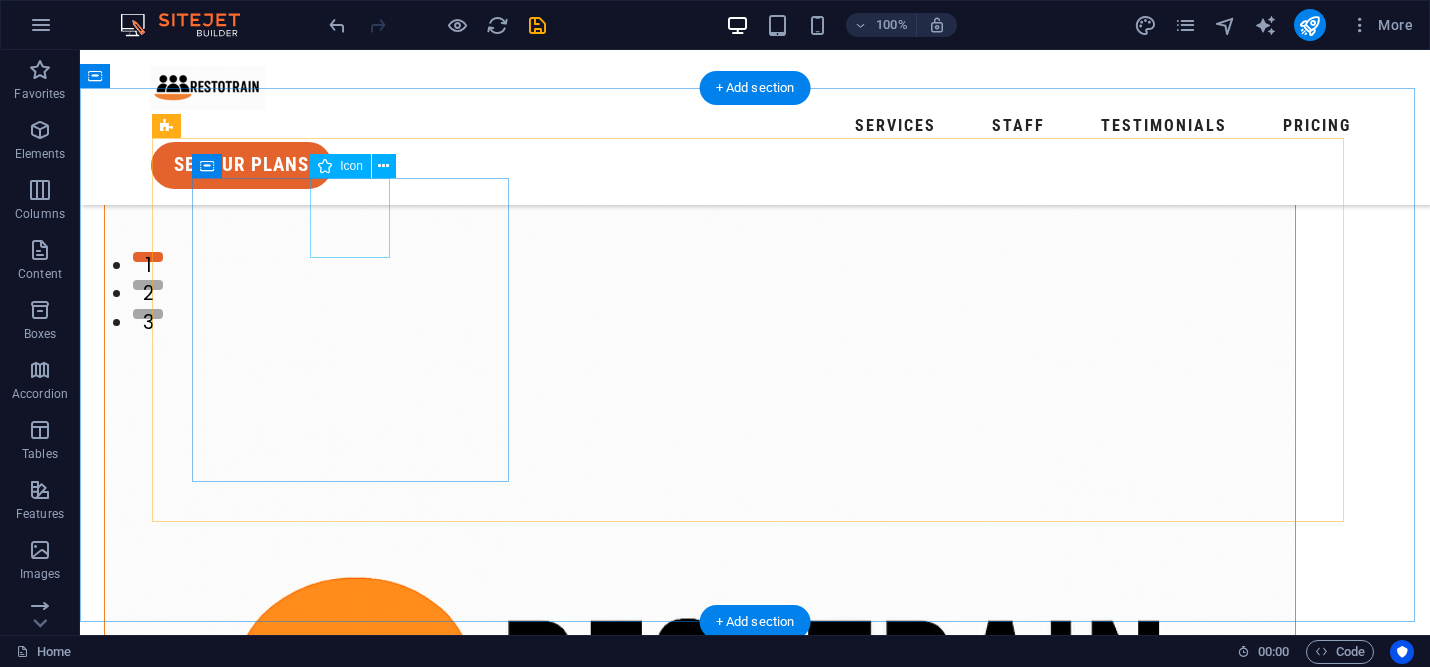 scroll, scrollTop: 305, scrollLeft: 0, axis: vertical 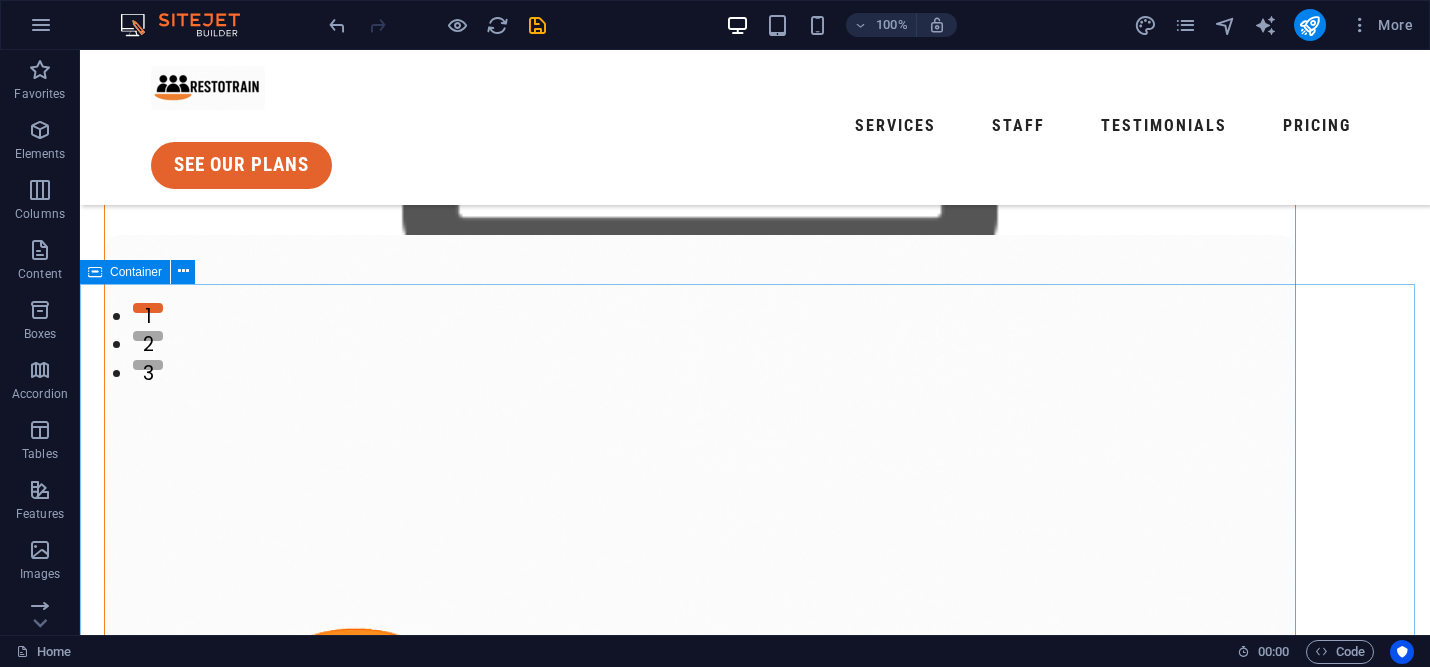click on "Container" at bounding box center (136, 272) 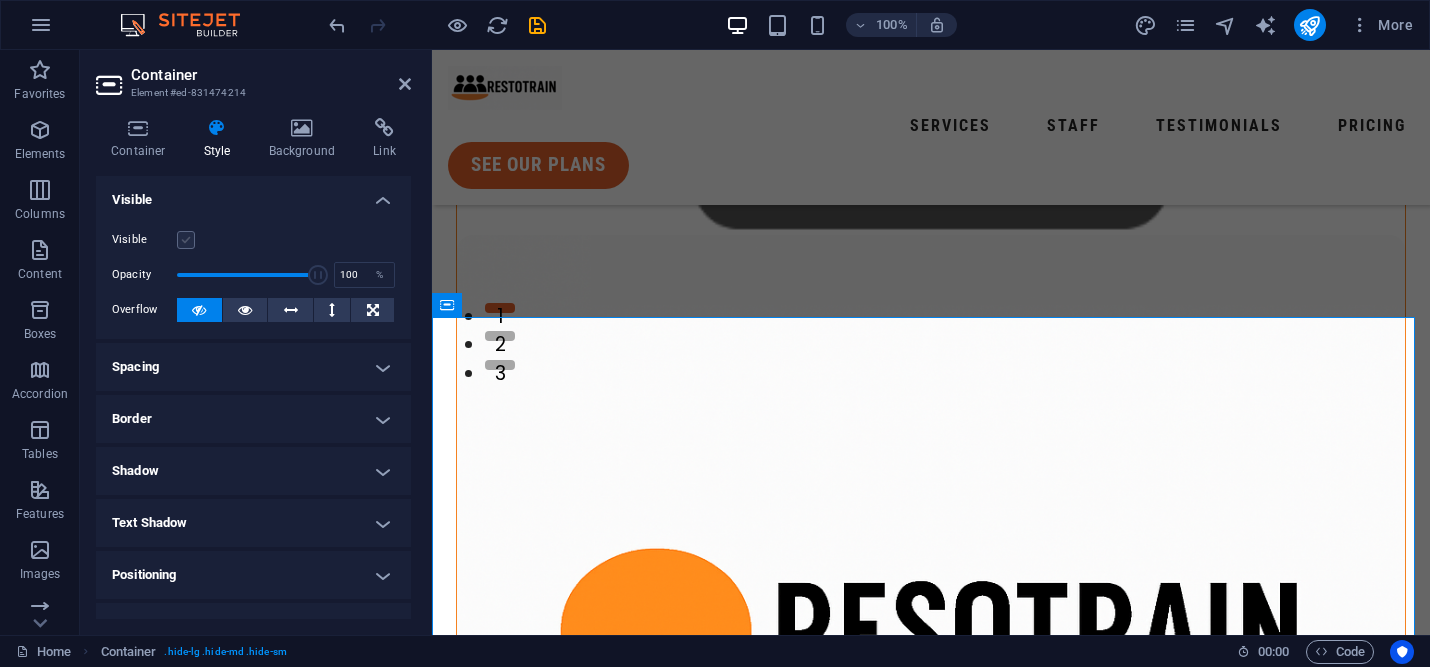 click at bounding box center (186, 240) 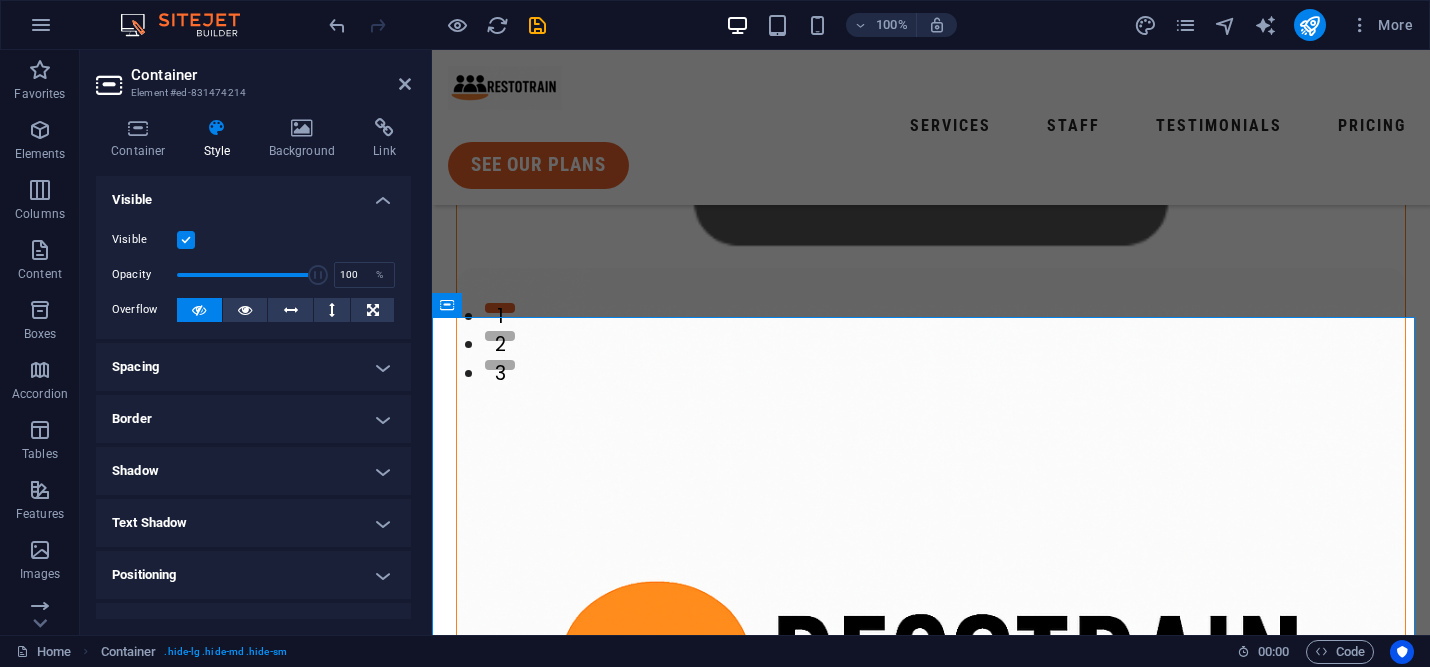 click at bounding box center (186, 240) 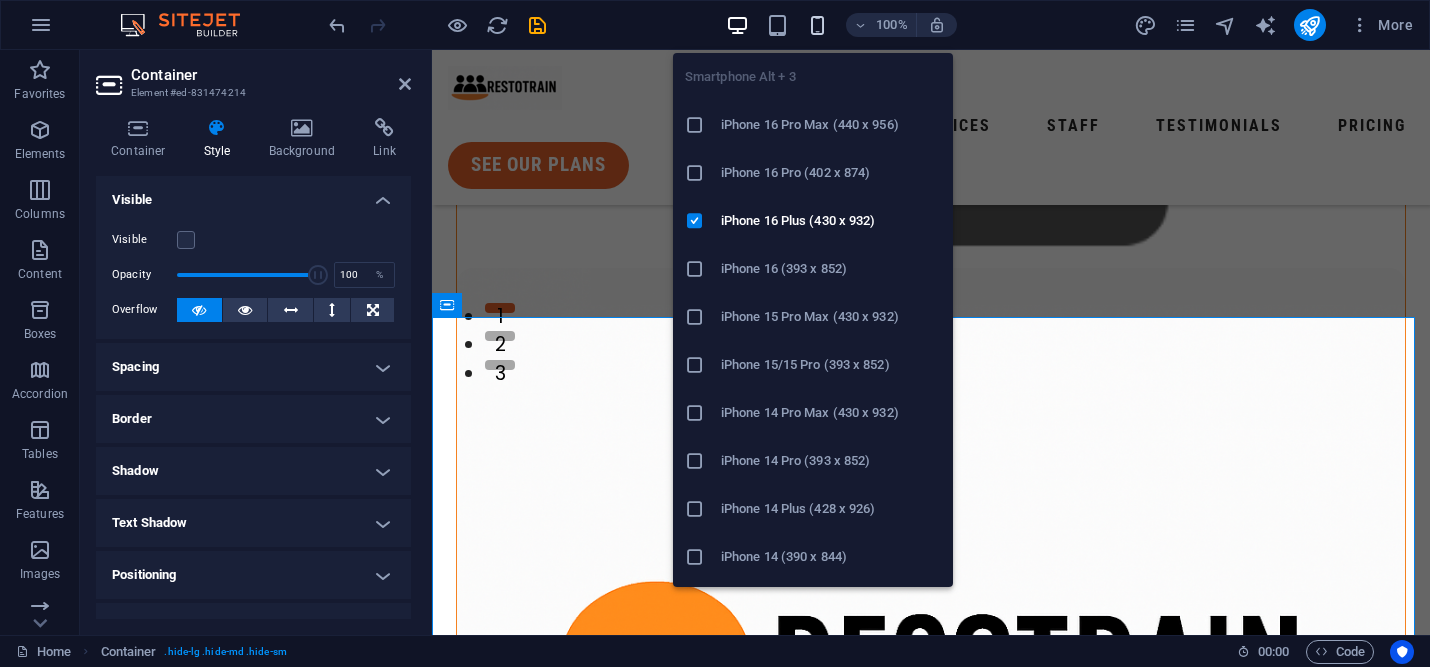 click at bounding box center (817, 25) 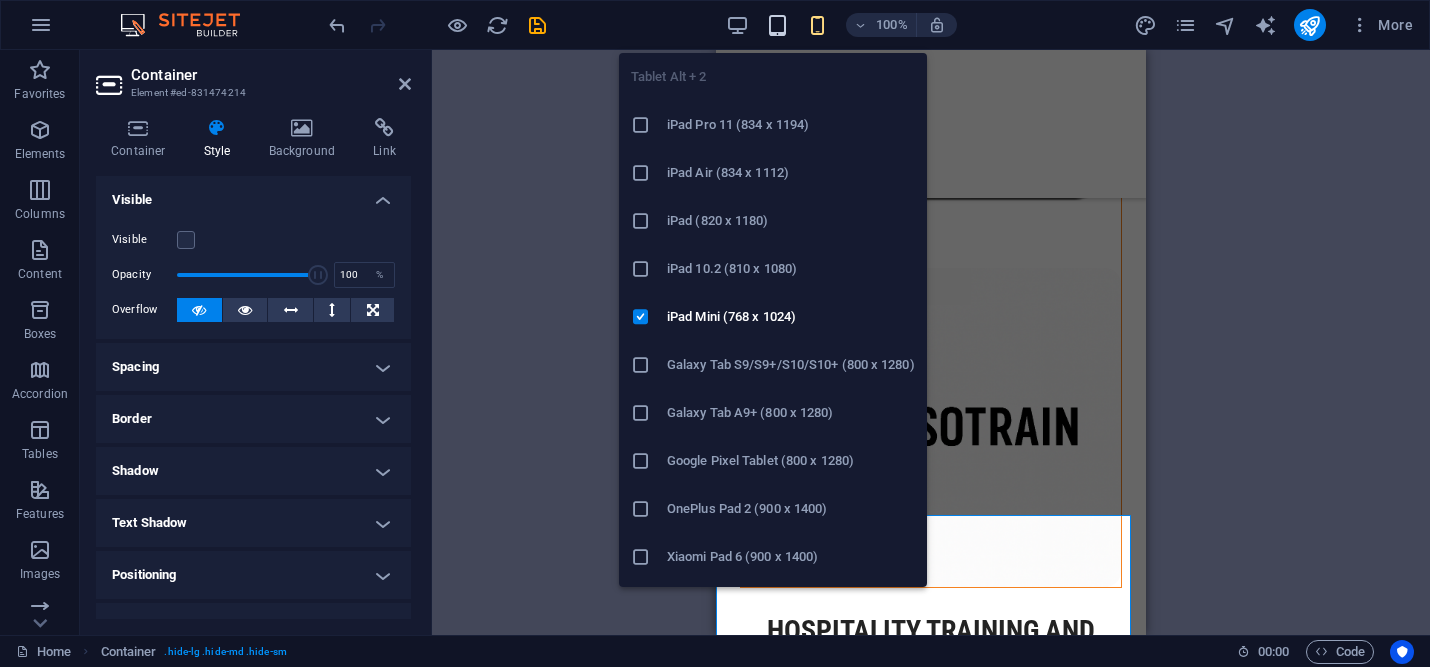 click at bounding box center [777, 25] 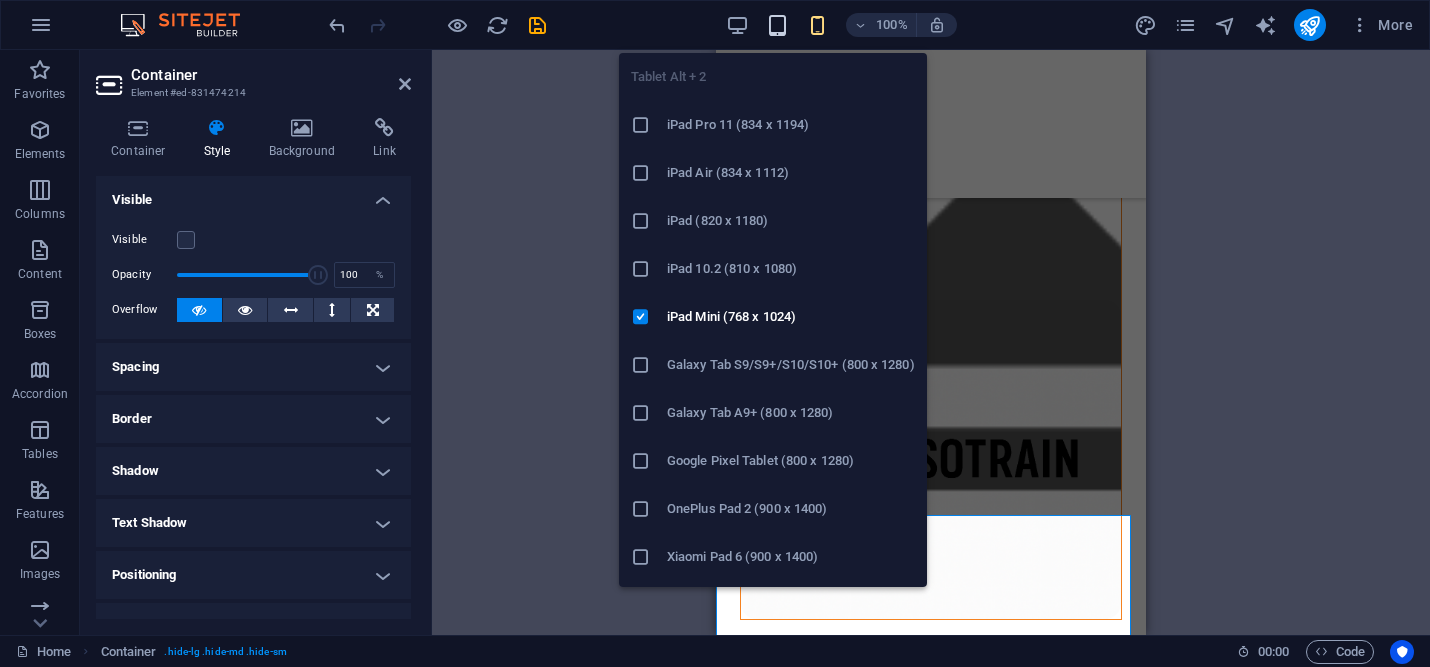 scroll, scrollTop: 1353, scrollLeft: 0, axis: vertical 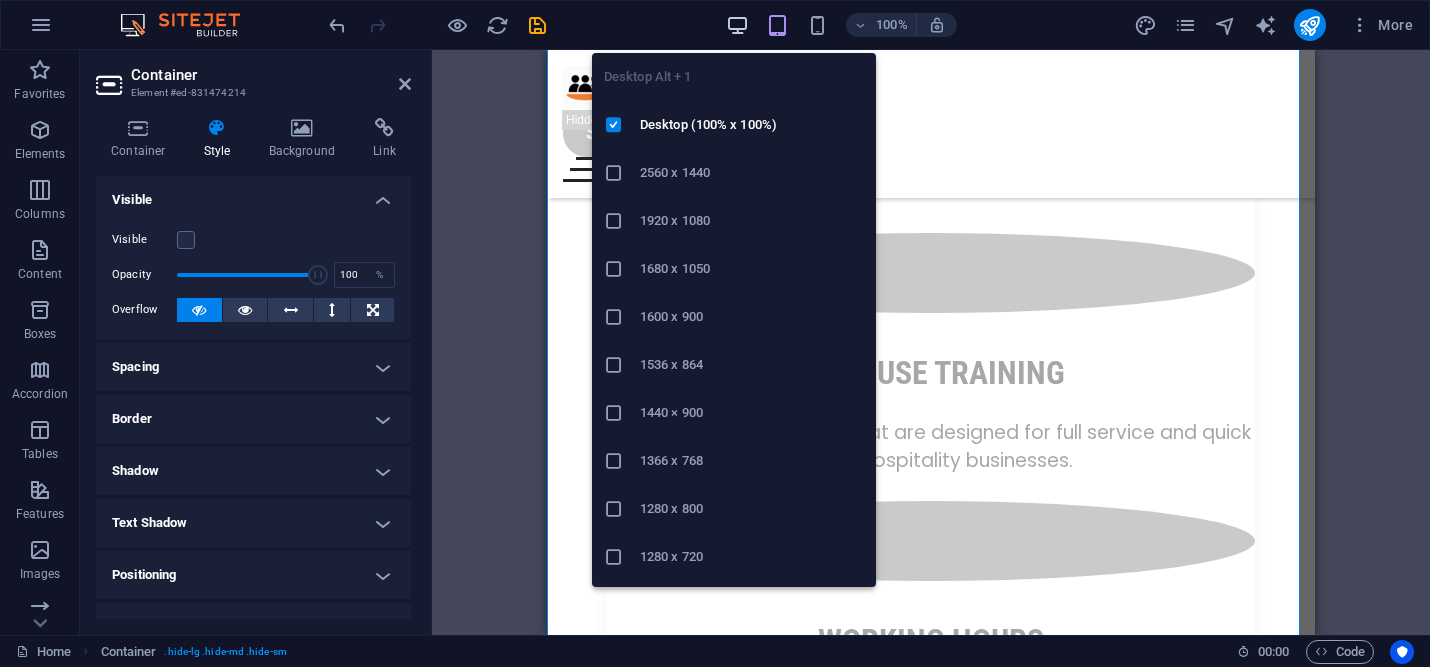 click at bounding box center (737, 25) 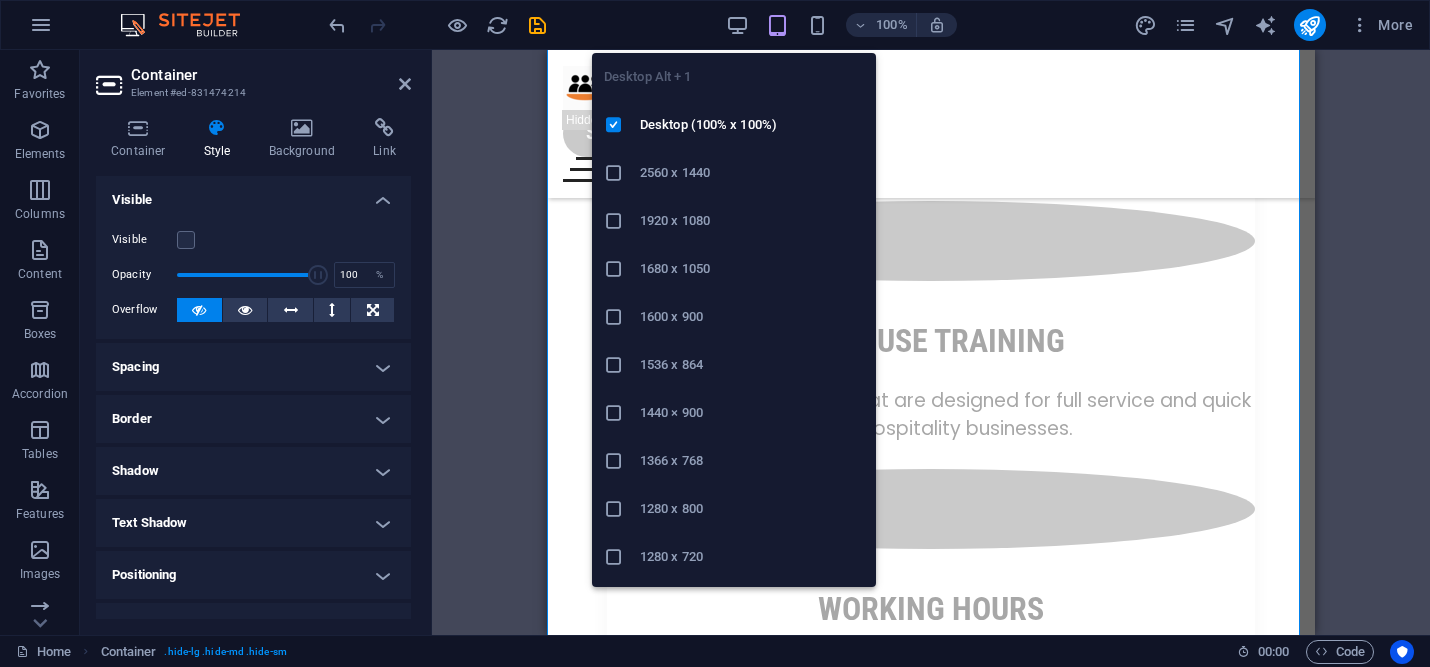 scroll, scrollTop: 582, scrollLeft: 0, axis: vertical 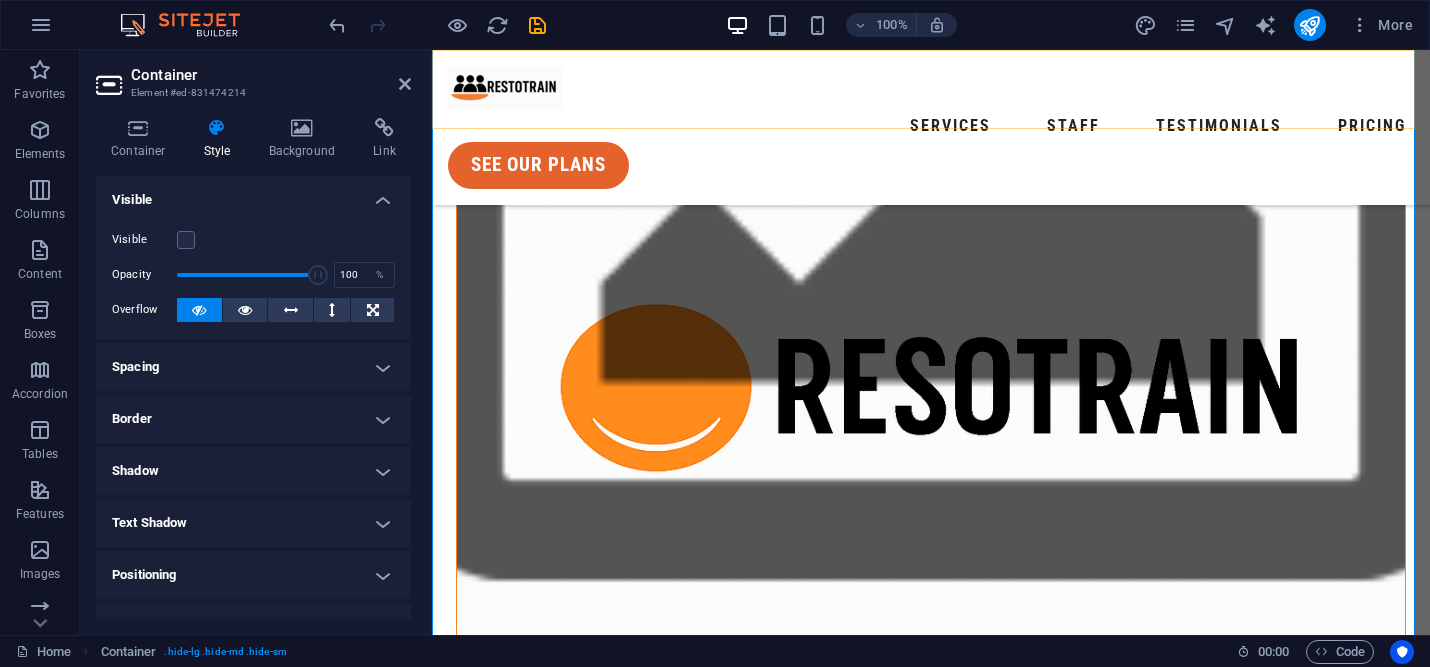 click on "Services Staff Testimonials Pricing See our plans" at bounding box center [931, 127] 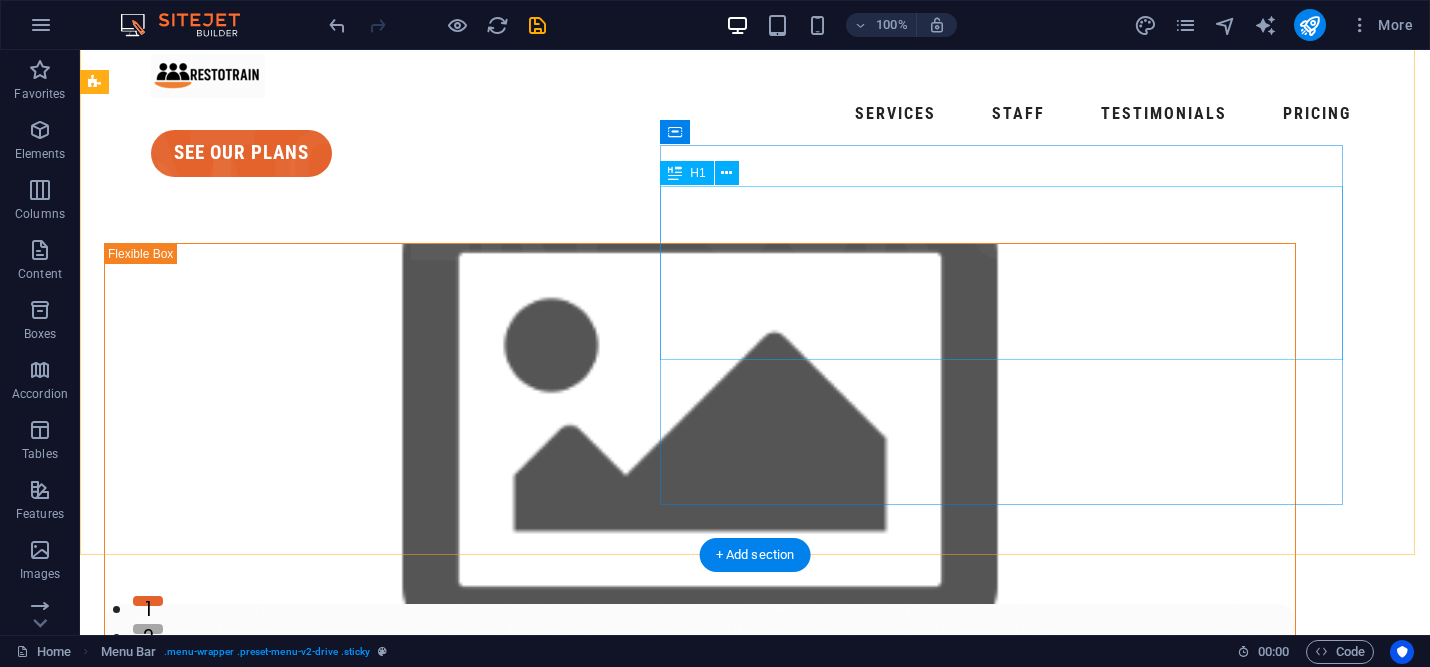 scroll, scrollTop: 0, scrollLeft: 0, axis: both 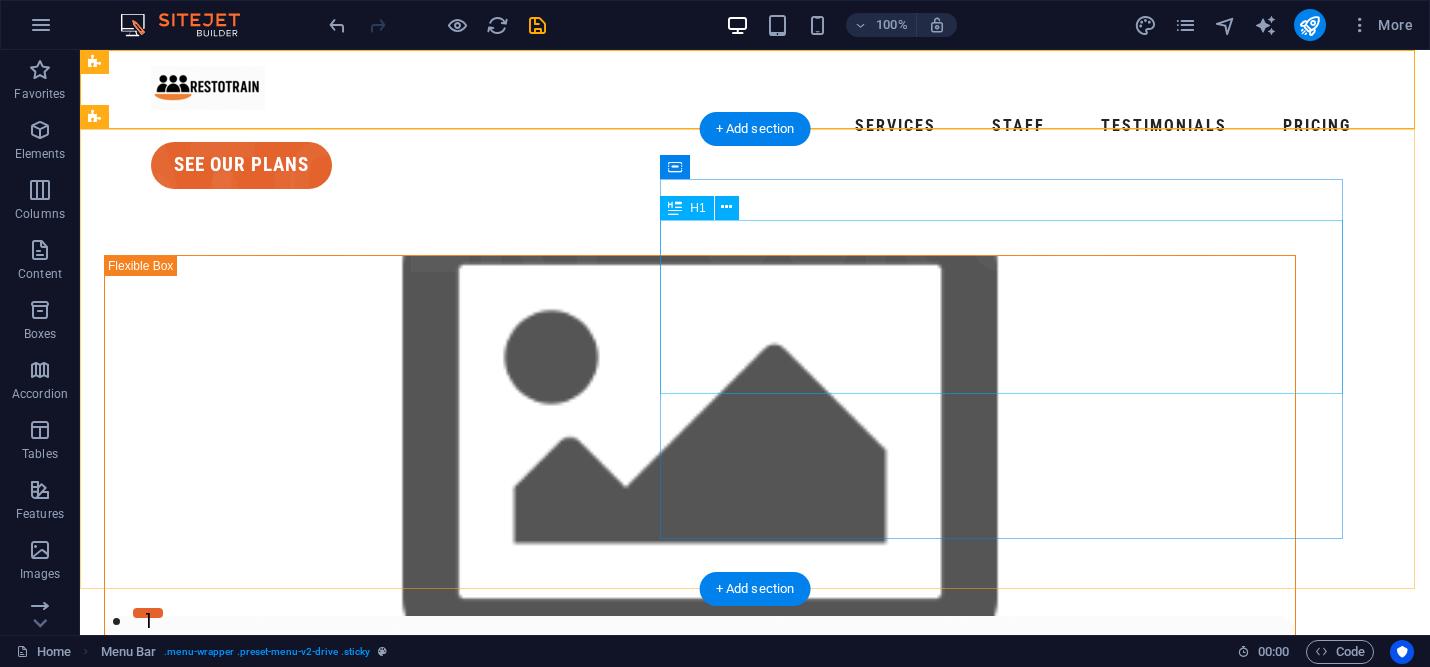 click on "Hospitality Training and Development" at bounding box center [700, 1742] 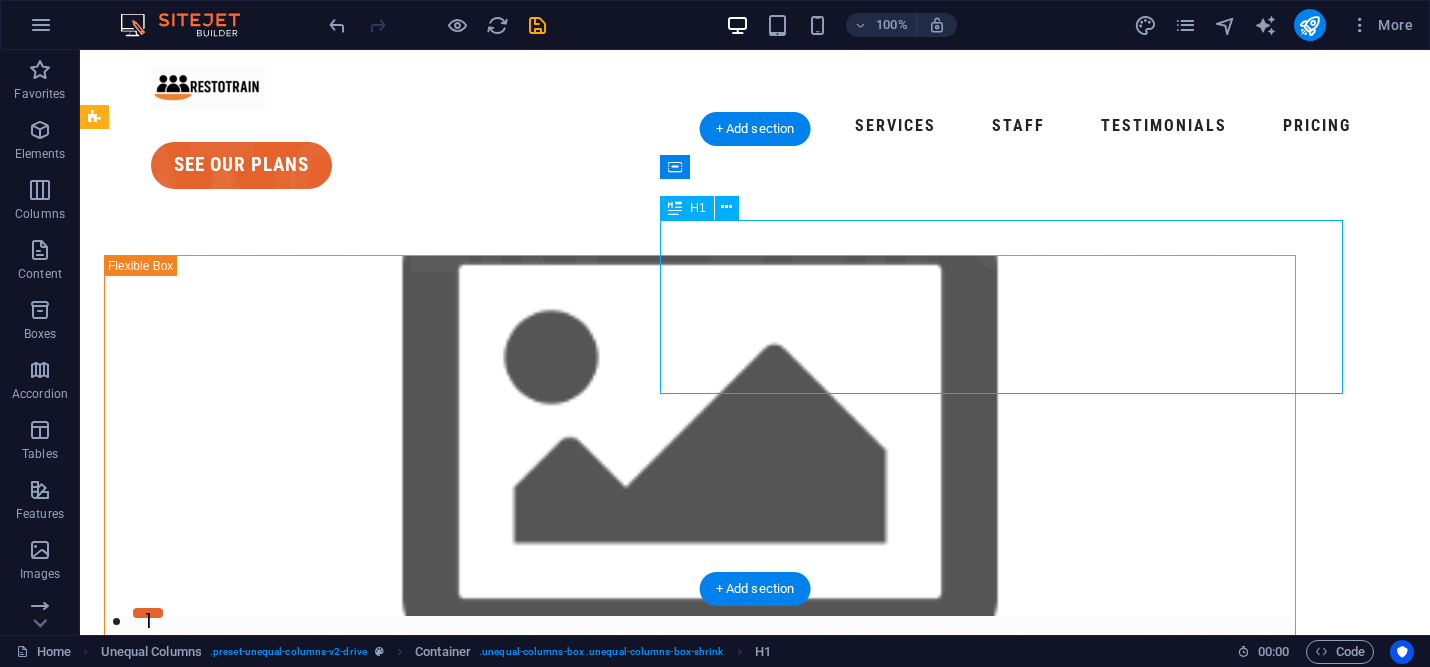 click on "Hospitality Training and Development" at bounding box center (700, 1742) 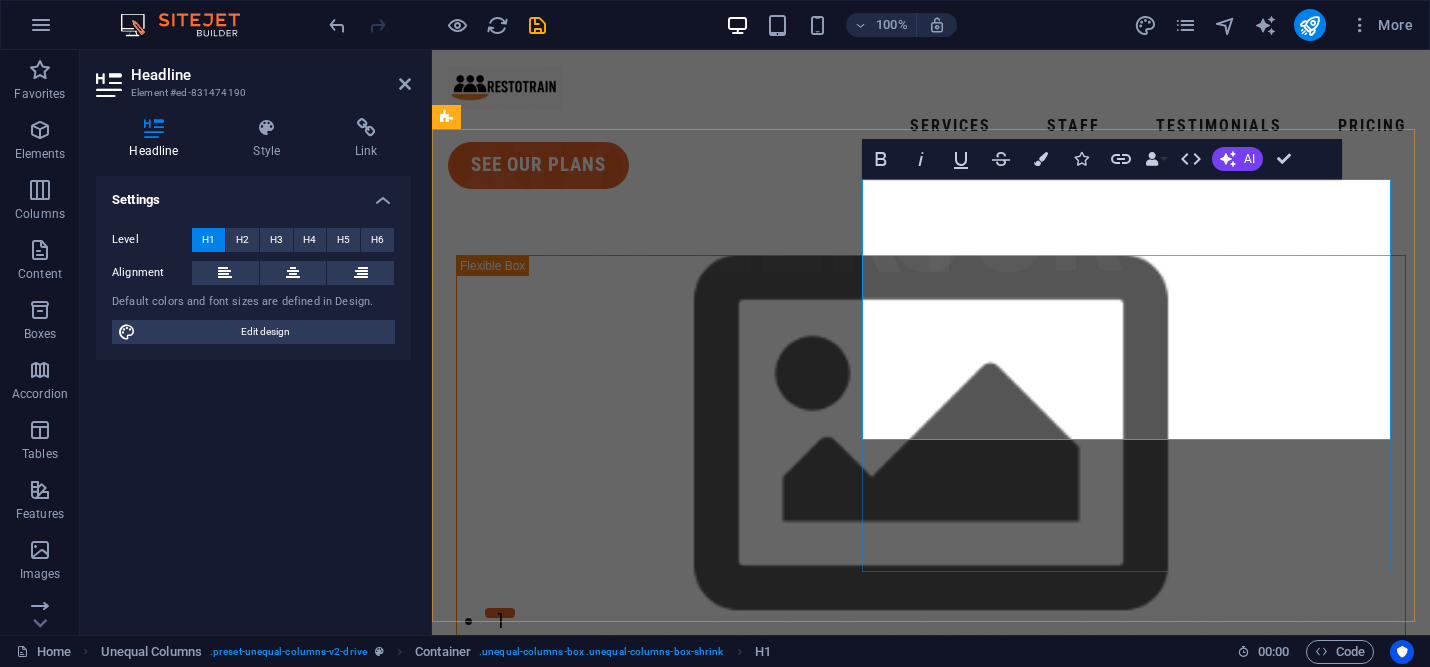 click on "Hospitality Training and Development" at bounding box center (931, 1539) 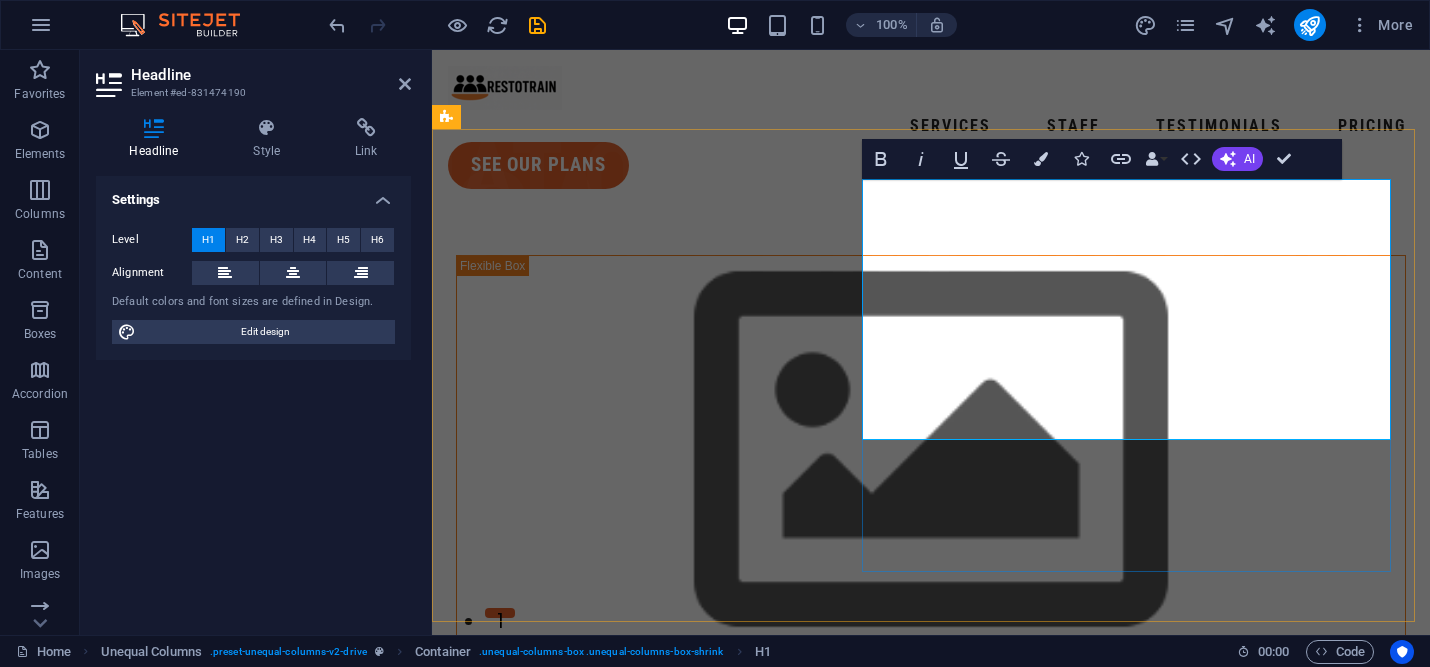 type 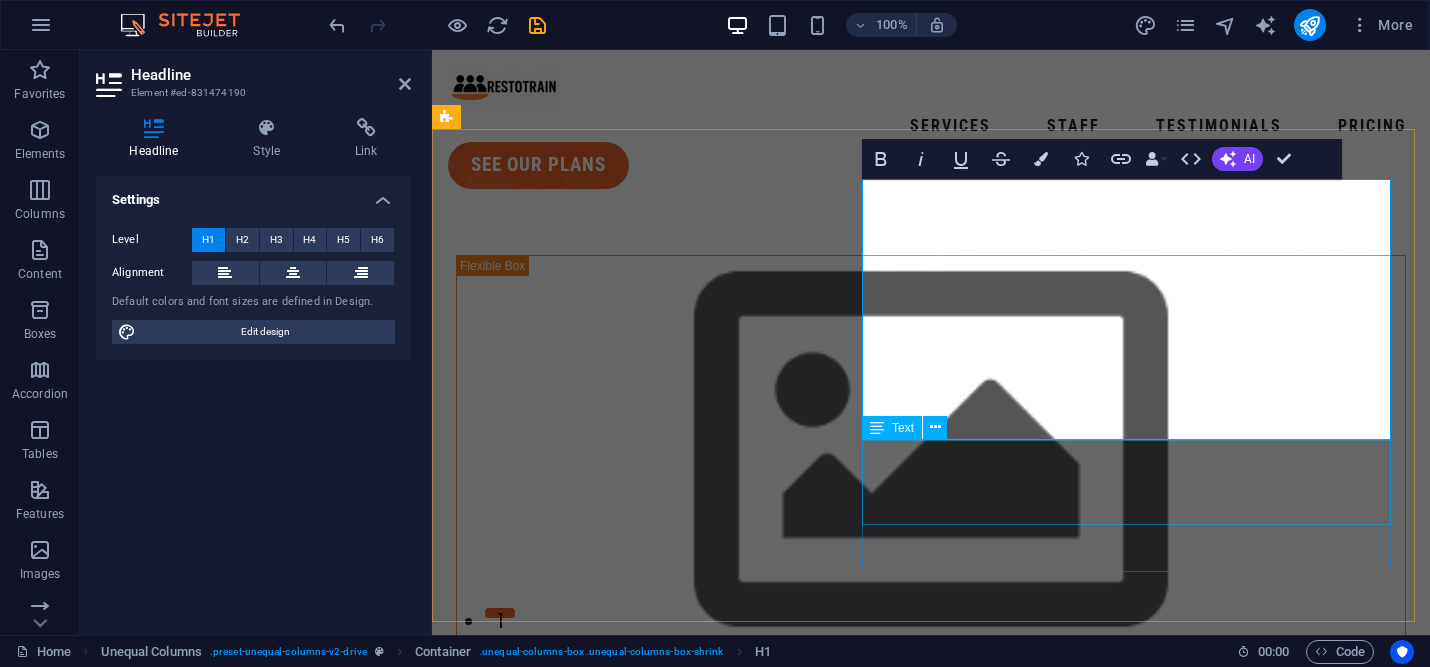 click on "ResoTrain isn’t a consultant; it’s your dedicated partner in cultivating a stronger, more intelligent restaurant team." at bounding box center [931, 1687] 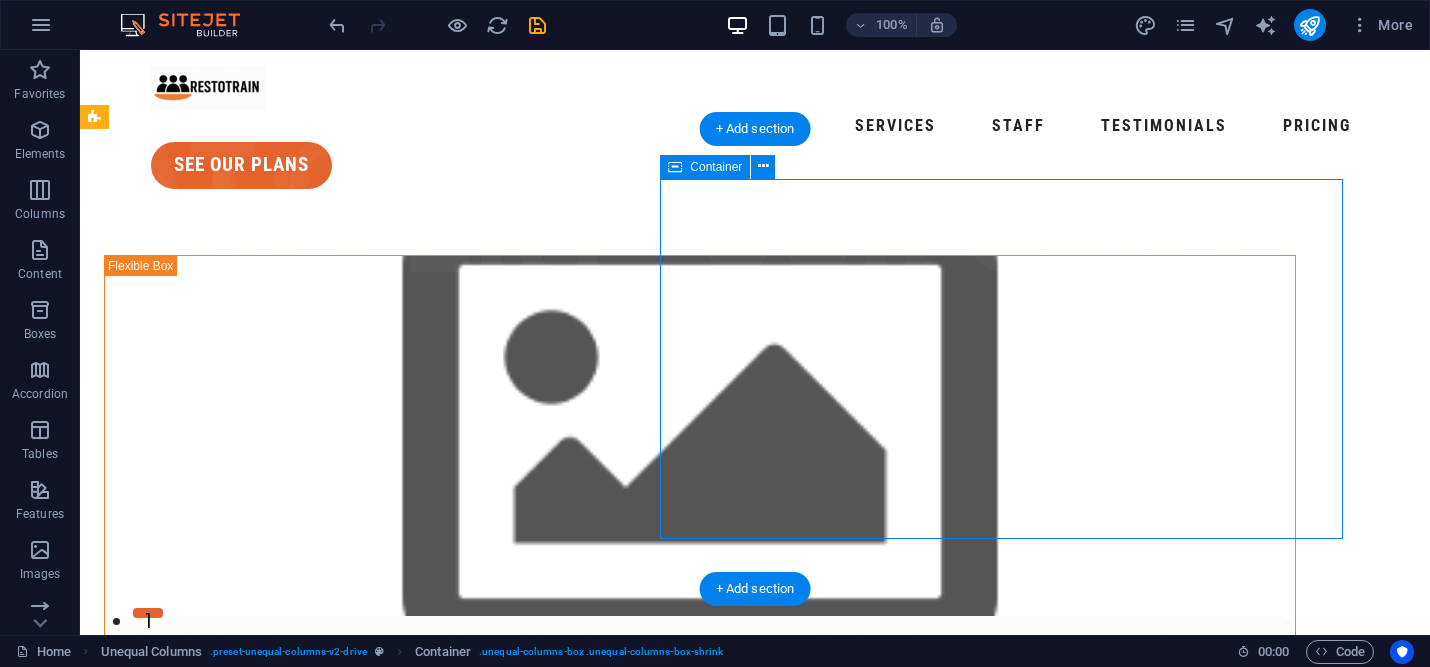 drag, startPoint x: 812, startPoint y: 510, endPoint x: 812, endPoint y: 472, distance: 38 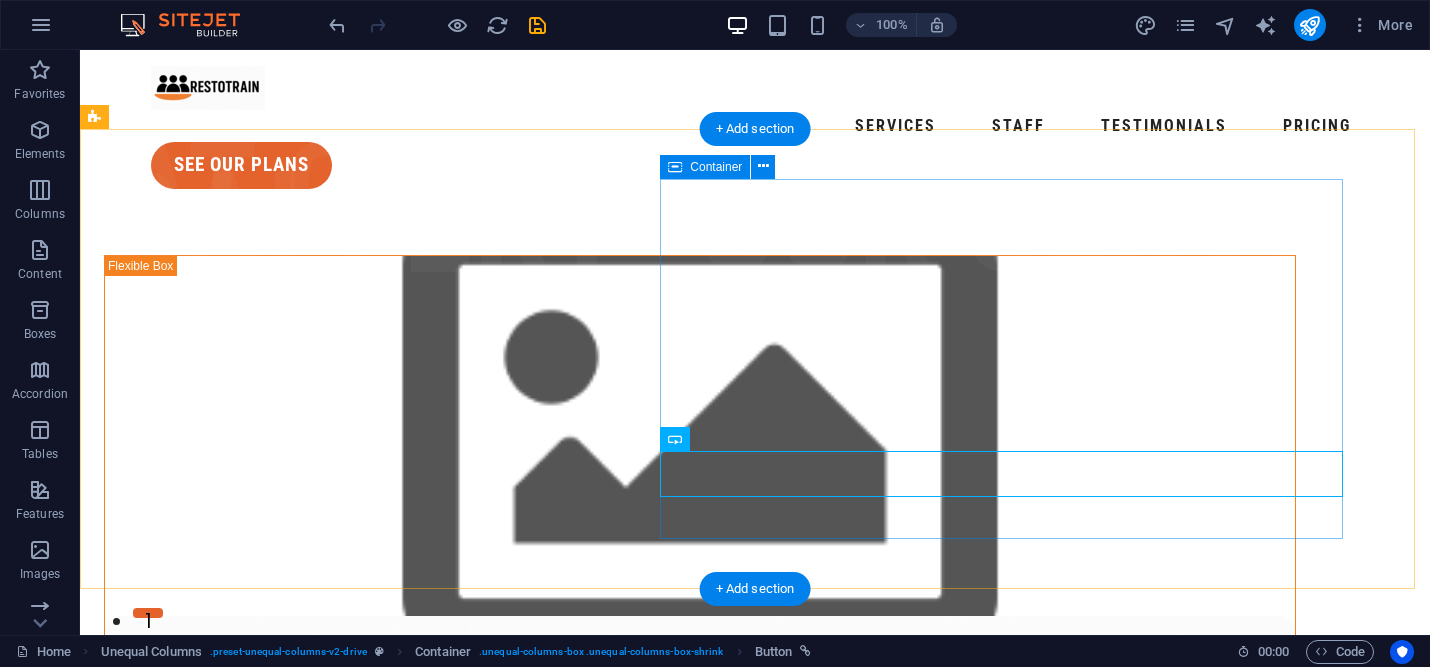 click on "Hospitality Training and Operations ResoTrain isn’t a consultant; it’s your dedicated partner in cultivating a stronger, more intelligent restaurant team. contact us" at bounding box center (700, 1736) 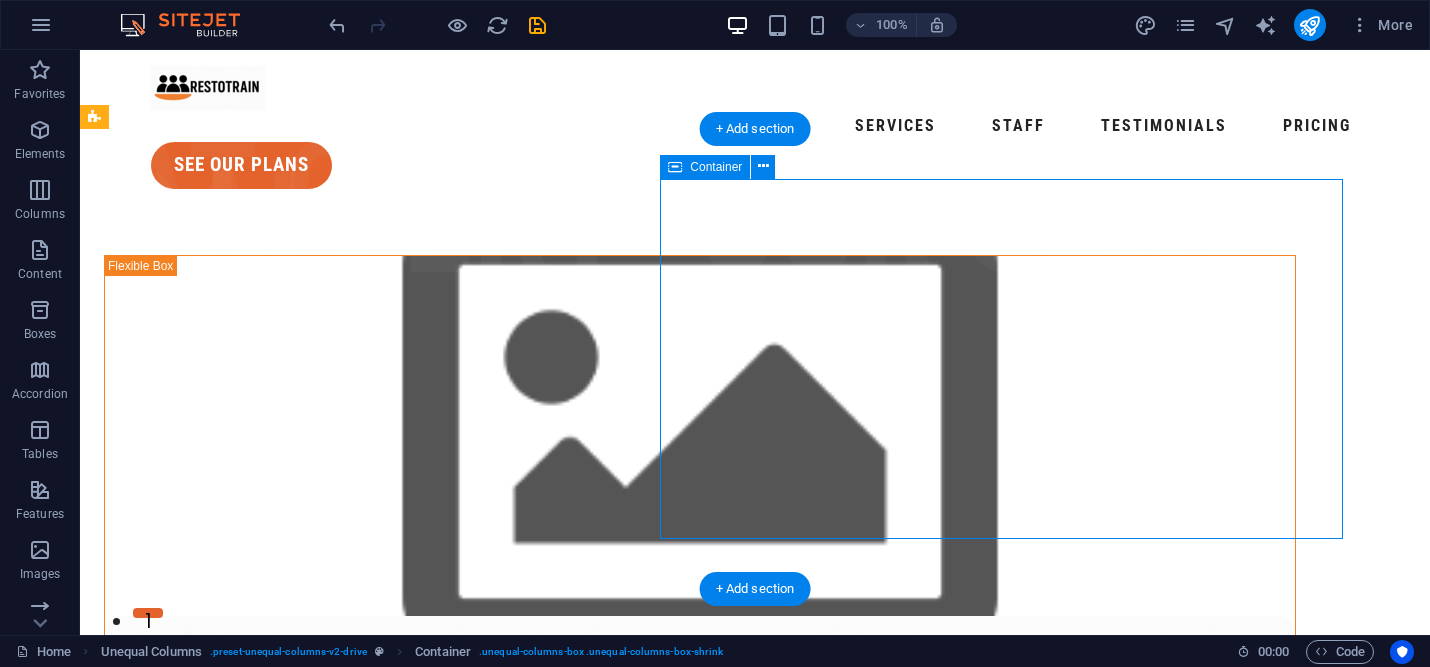 click on "Hospitality Training and Operations ResoTrain isn’t a consultant; it’s your dedicated partner in cultivating a stronger, more intelligent restaurant team. contact us" at bounding box center (700, 1736) 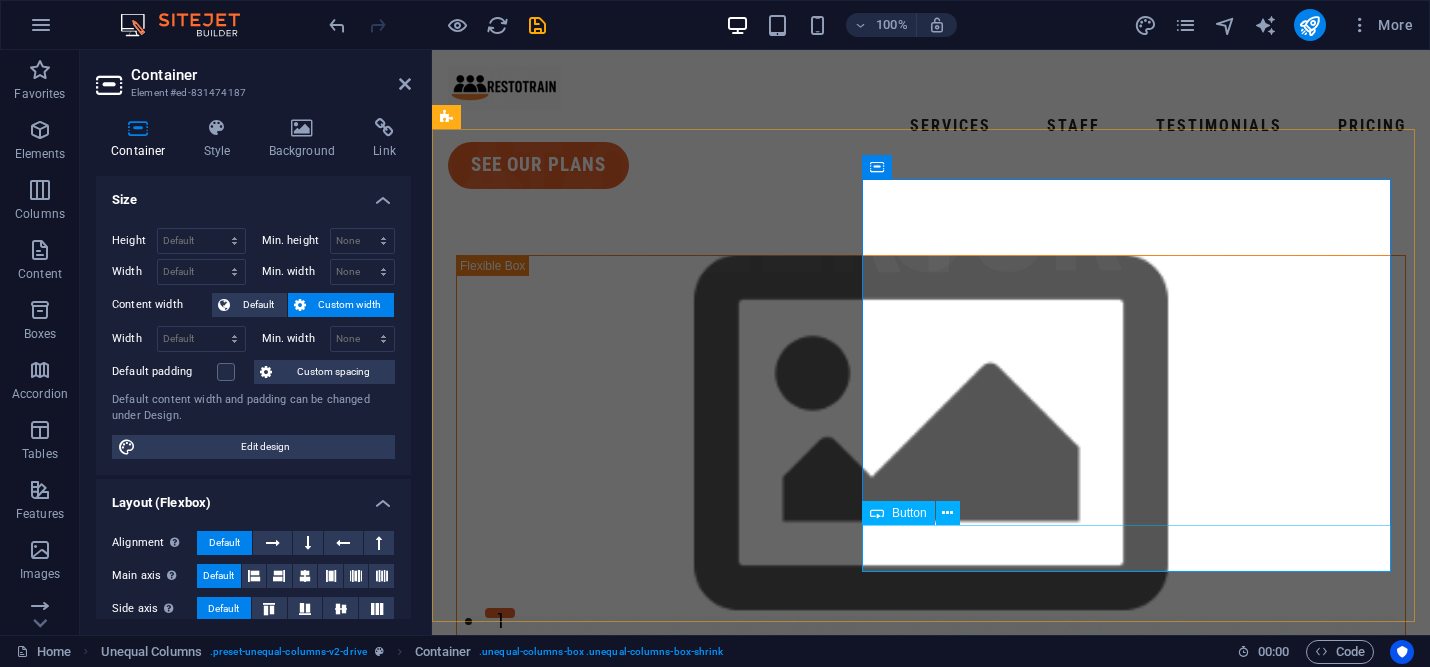 click on "contact us" at bounding box center (931, 1706) 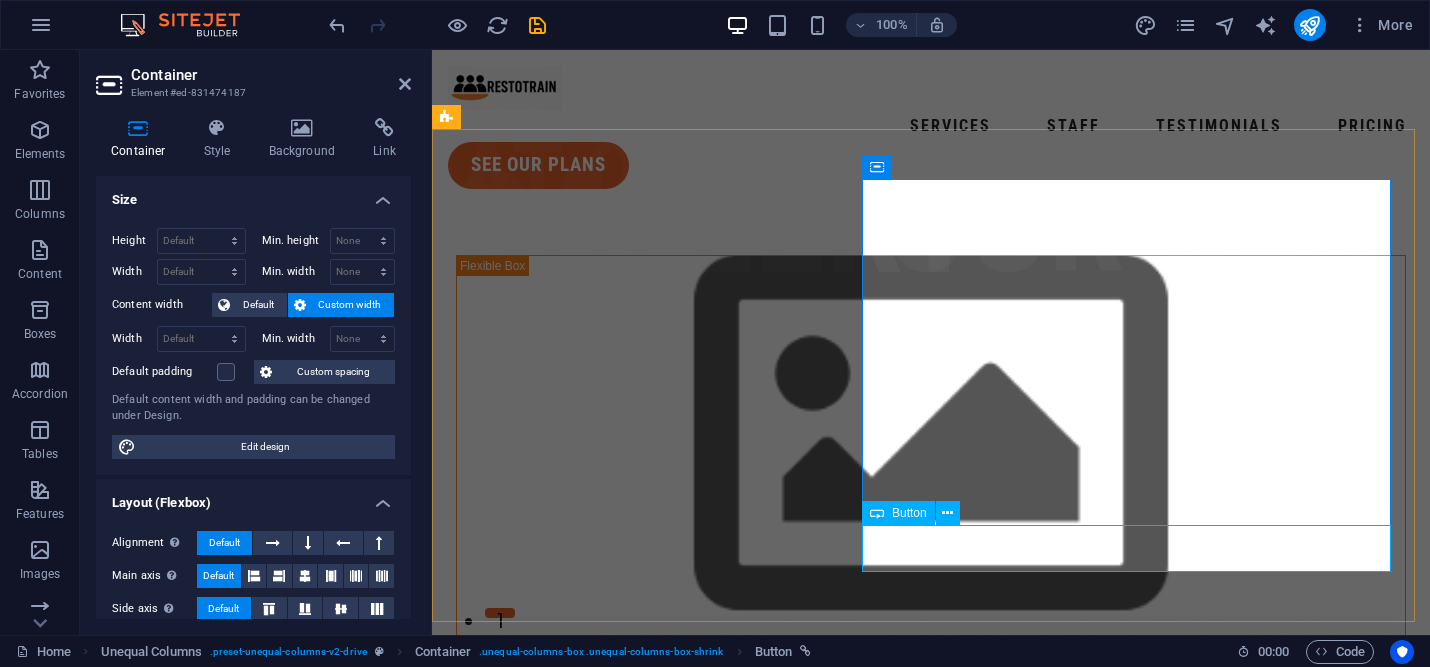 click at bounding box center [877, 513] 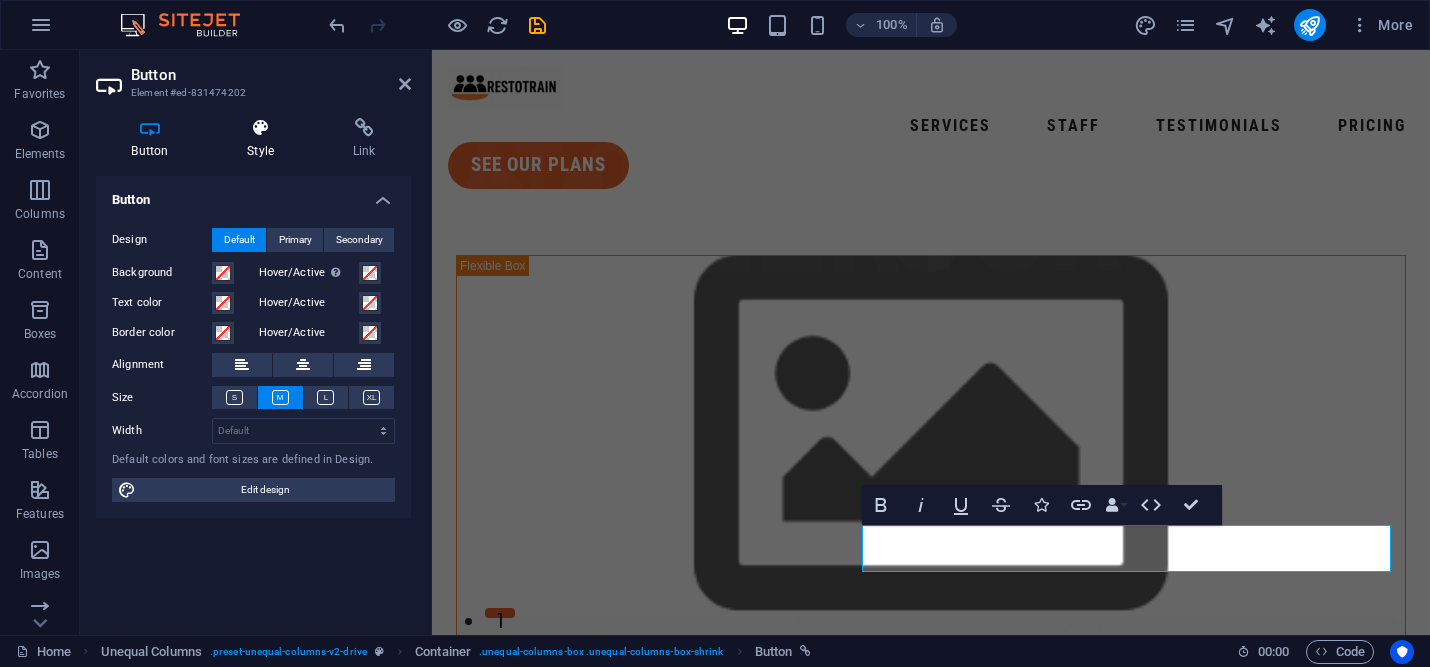 click at bounding box center (261, 128) 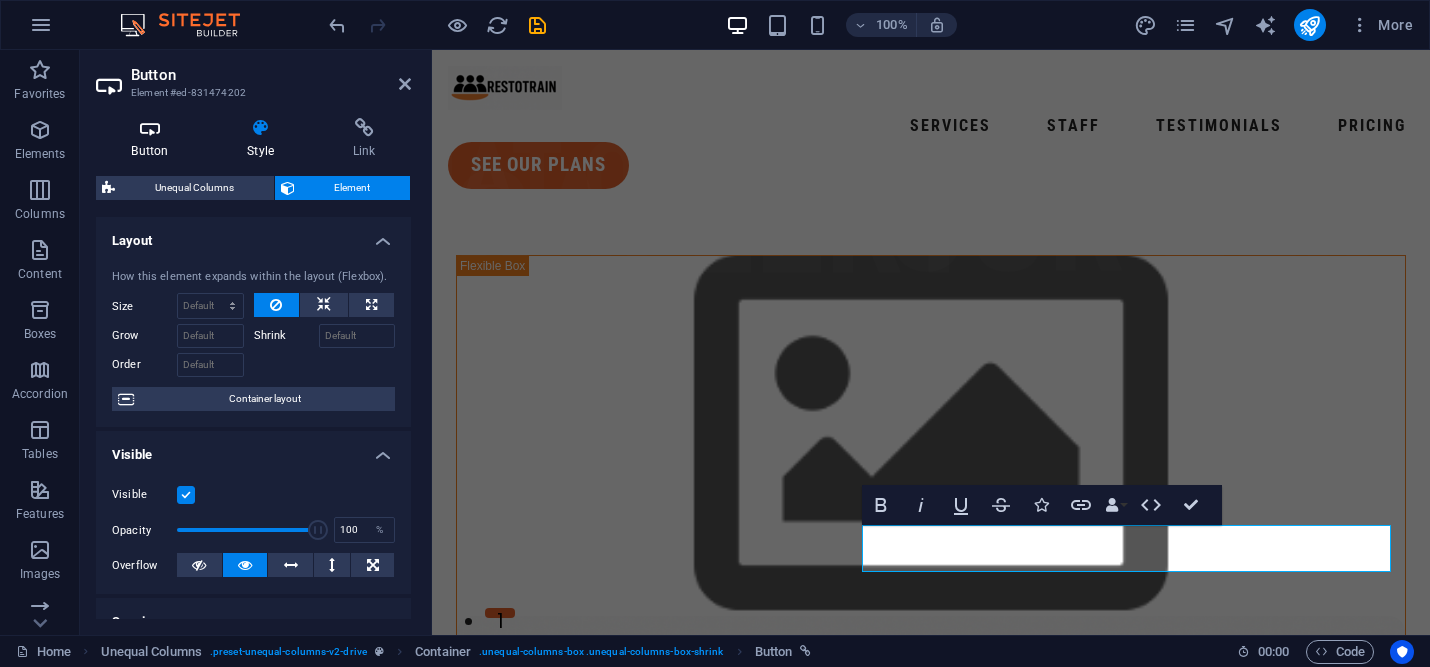 click at bounding box center (150, 128) 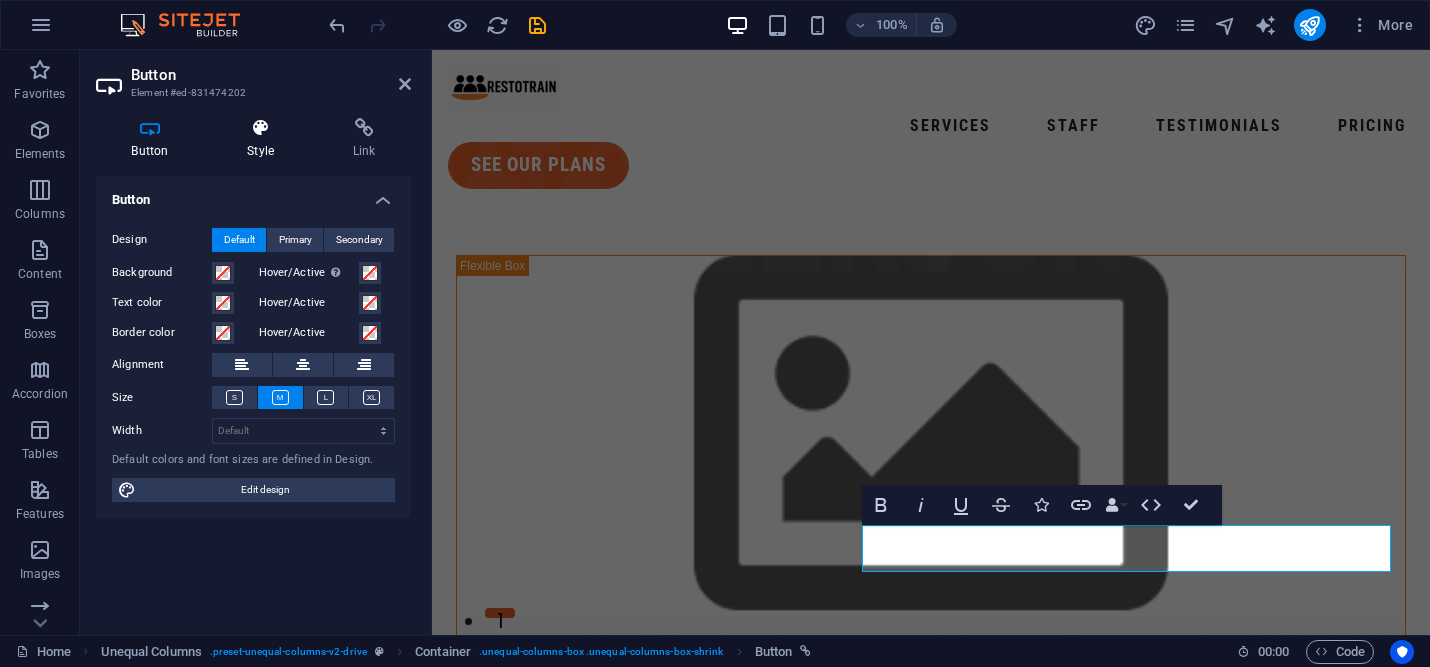 click at bounding box center (261, 128) 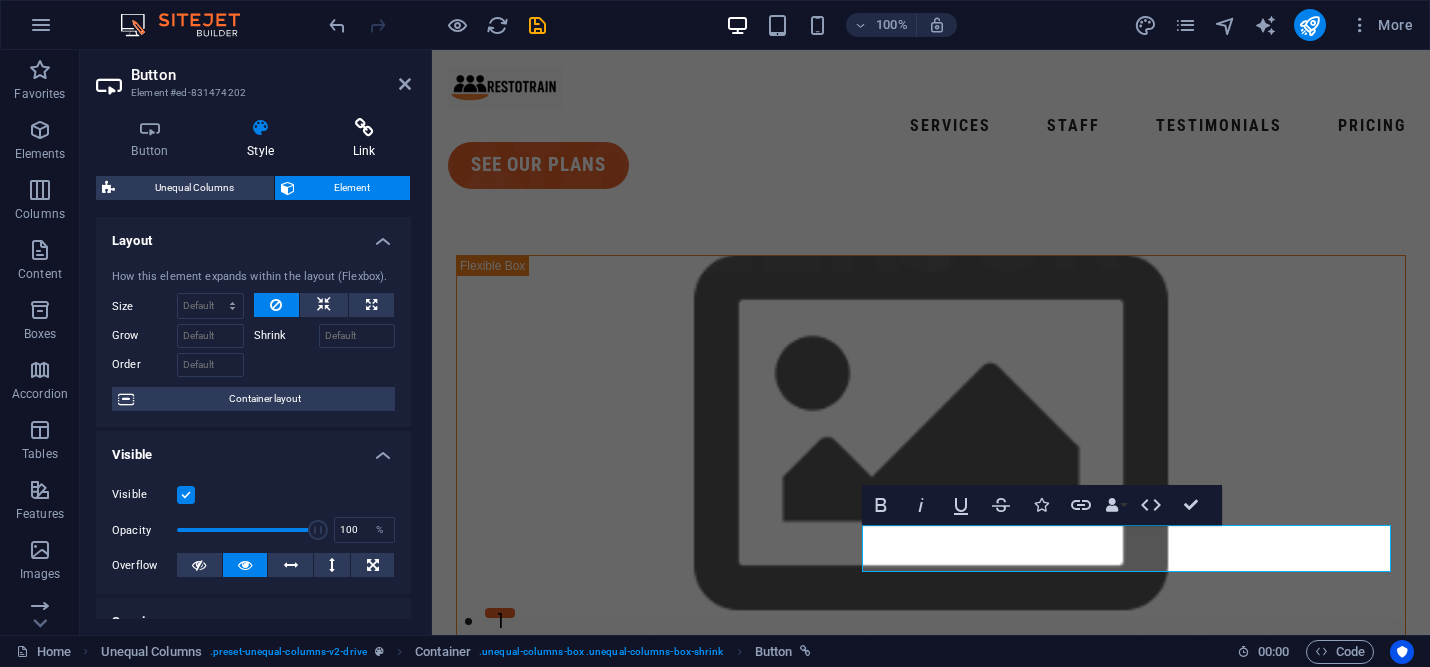 click at bounding box center (364, 128) 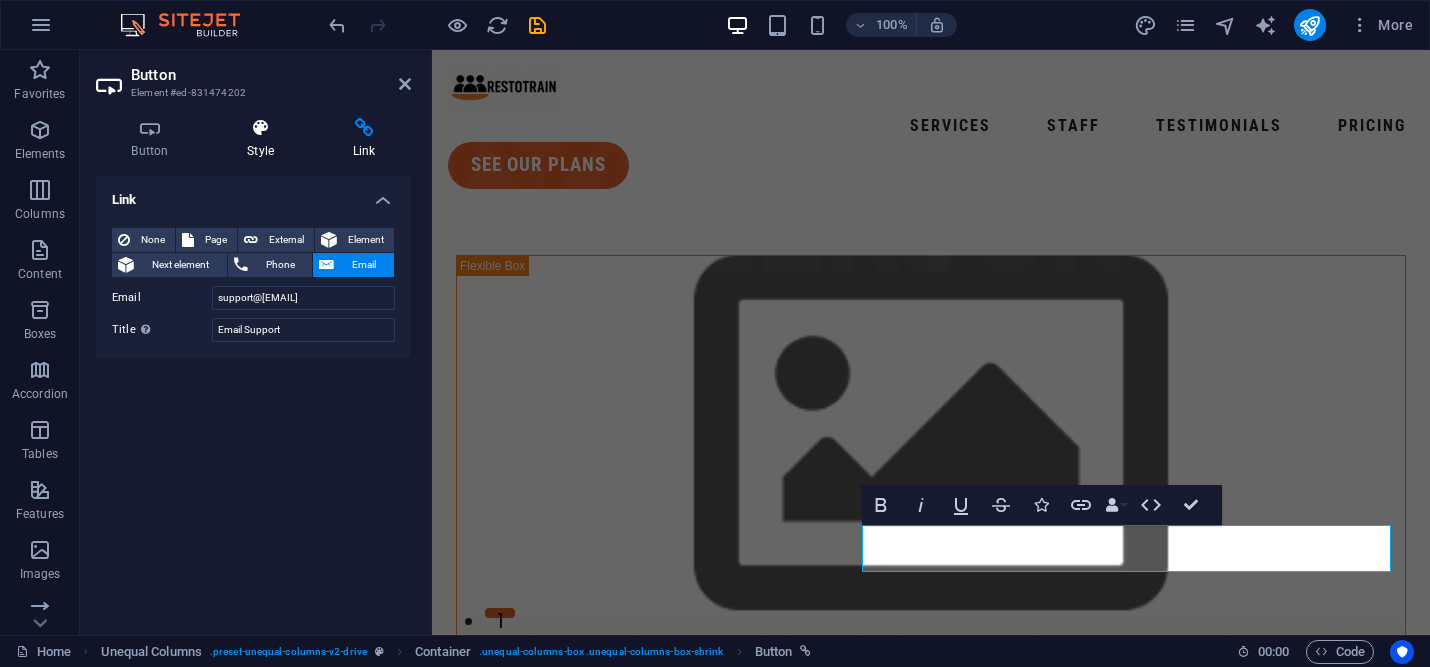 click at bounding box center (261, 128) 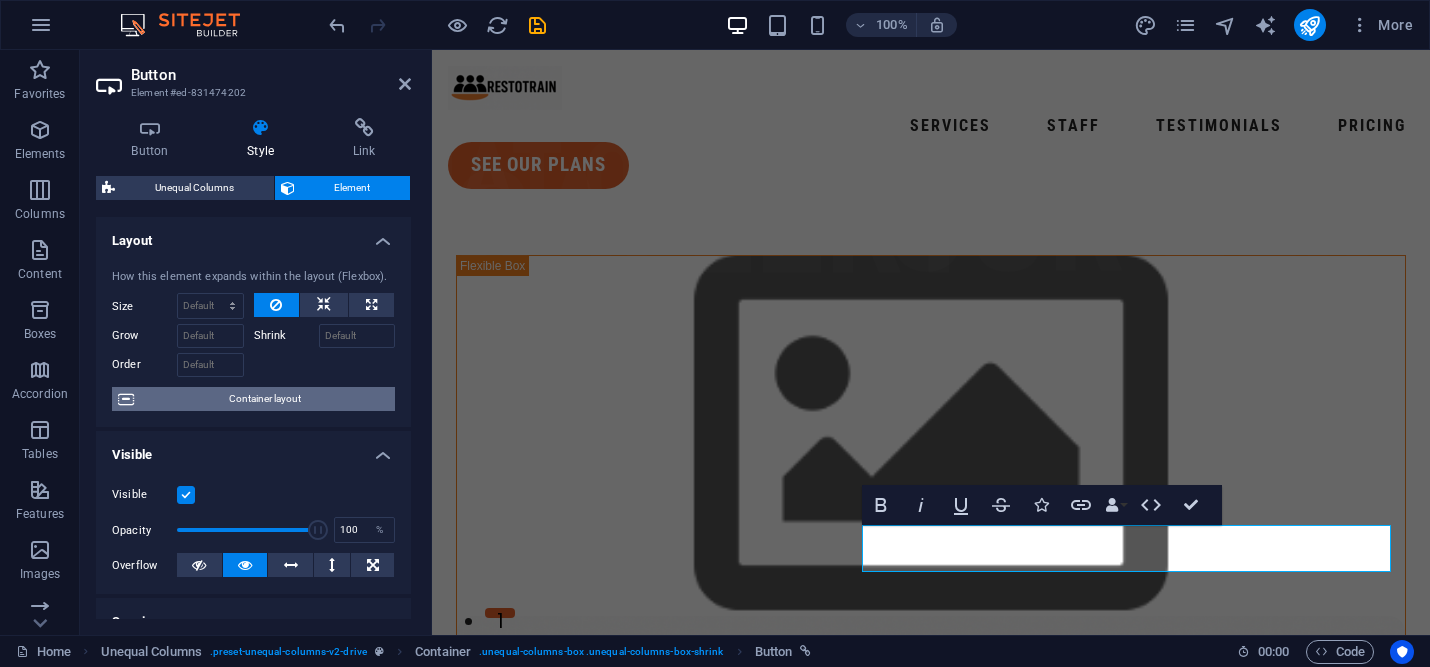 click on "Container layout" at bounding box center (264, 399) 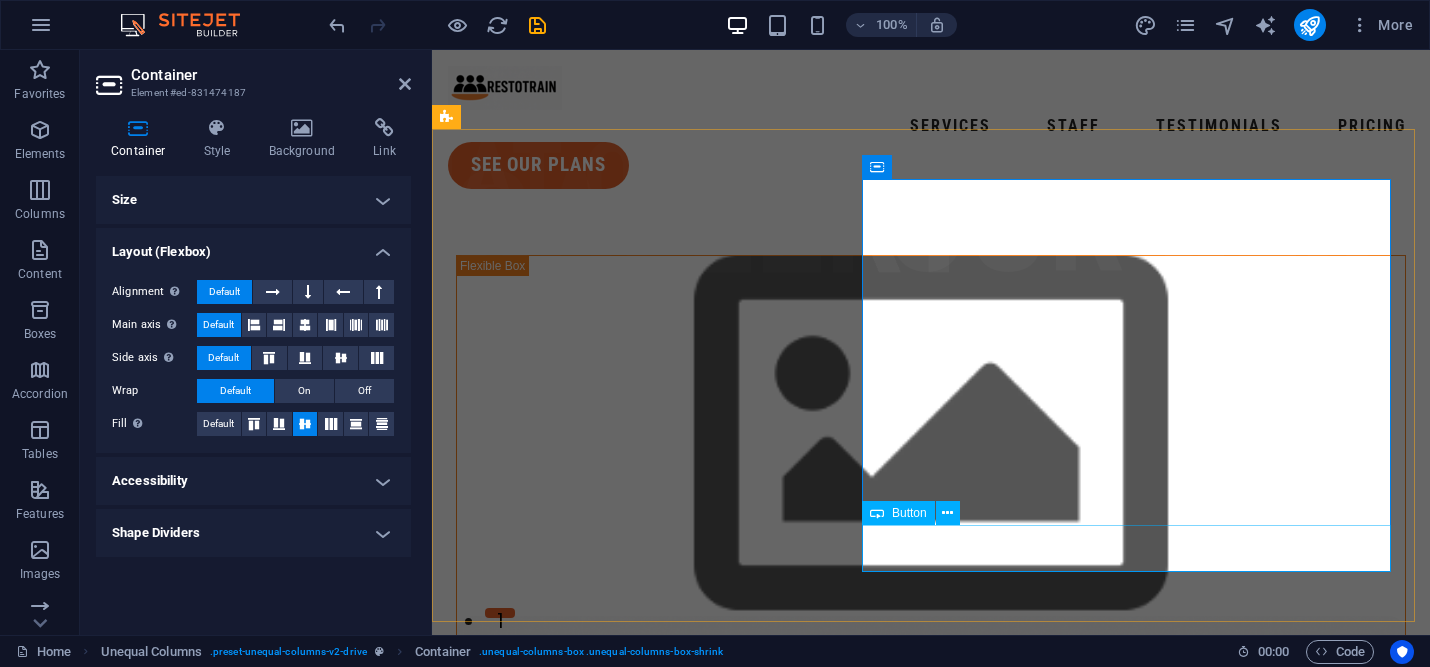 click on "contact us" at bounding box center (931, 1706) 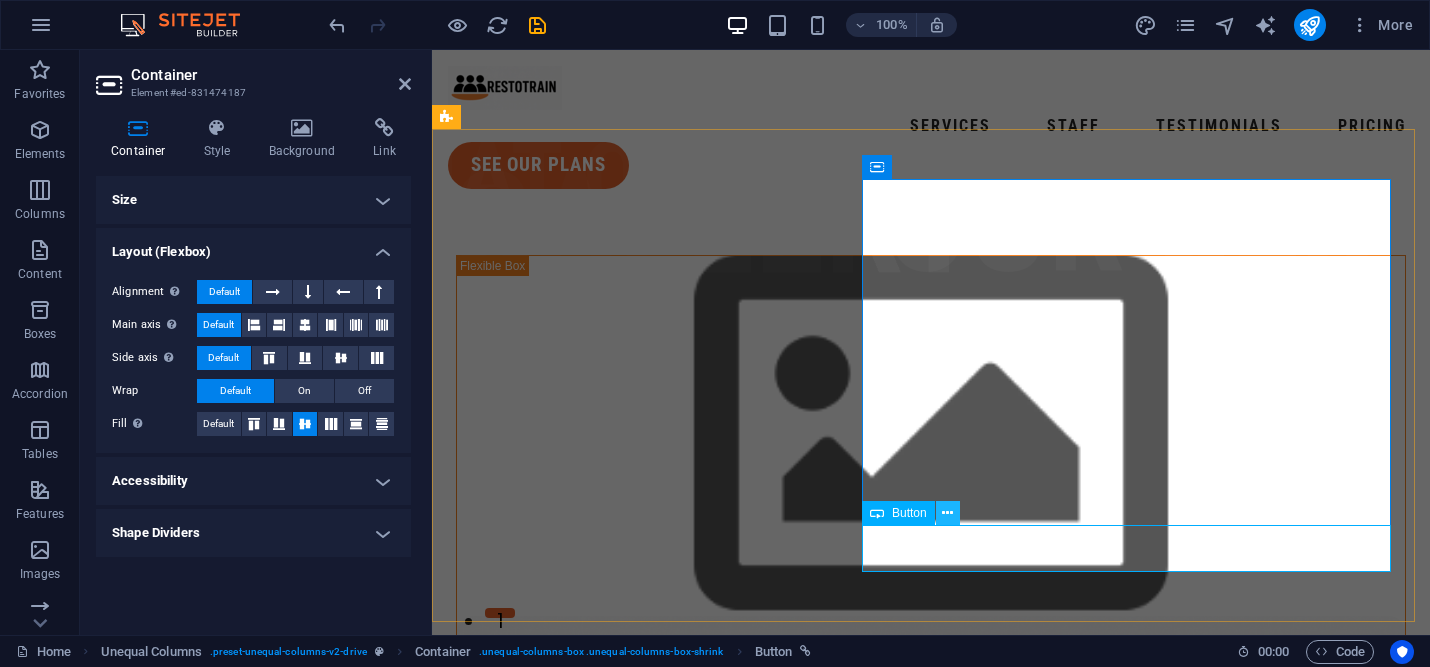 click at bounding box center (947, 513) 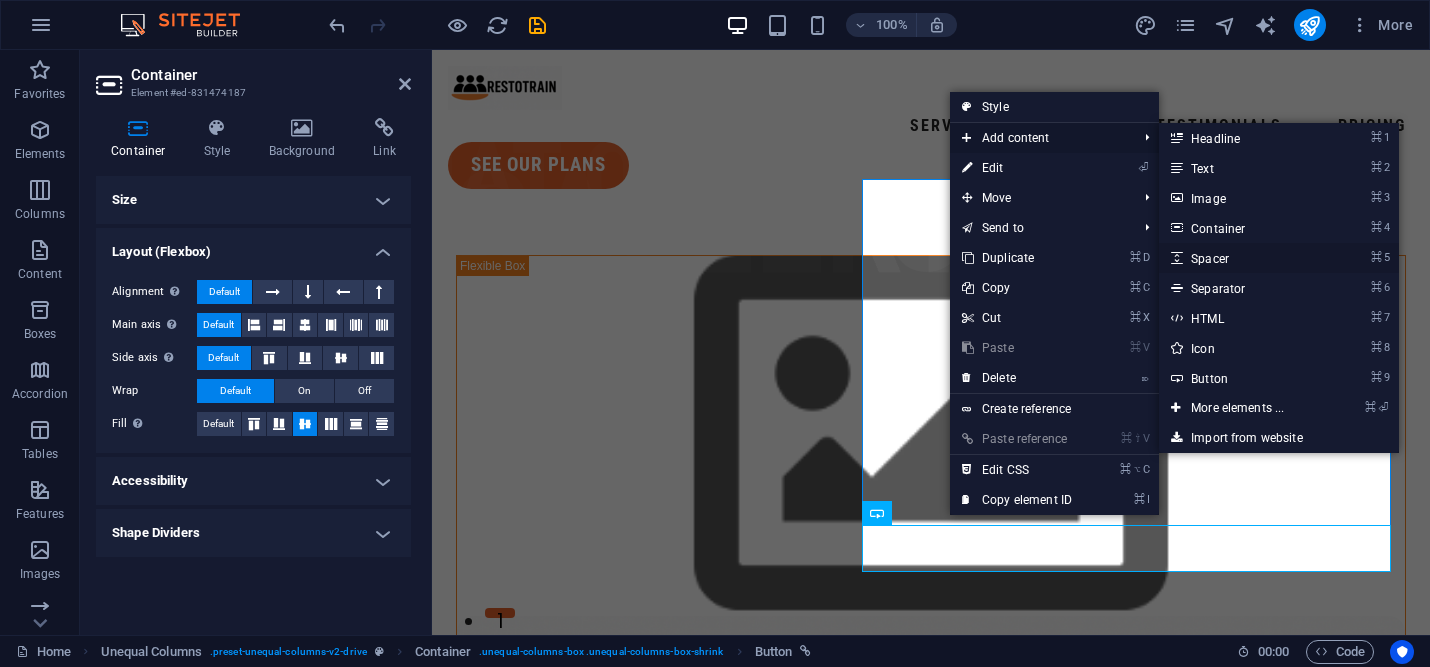 click on "⌘ 5  Spacer" at bounding box center [1241, 258] 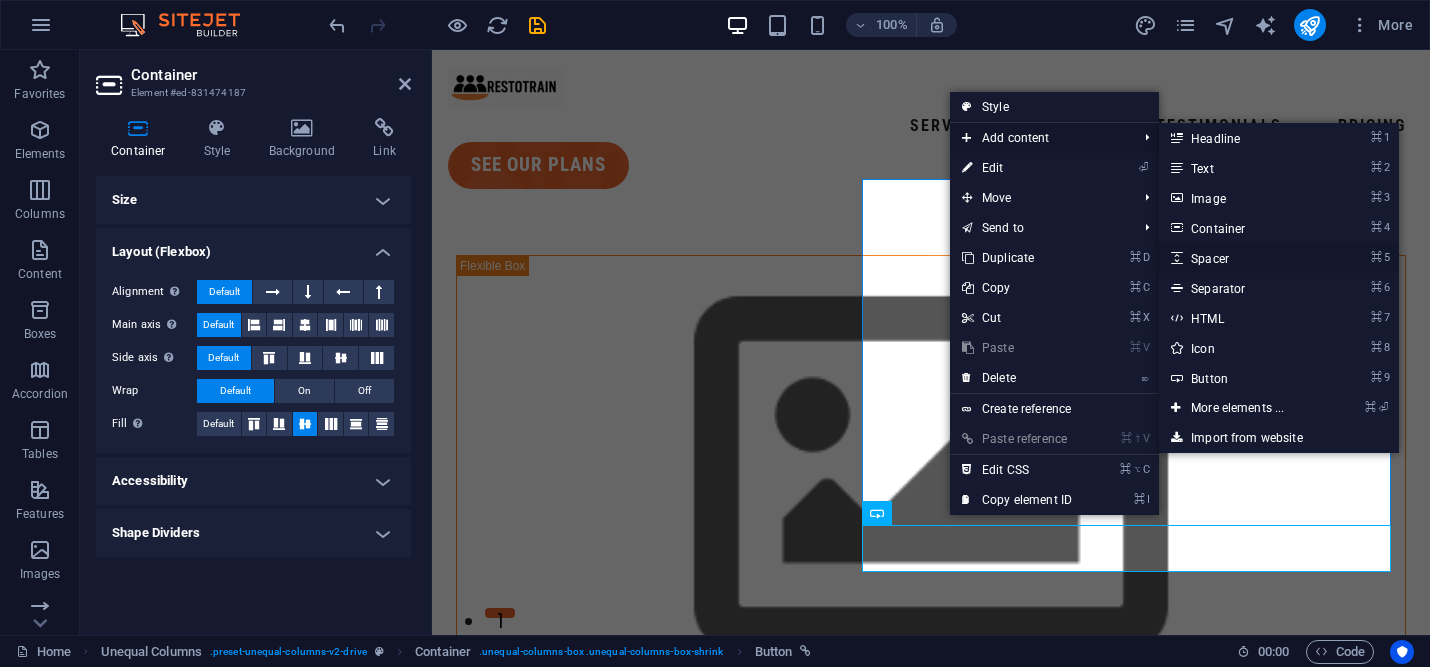 select on "px" 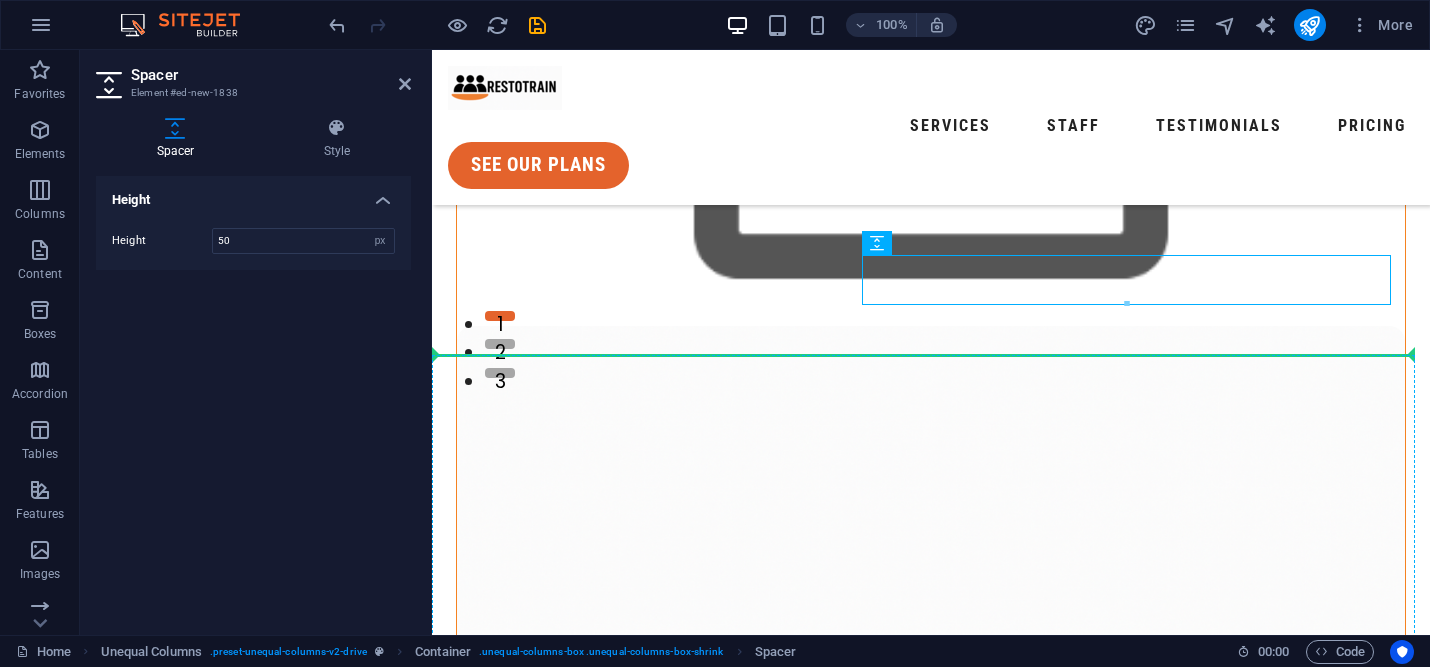 drag, startPoint x: 1080, startPoint y: 590, endPoint x: 1081, endPoint y: 571, distance: 19.026299 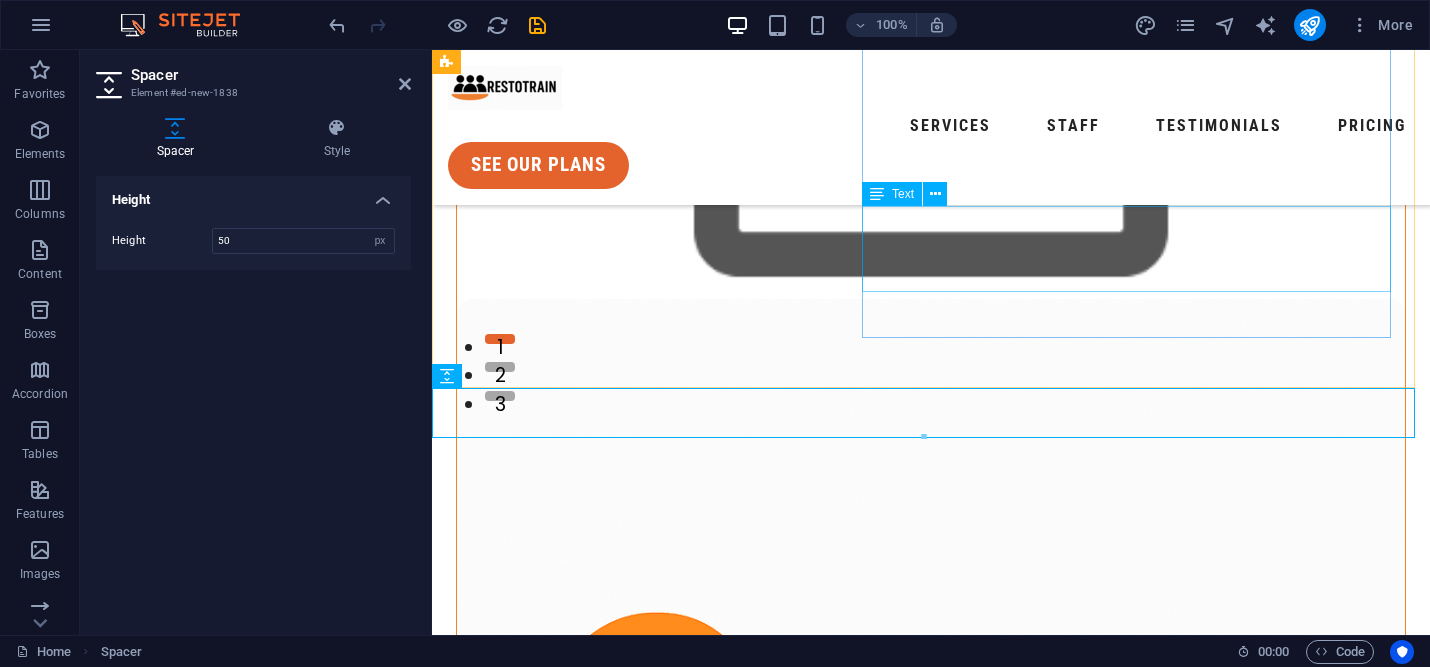 scroll, scrollTop: 189, scrollLeft: 0, axis: vertical 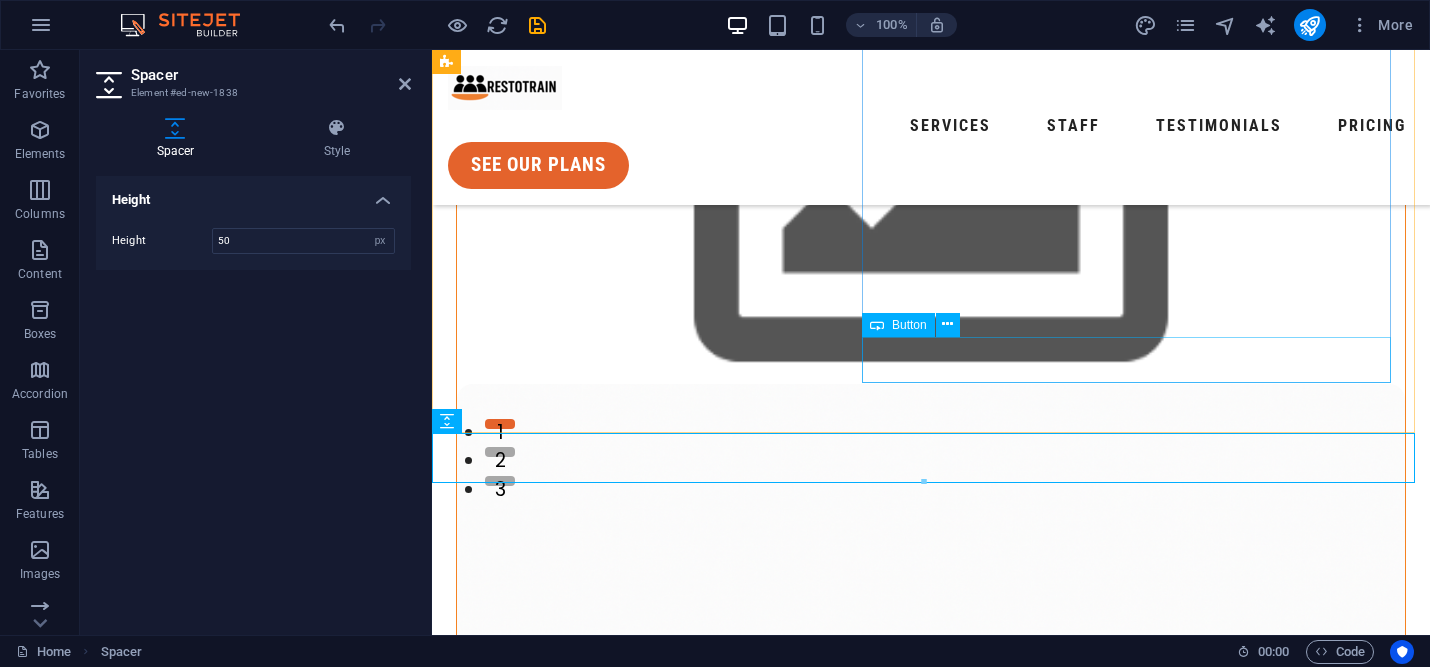 click on "contact us" at bounding box center (931, 1474) 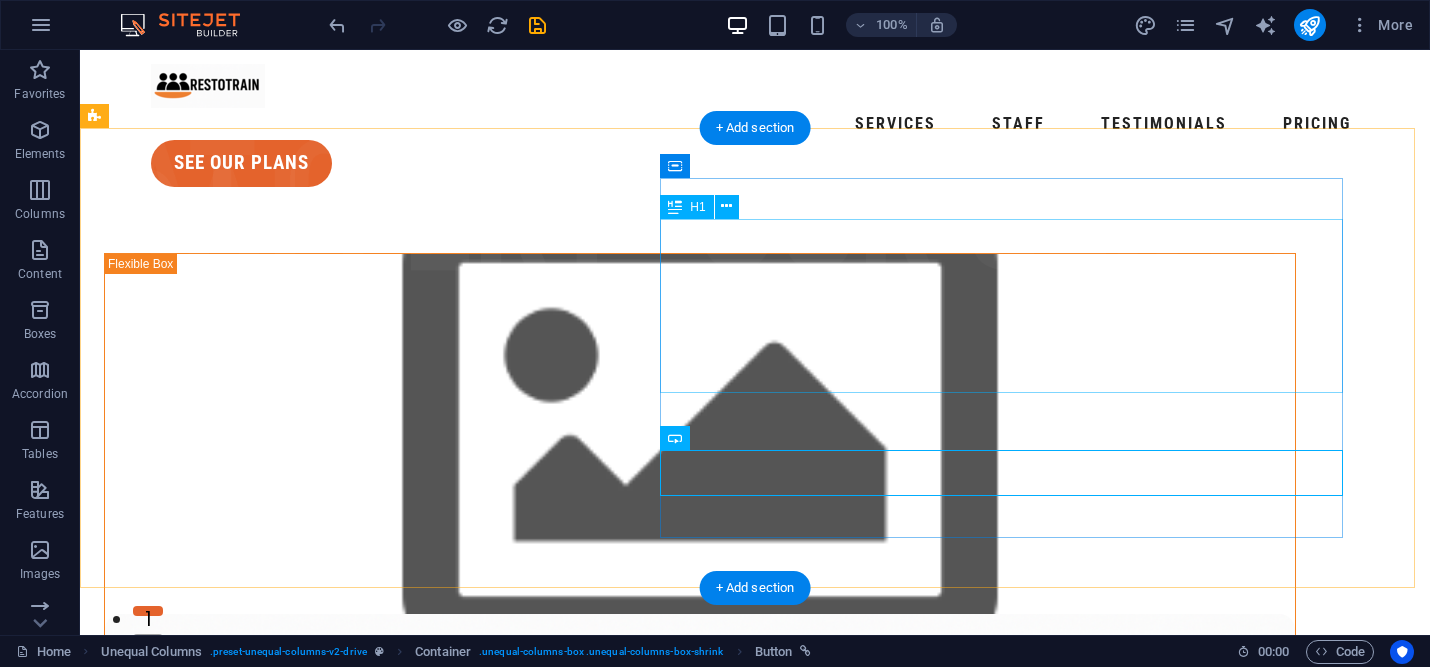 scroll, scrollTop: 0, scrollLeft: 0, axis: both 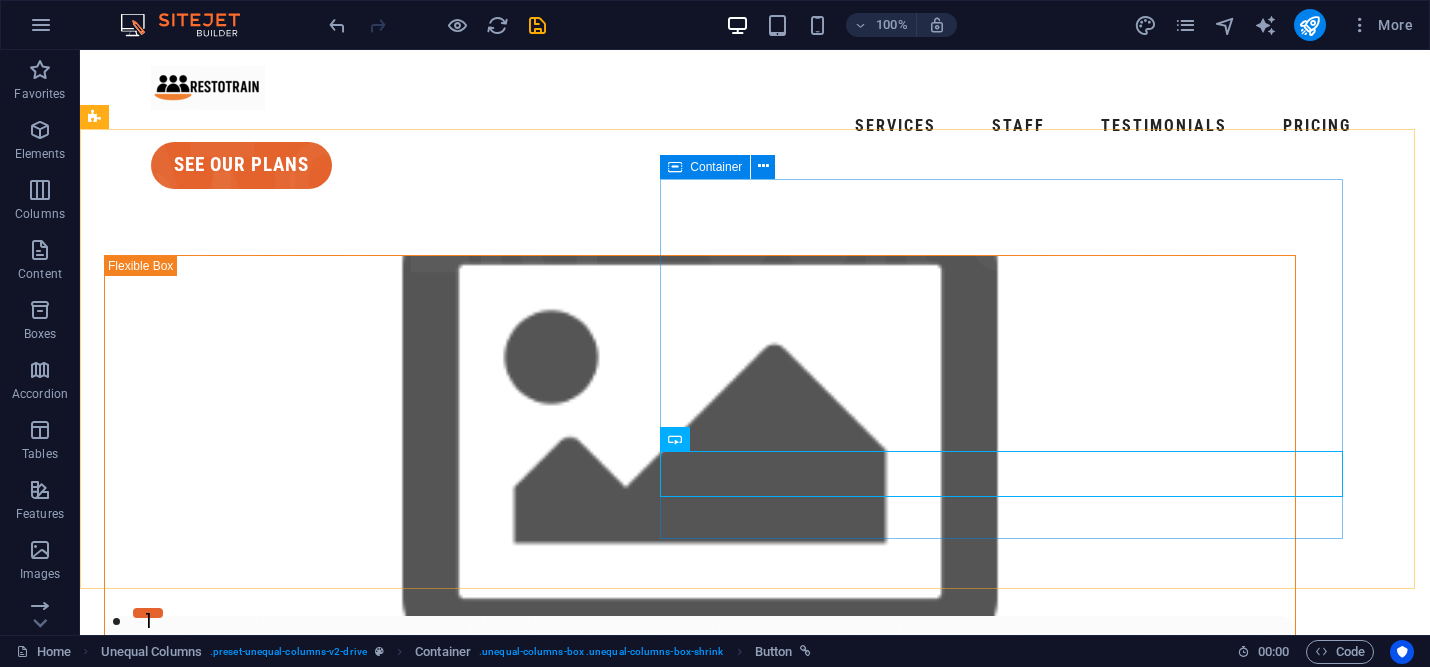 click on "Container" at bounding box center [716, 167] 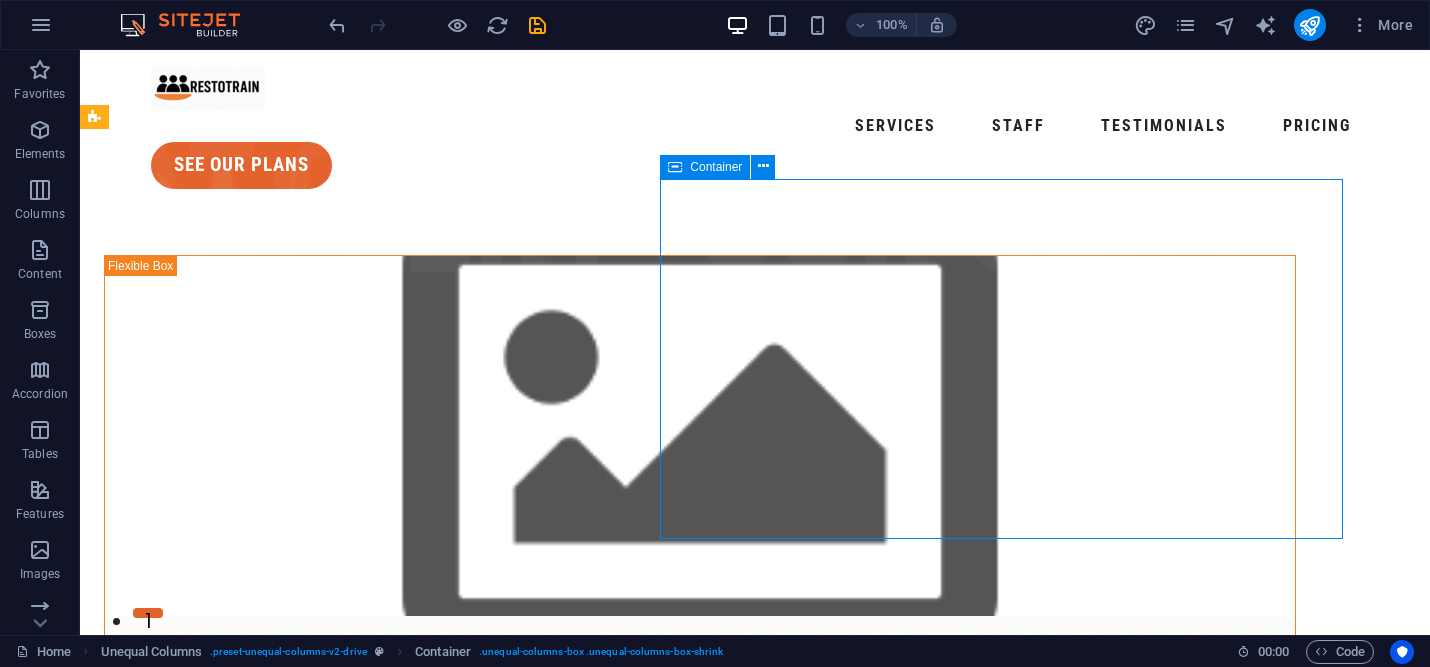 click on "Container" at bounding box center [716, 167] 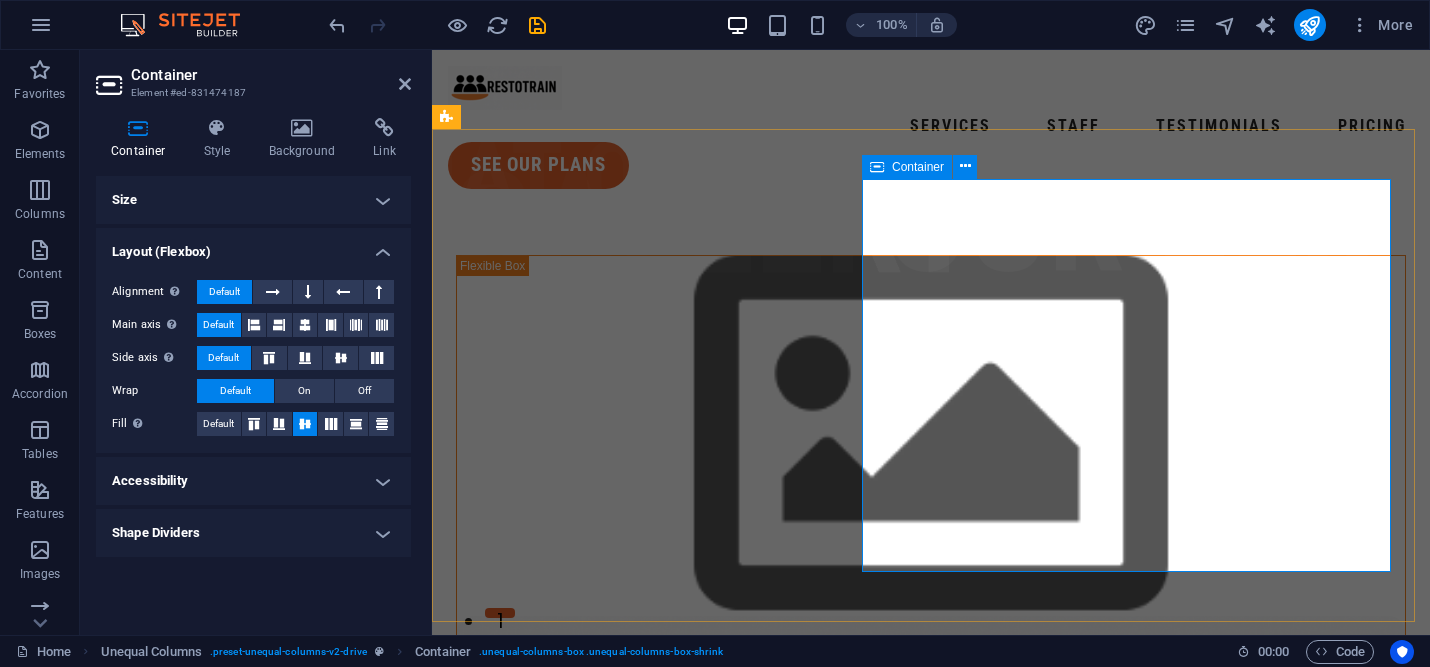 click at bounding box center (877, 167) 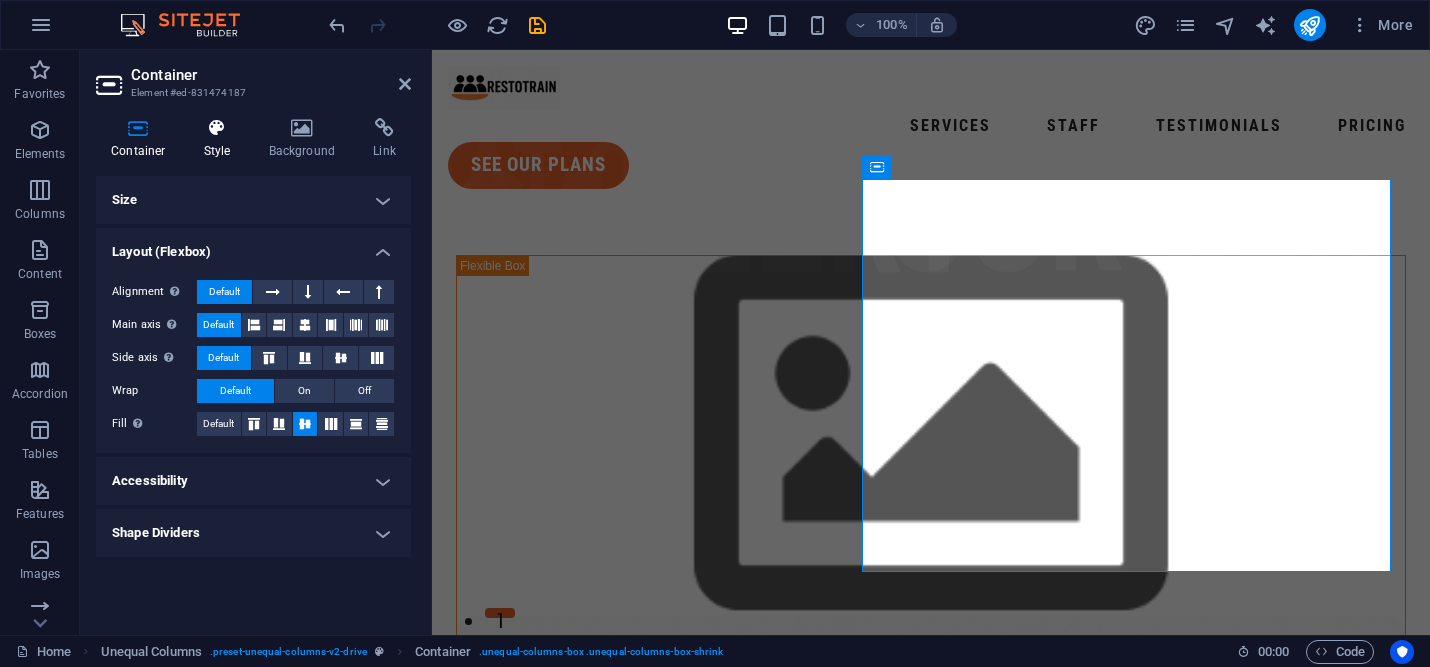 click on "Style" at bounding box center (221, 139) 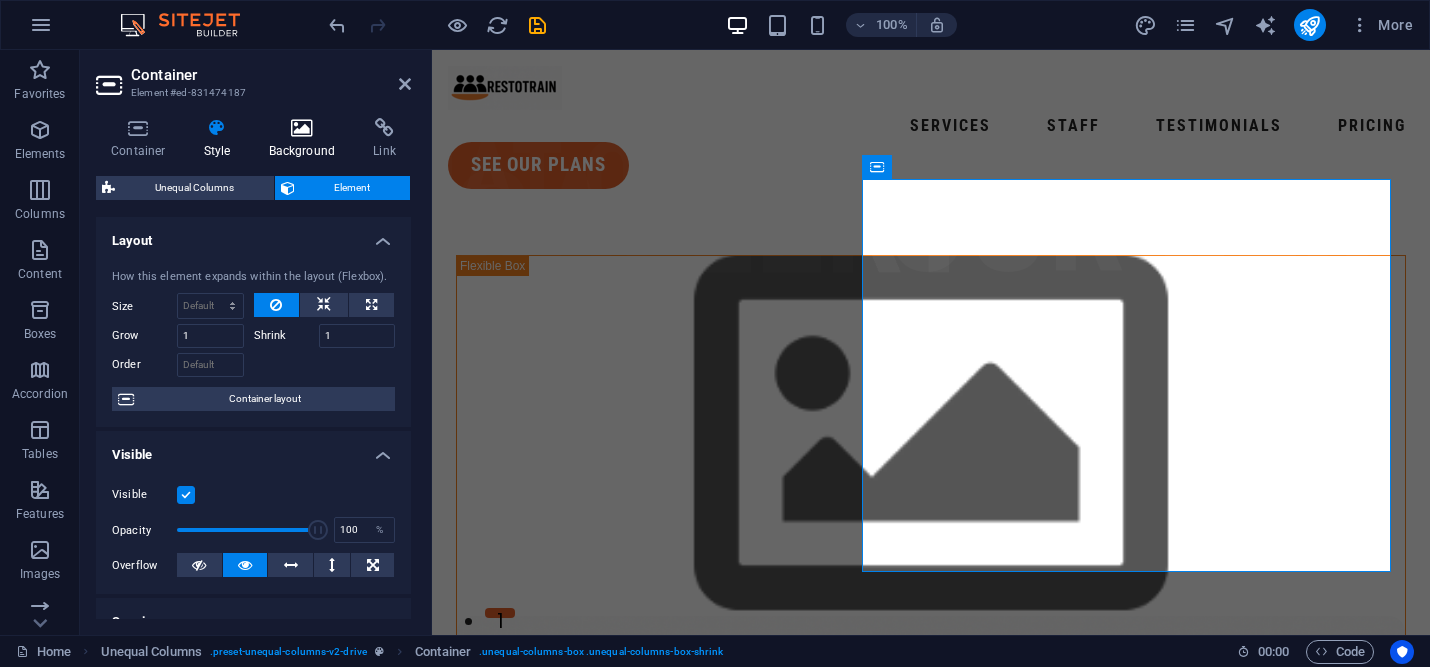 click on "Background" at bounding box center (306, 139) 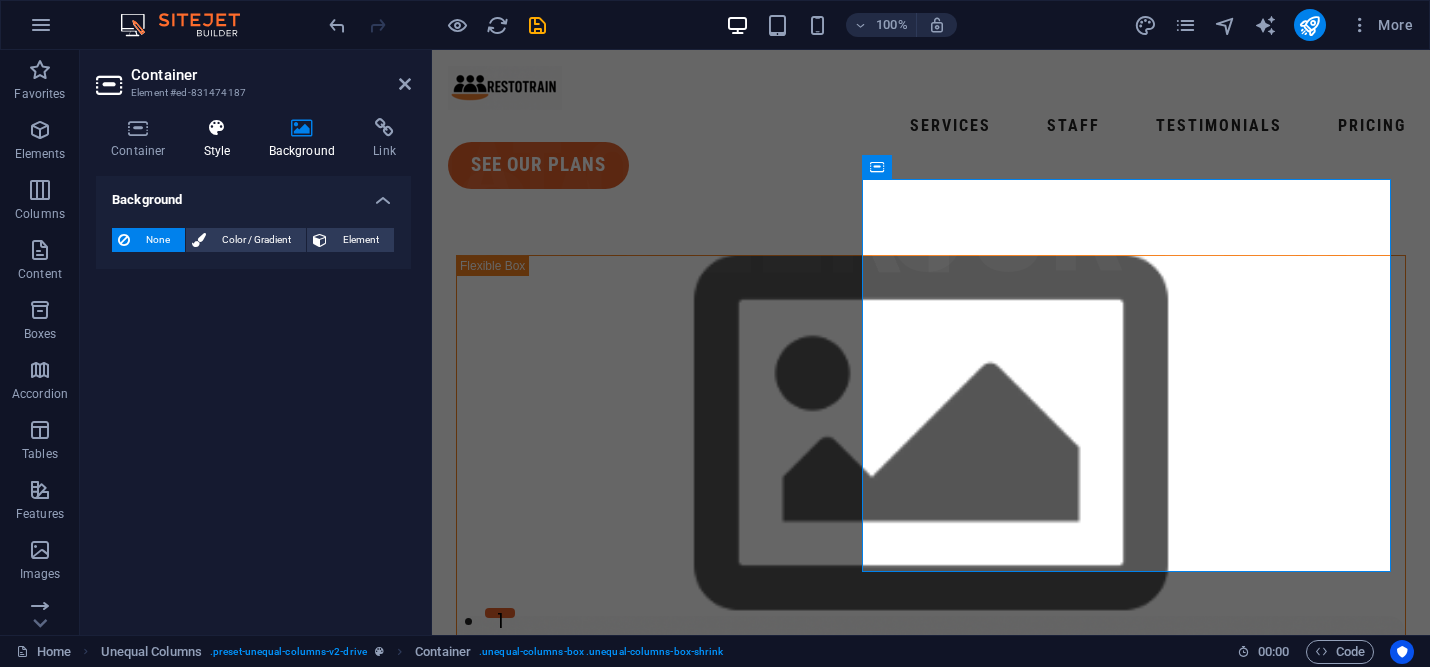 click on "Style" at bounding box center [221, 139] 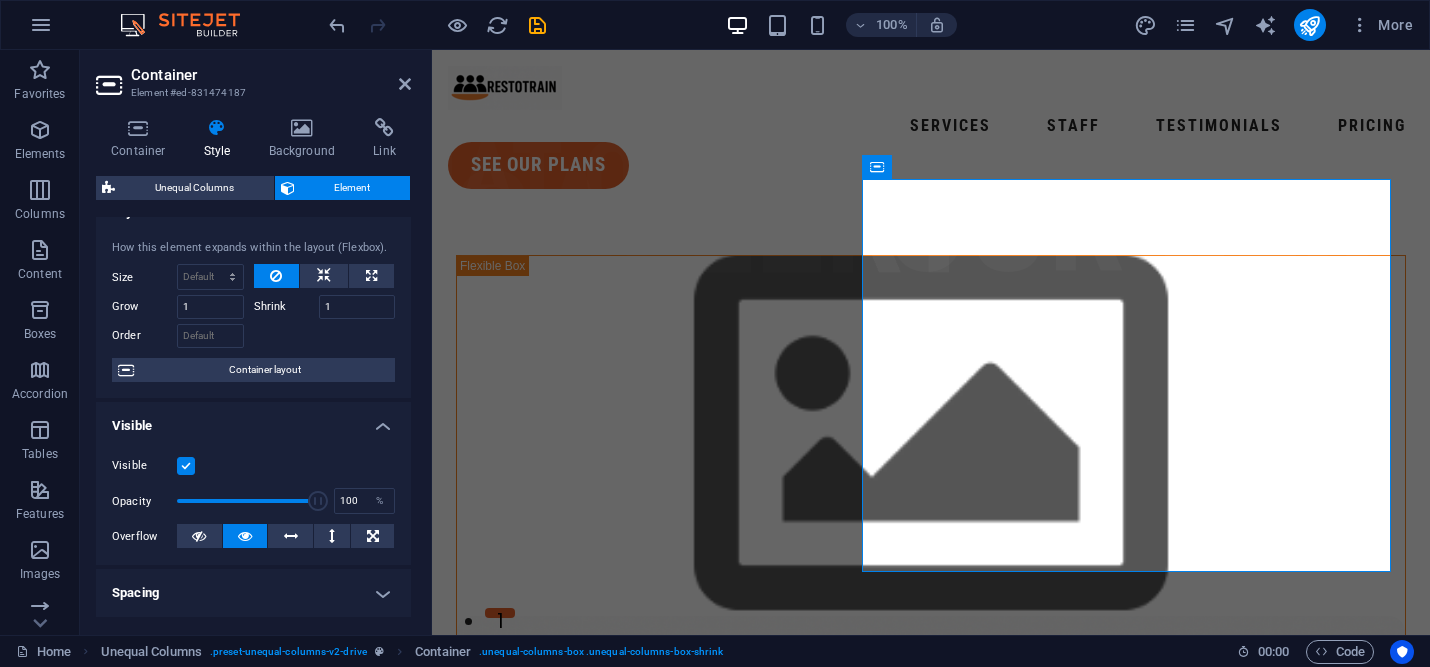 scroll, scrollTop: 0, scrollLeft: 0, axis: both 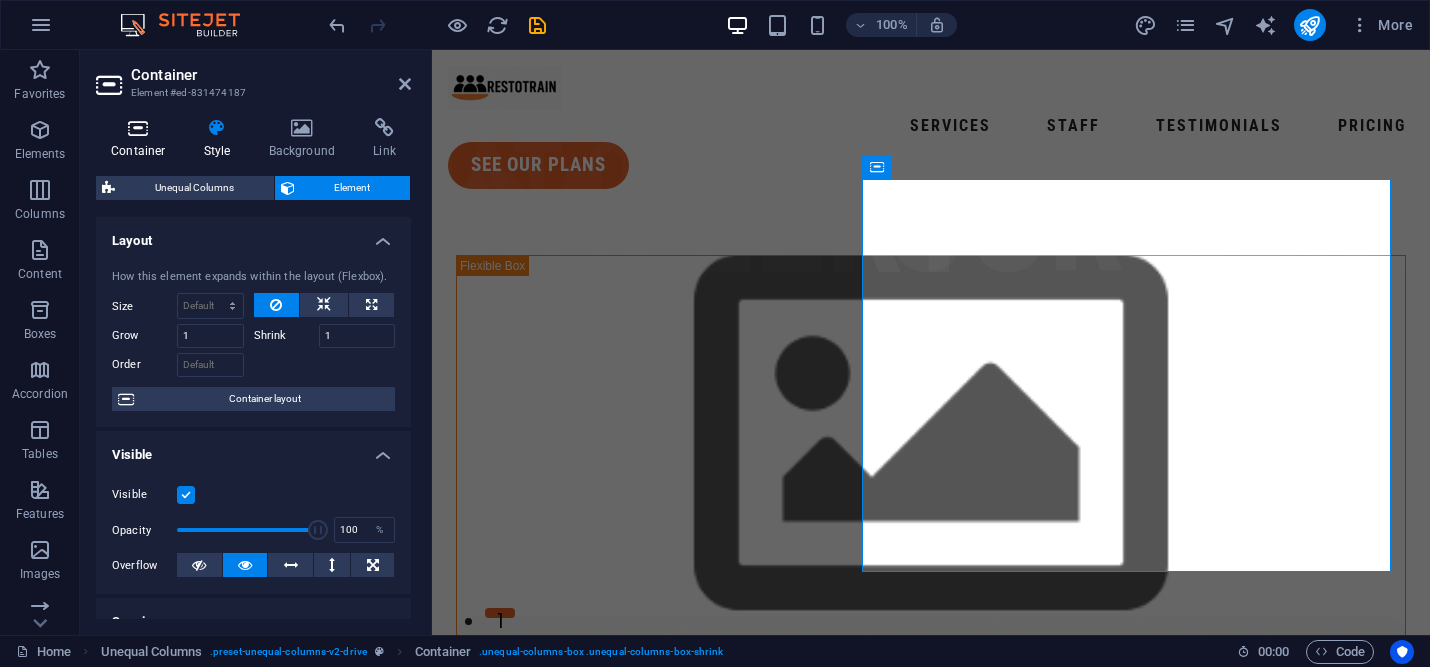 click at bounding box center [138, 128] 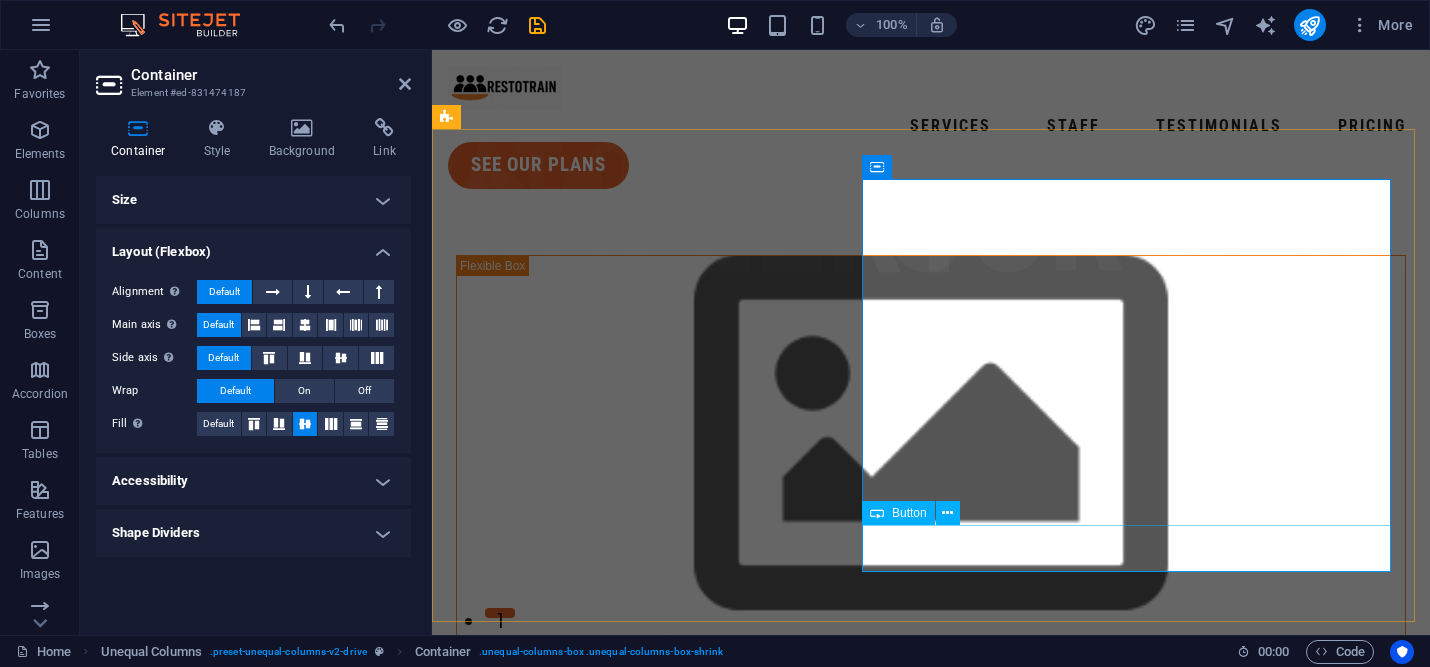 click on "contact us" at bounding box center [931, 1706] 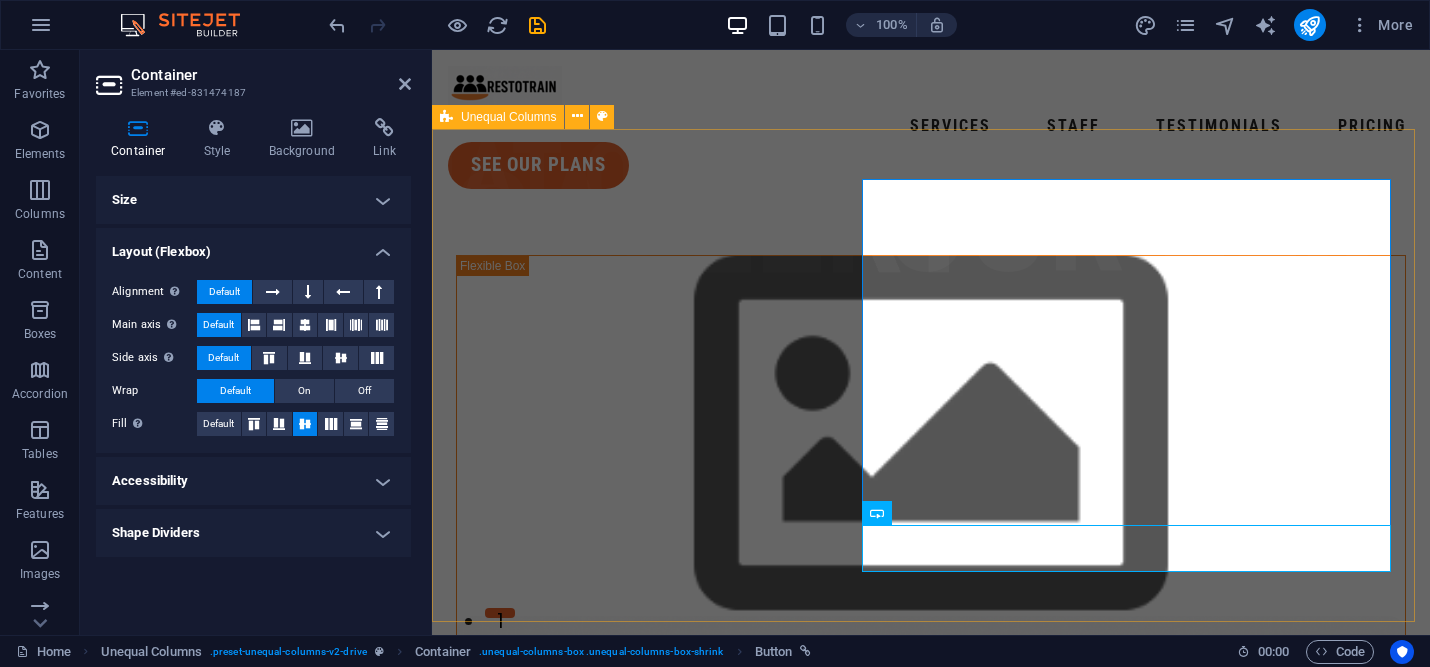 click on "Hospitality Training and Operations ResoTrain isn’t a consultant; it’s your dedicated partner in cultivating a stronger, more intelligent restaurant team. contact us" at bounding box center (931, 992) 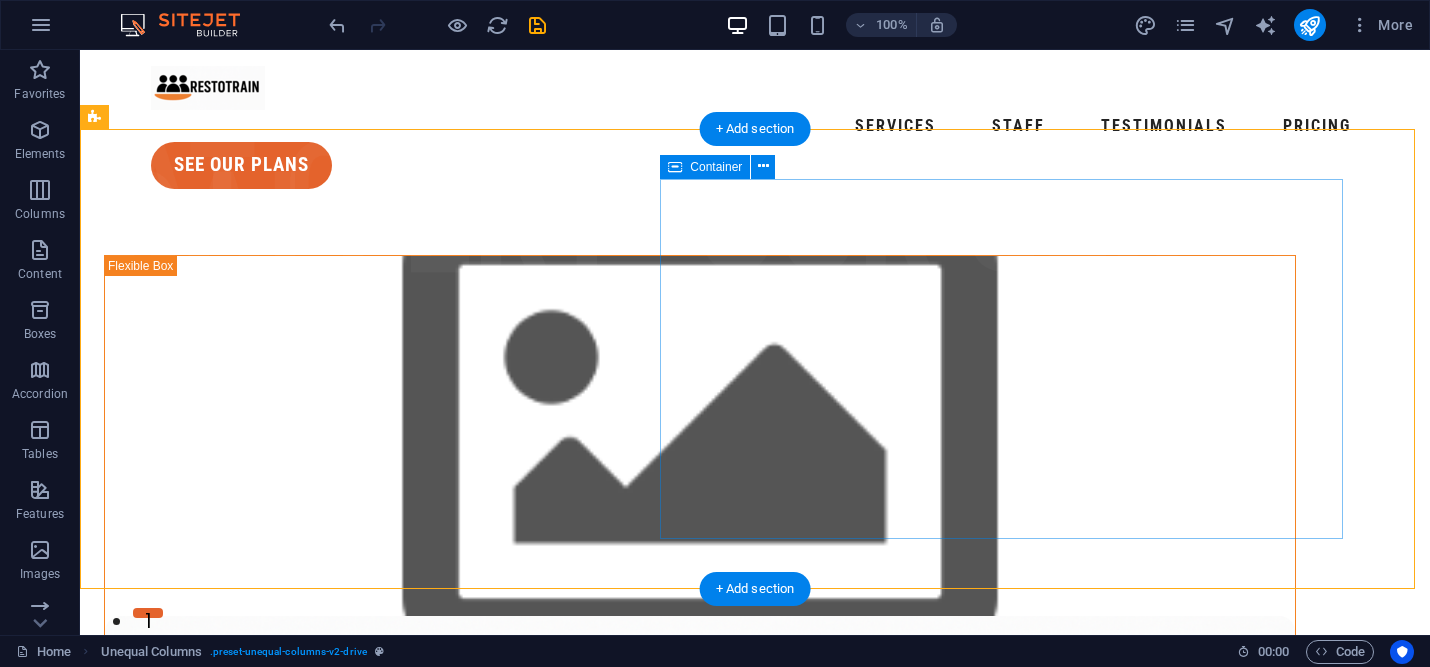 click on "Hospitality Training and Operations ResoTrain isn’t a consultant; it’s your dedicated partner in cultivating a stronger, more intelligent restaurant team. contact us" at bounding box center [700, 1736] 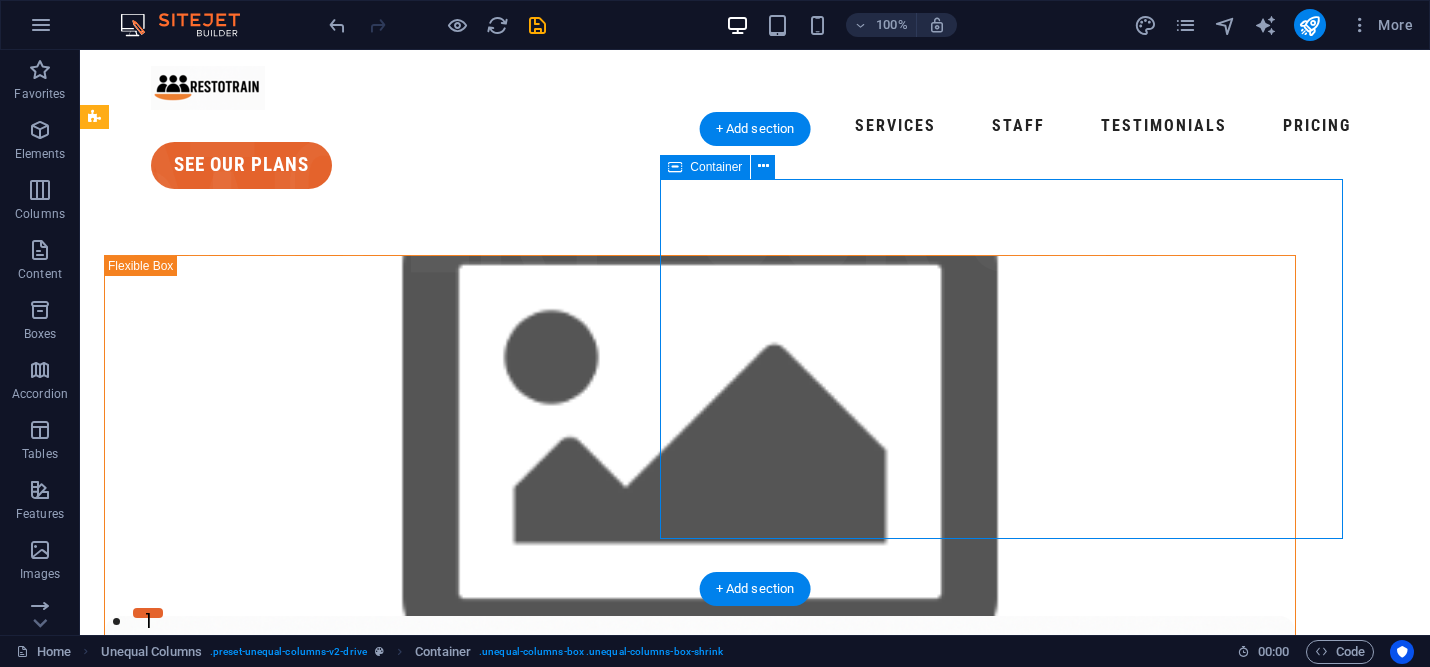 click on "Hospitality Training and Operations ResoTrain isn’t a consultant; it’s your dedicated partner in cultivating a stronger, more intelligent restaurant team. contact us" at bounding box center [700, 1736] 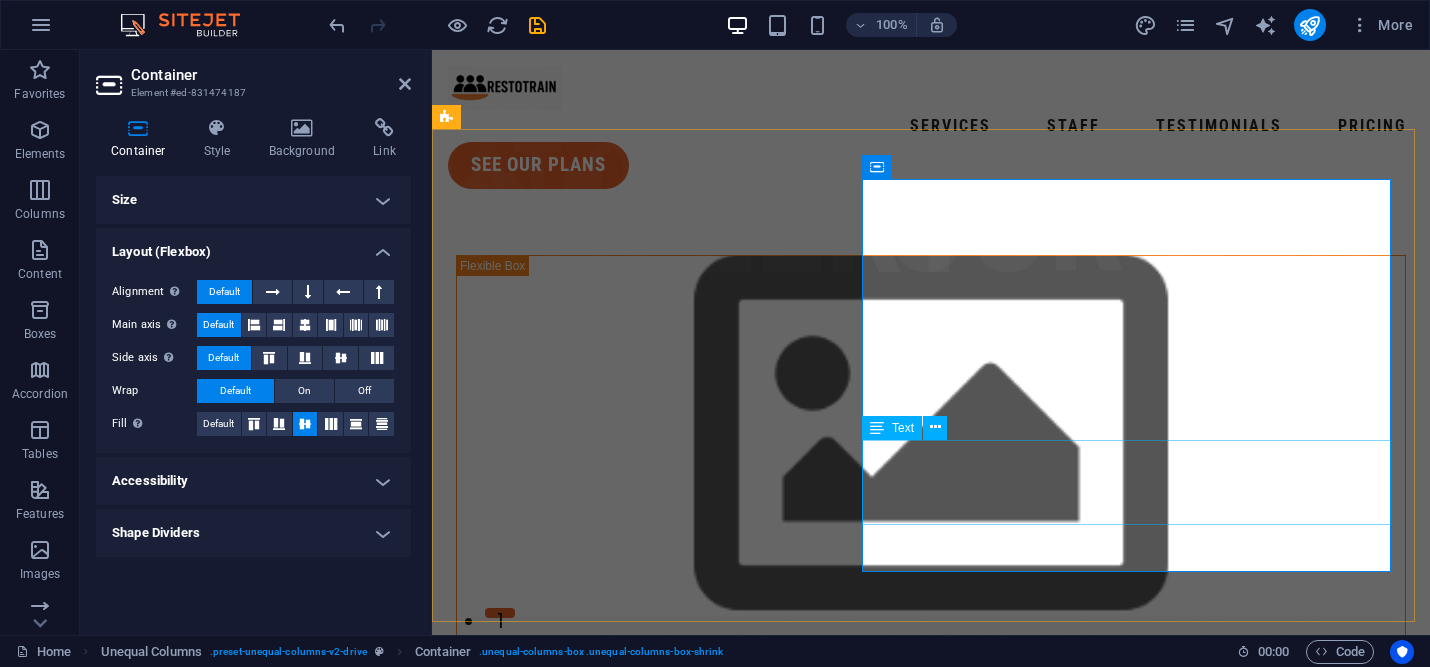 click on "ResoTrain isn’t a consultant; it’s your dedicated partner in cultivating a stronger, more intelligent restaurant team." at bounding box center (931, 1654) 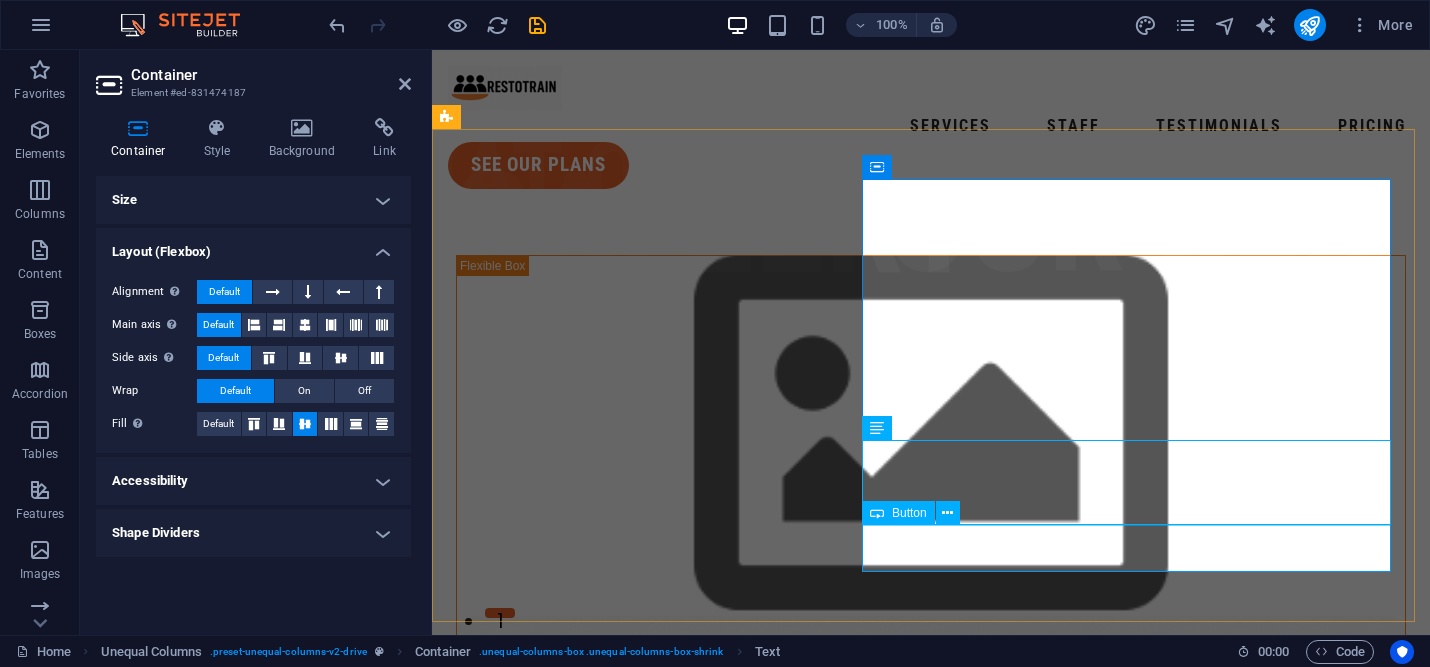 click on "contact us" at bounding box center (931, 1706) 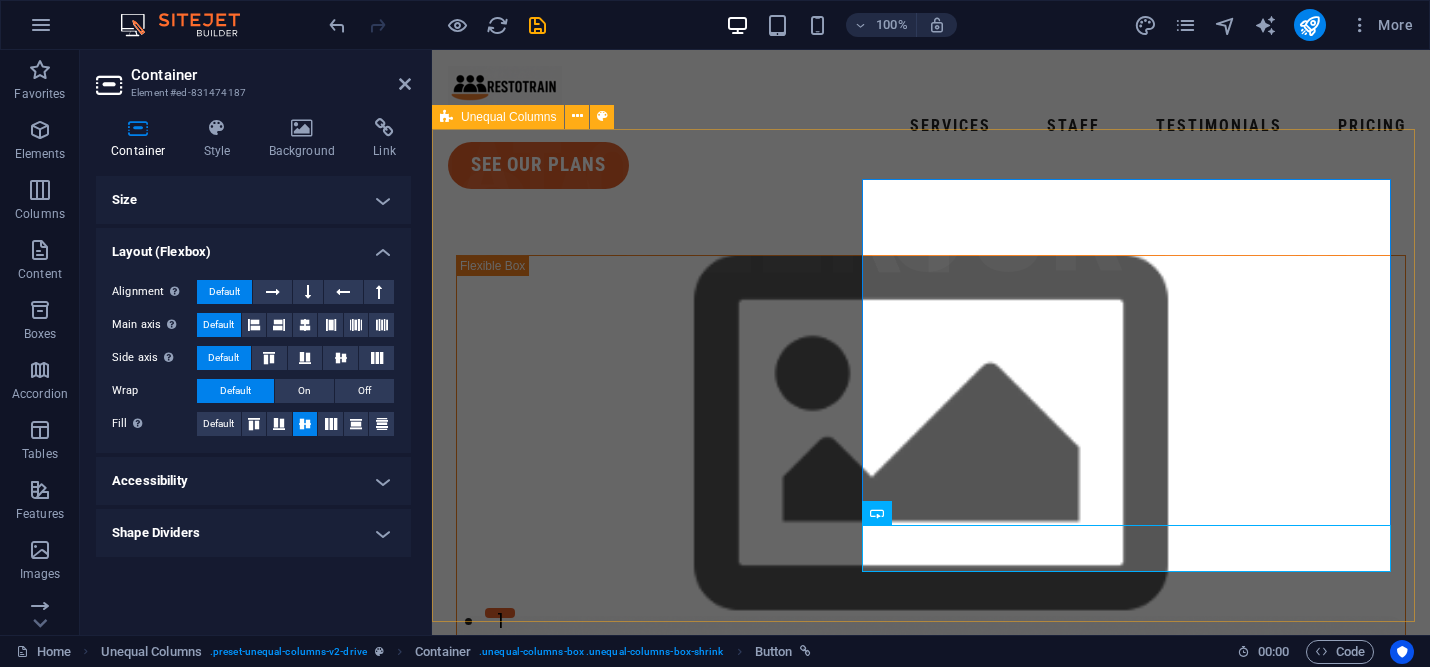 click on "Hospitality Training and Operations ResoTrain isn’t a consultant; it’s your dedicated partner in cultivating a stronger, more intelligent restaurant team. contact us" at bounding box center (931, 992) 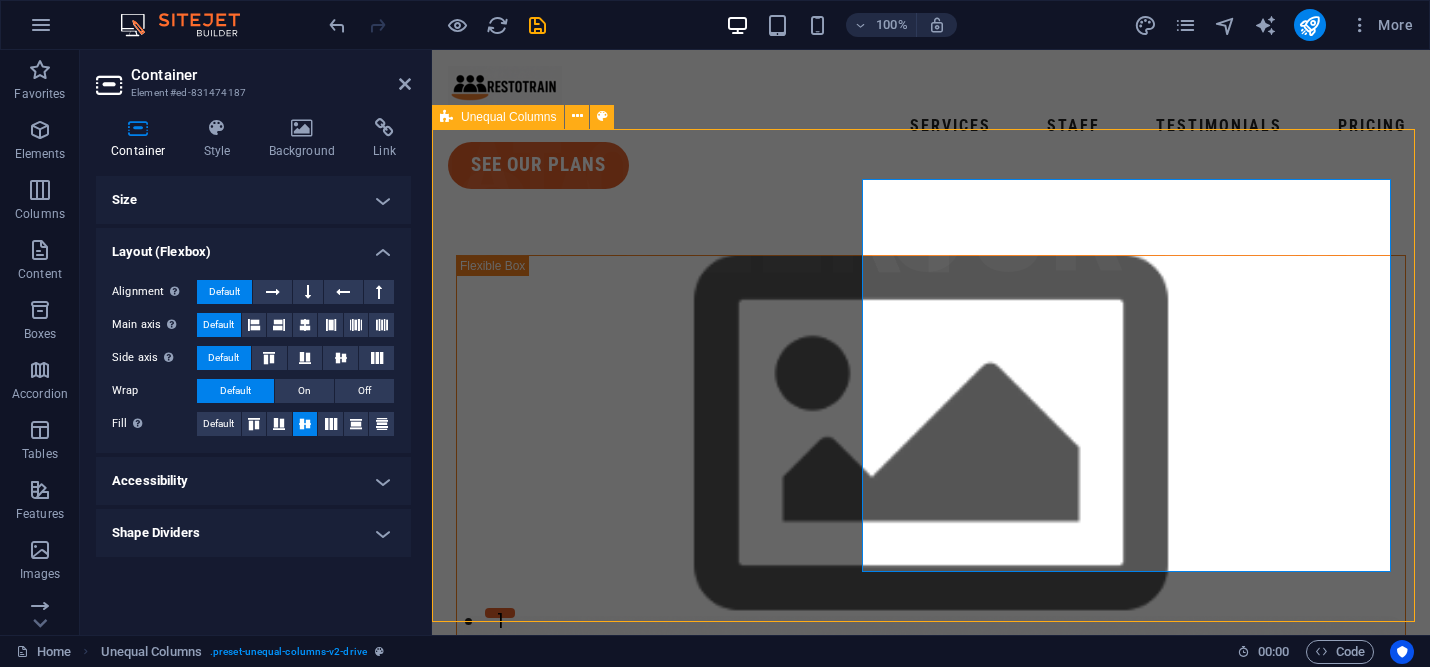 click on "Hospitality Training and Operations ResoTrain isn’t a consultant; it’s your dedicated partner in cultivating a stronger, more intelligent restaurant team. contact us" at bounding box center [931, 992] 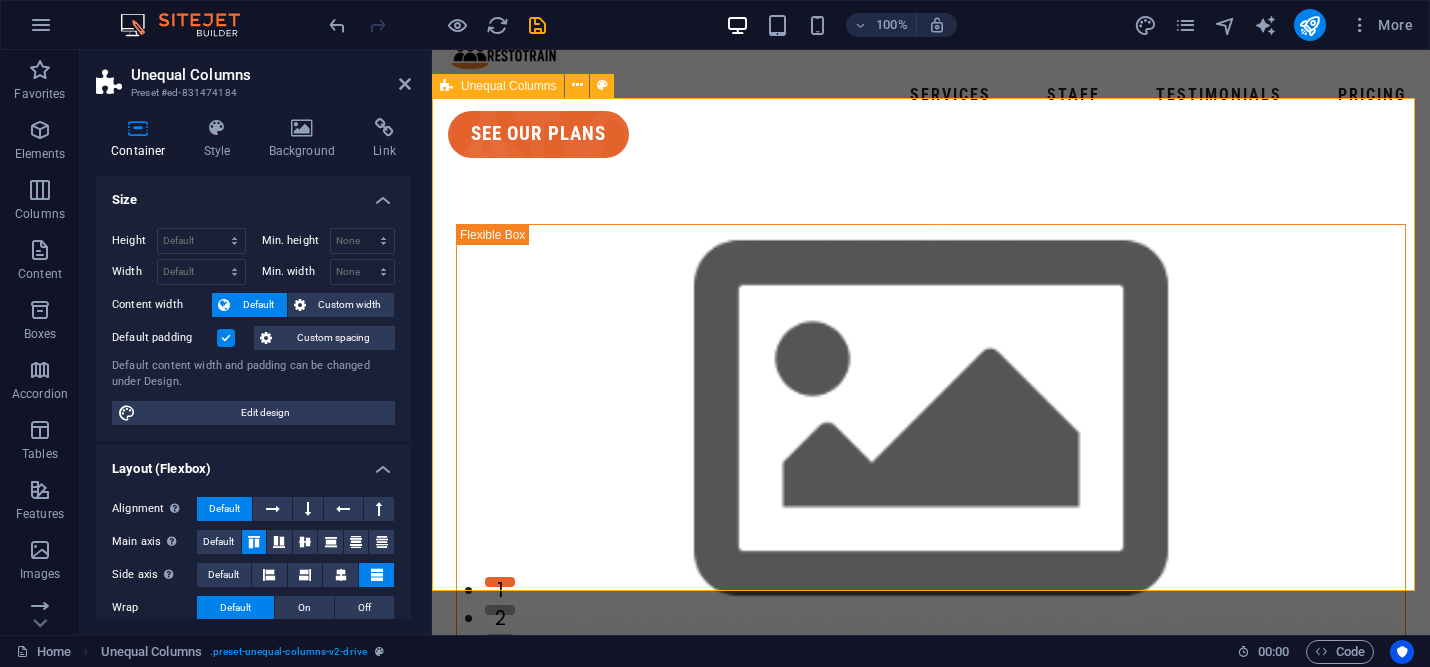 scroll, scrollTop: 62, scrollLeft: 0, axis: vertical 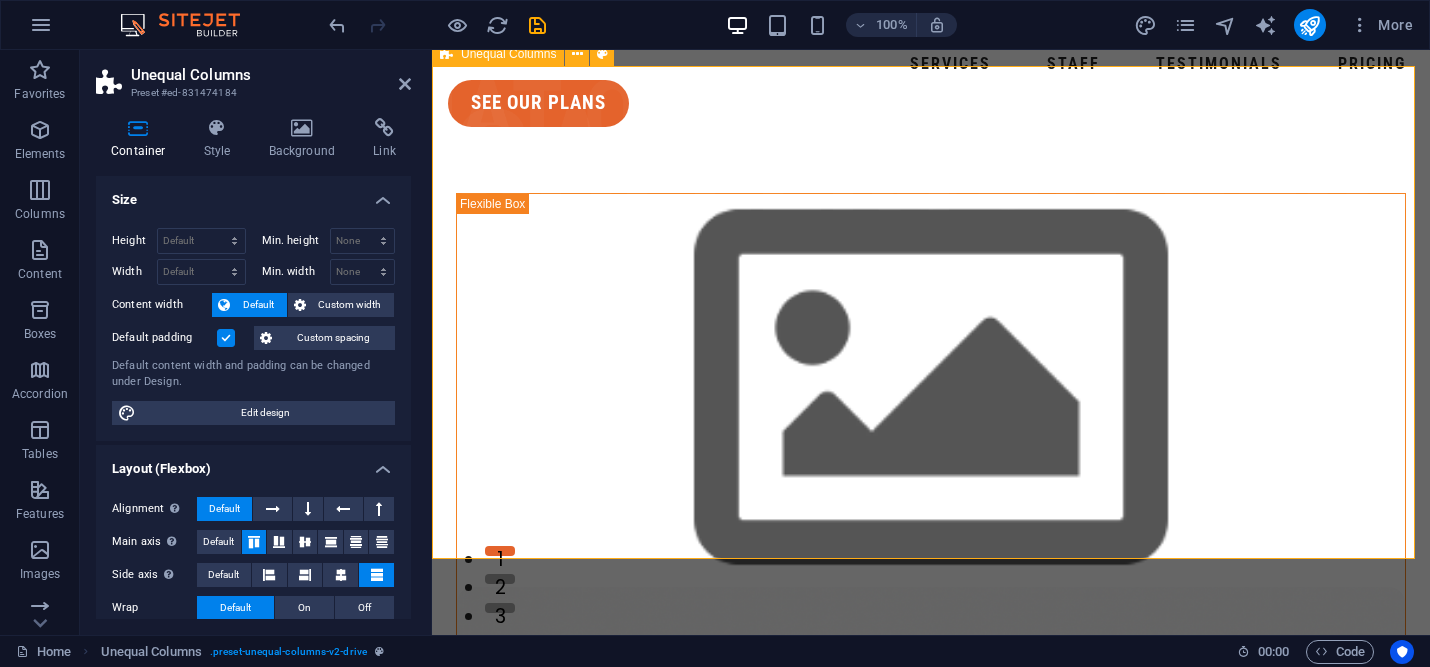 click on "Hospitality Training and Operations ResoTrain isn’t a consultant; it’s your dedicated partner in cultivating a stronger, more intelligent restaurant team. contact us" at bounding box center [931, 947] 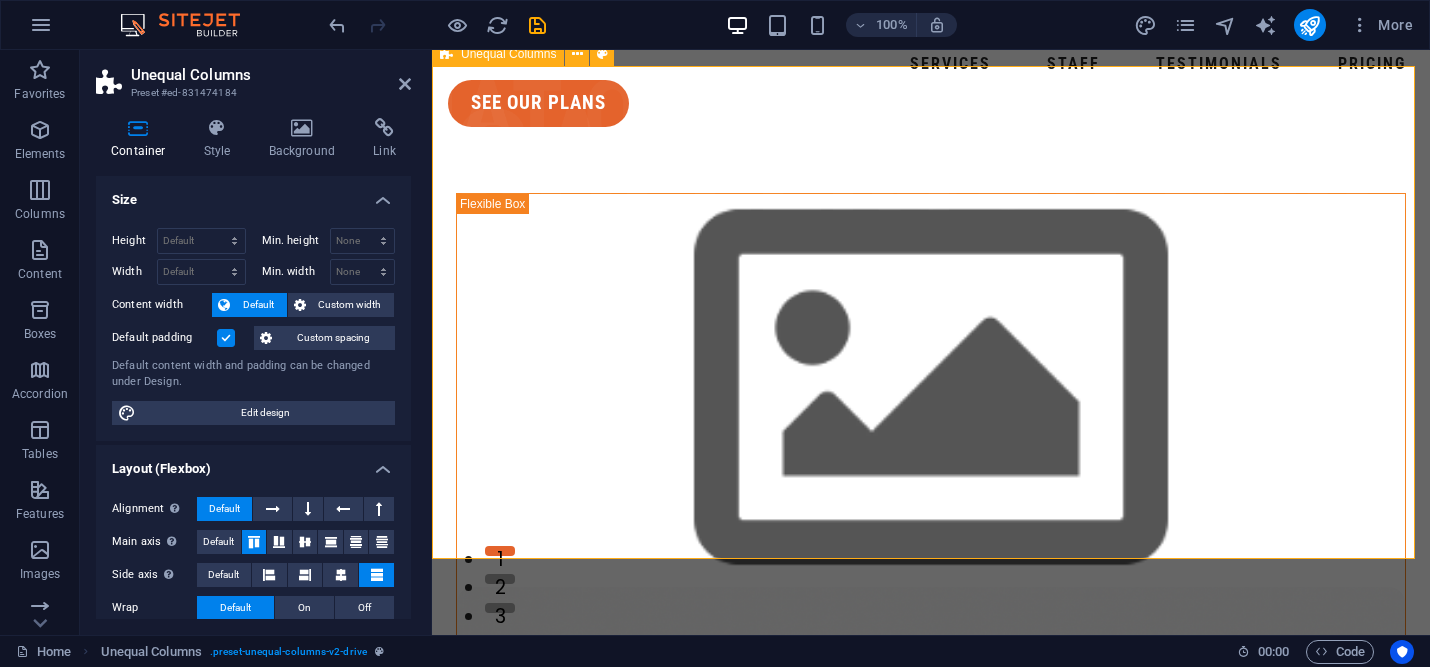 click on "Hospitality Training and Operations ResoTrain isn’t a consultant; it’s your dedicated partner in cultivating a stronger, more intelligent restaurant team. contact us" at bounding box center [931, 947] 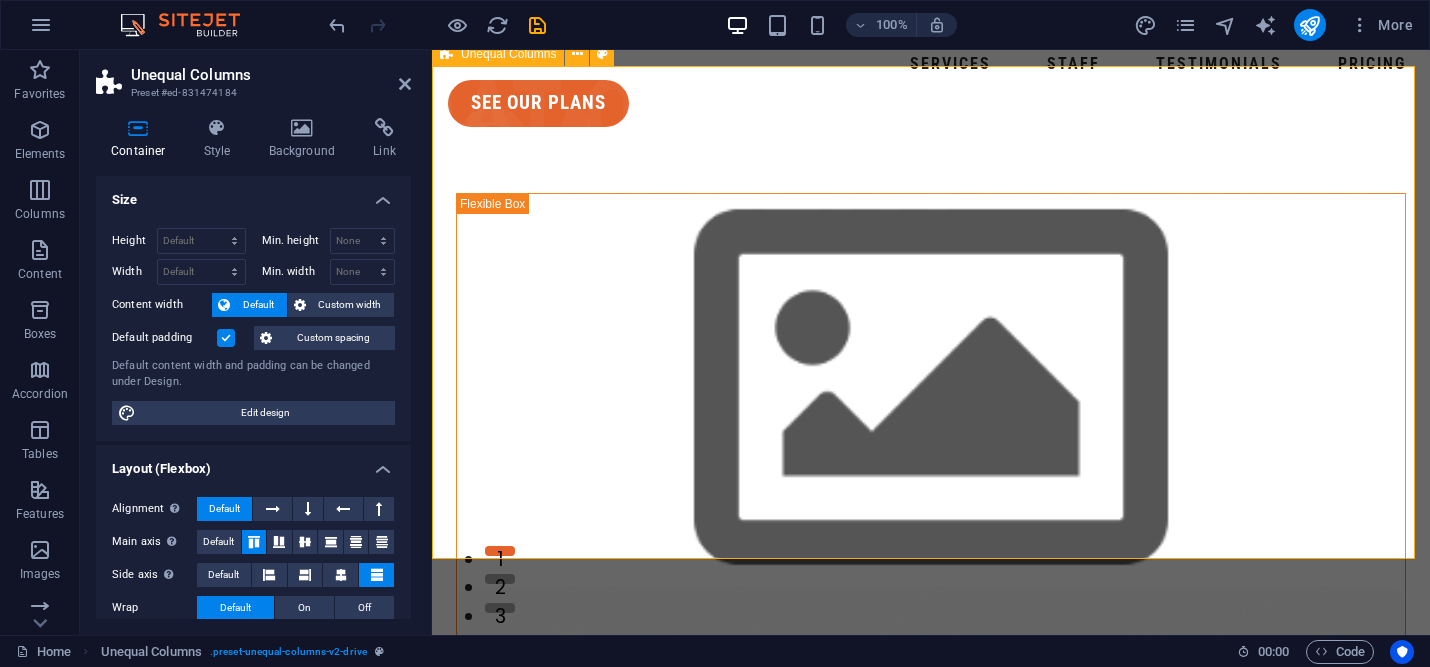 click on "Hospitality Training and Operations ResoTrain isn’t a consultant; it’s your dedicated partner in cultivating a stronger, more intelligent restaurant team. contact us" at bounding box center (931, 947) 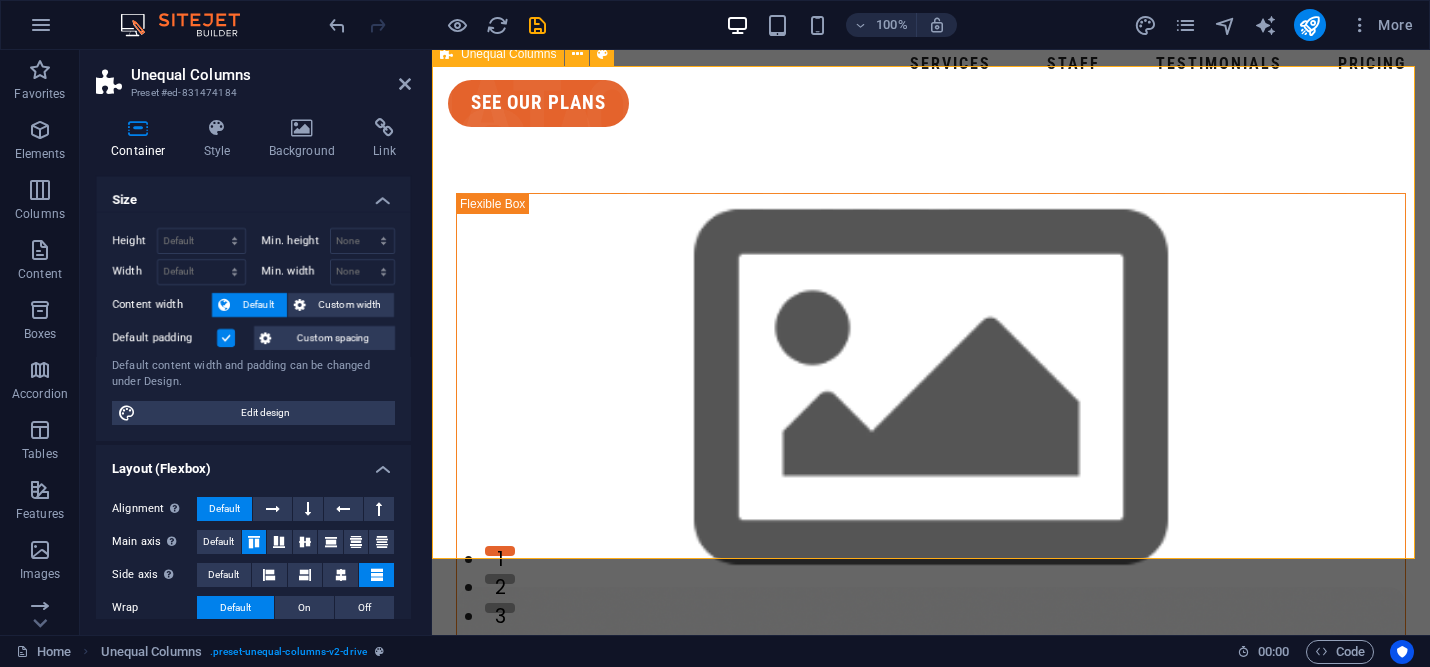 click on "Hospitality Training and Operations ResoTrain isn’t a consultant; it’s your dedicated partner in cultivating a stronger, more intelligent restaurant team. contact us" at bounding box center [931, 947] 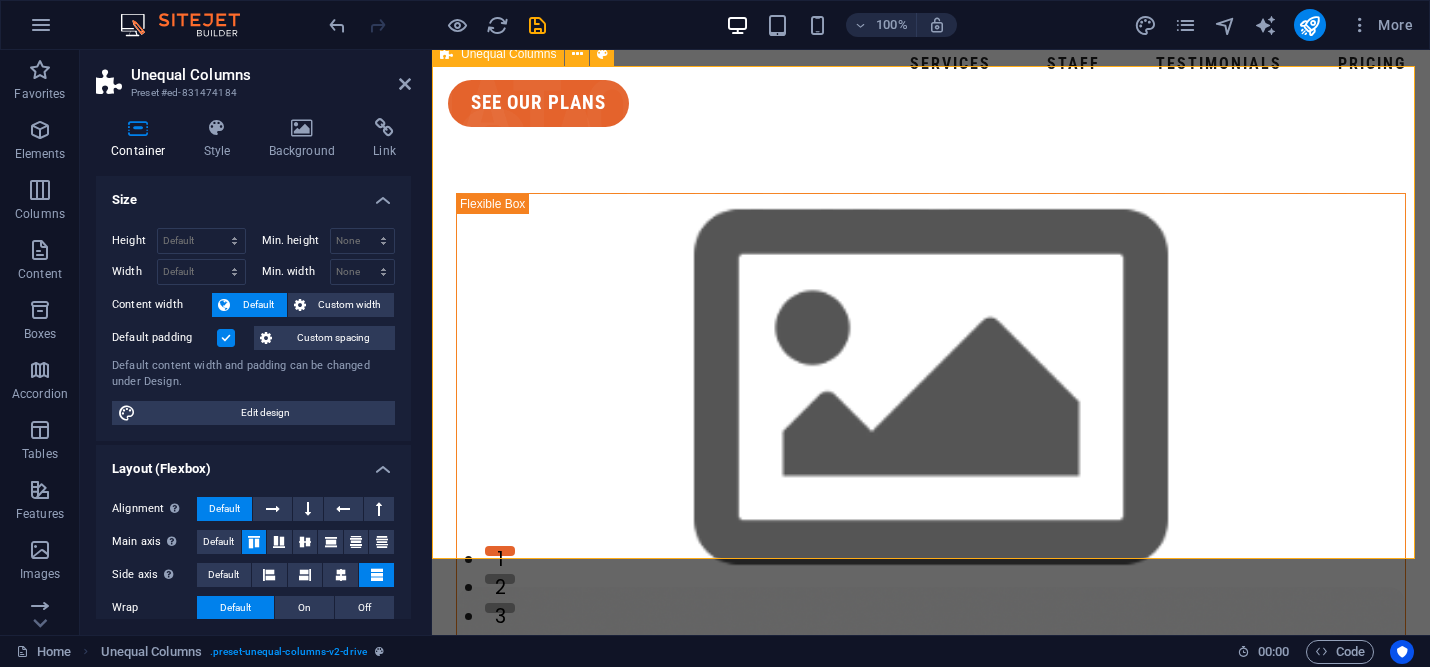 click on "contact us" at bounding box center [931, 1677] 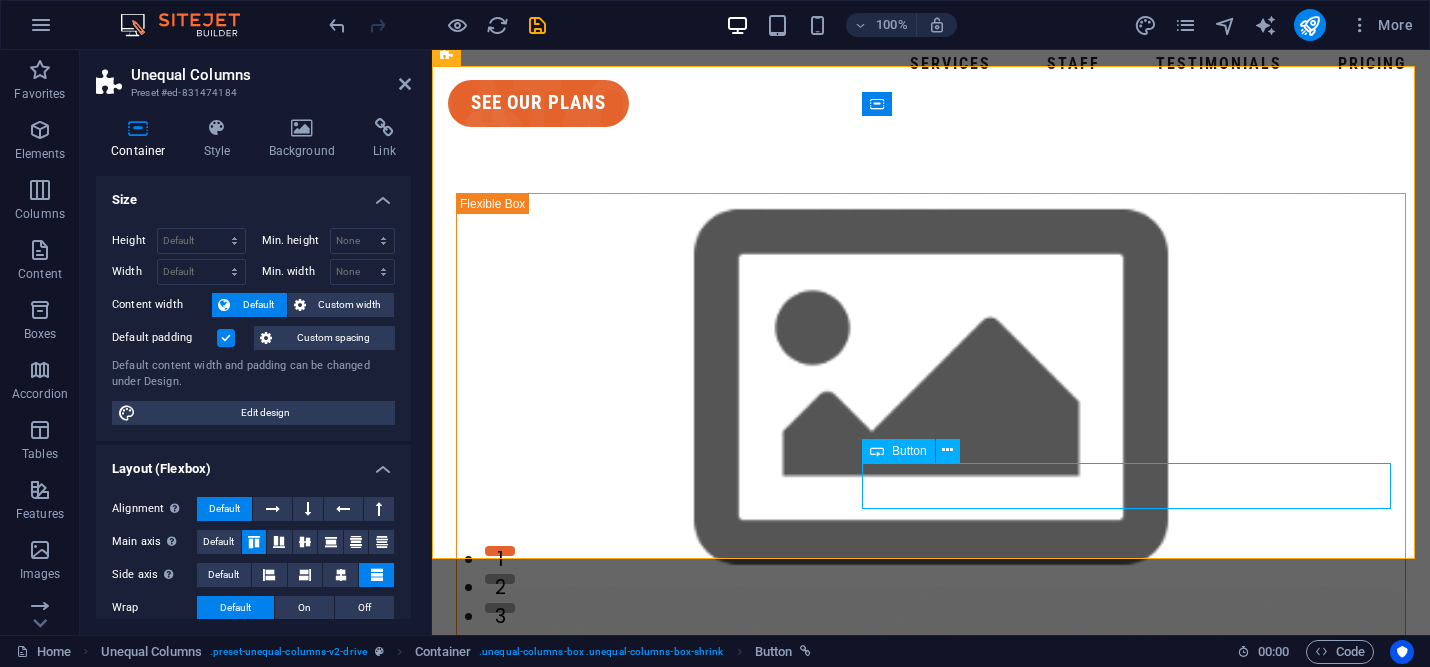 click on "contact us" at bounding box center (931, 1677) 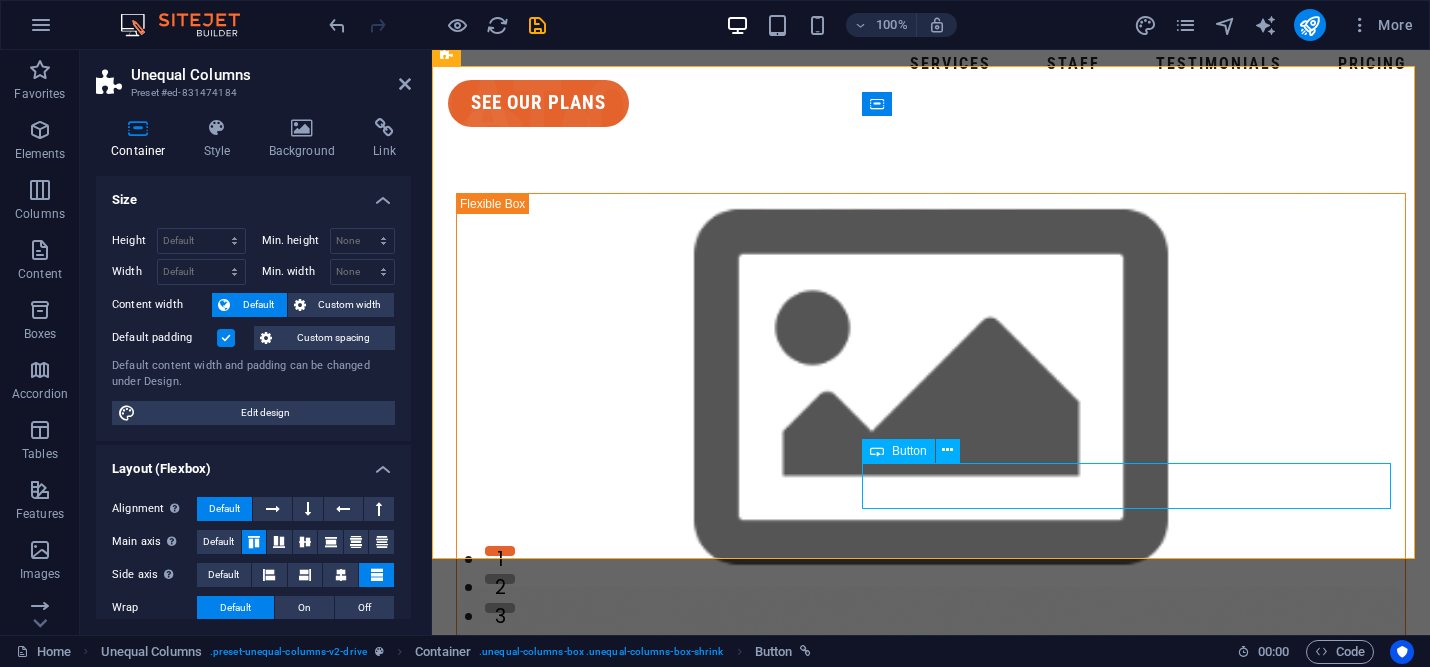 click on "contact us" at bounding box center [931, 1677] 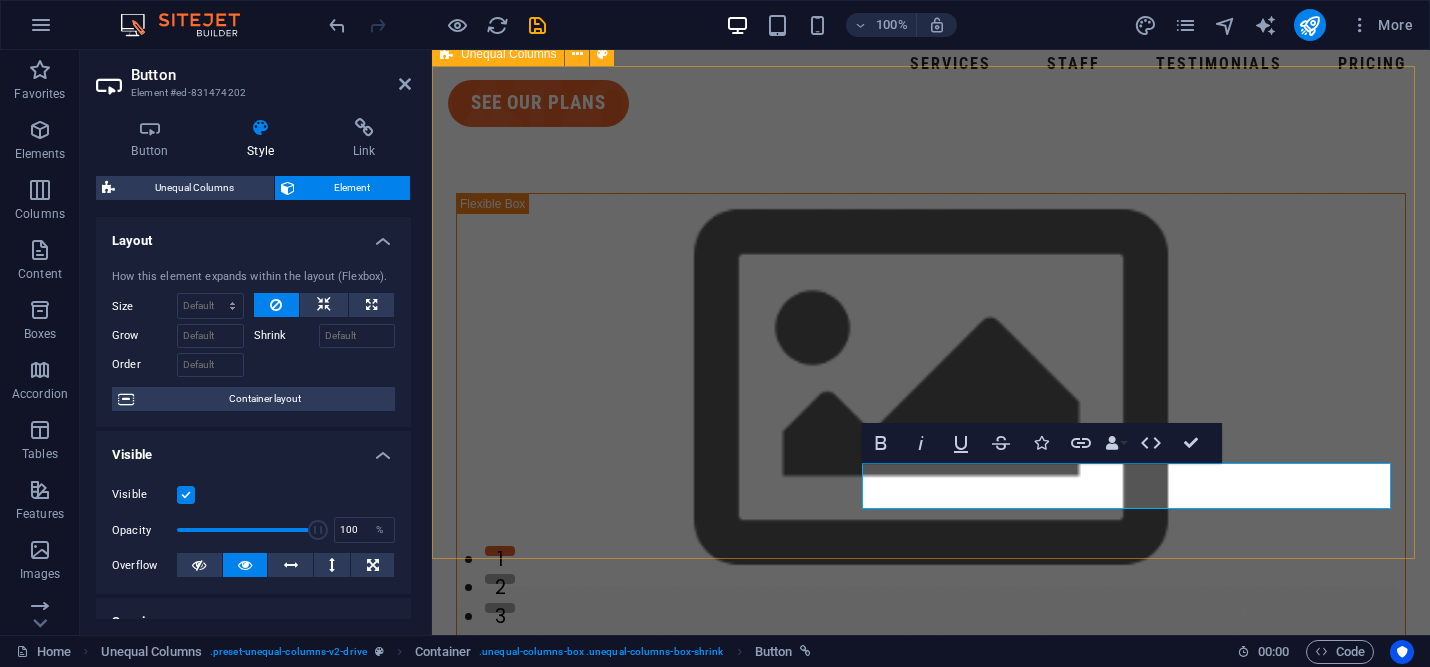 click on "Hospitality Training and Operations ResoTrain isn’t a consultant; it’s your dedicated partner in cultivating a stronger, more intelligent restaurant team. contact us" at bounding box center [931, 947] 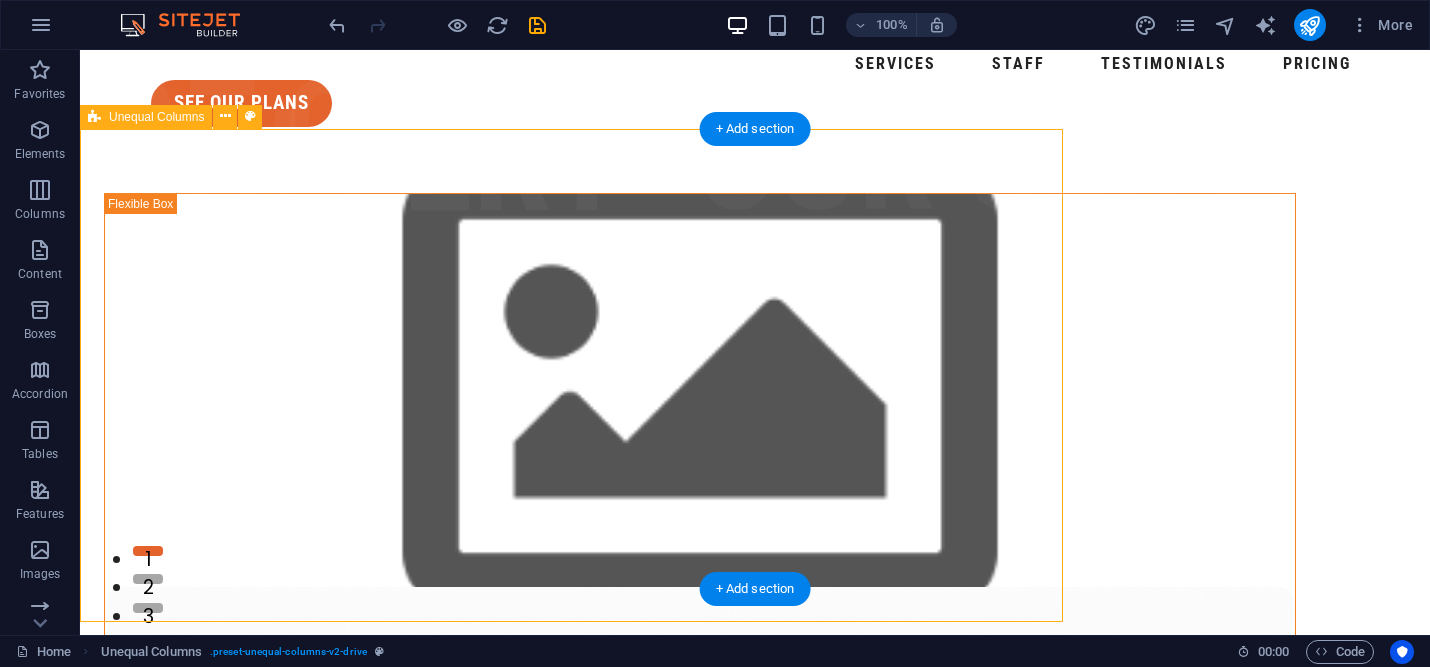 scroll, scrollTop: 0, scrollLeft: 0, axis: both 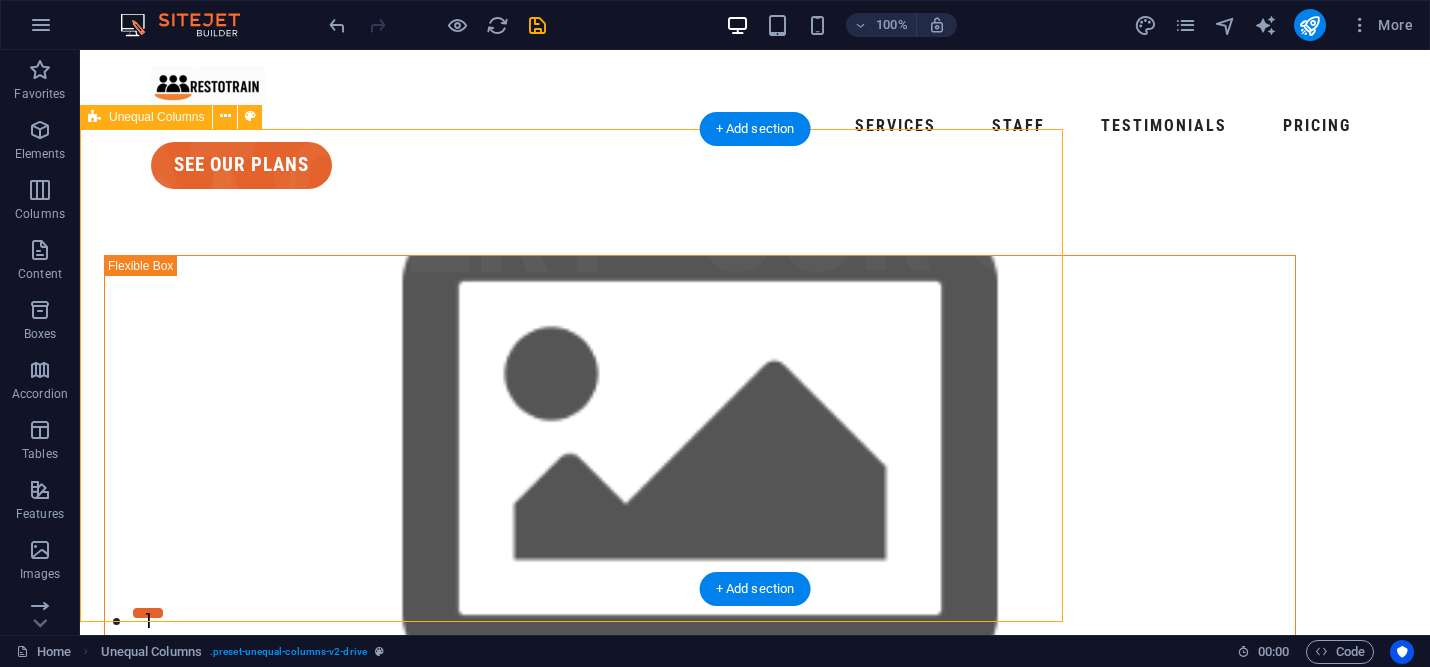 click on "Hospitality Training and Operations ResoTrain isn’t a consultant; it’s your dedicated partner in cultivating a stronger, more intelligent restaurant team. contact us" at bounding box center [755, 1052] 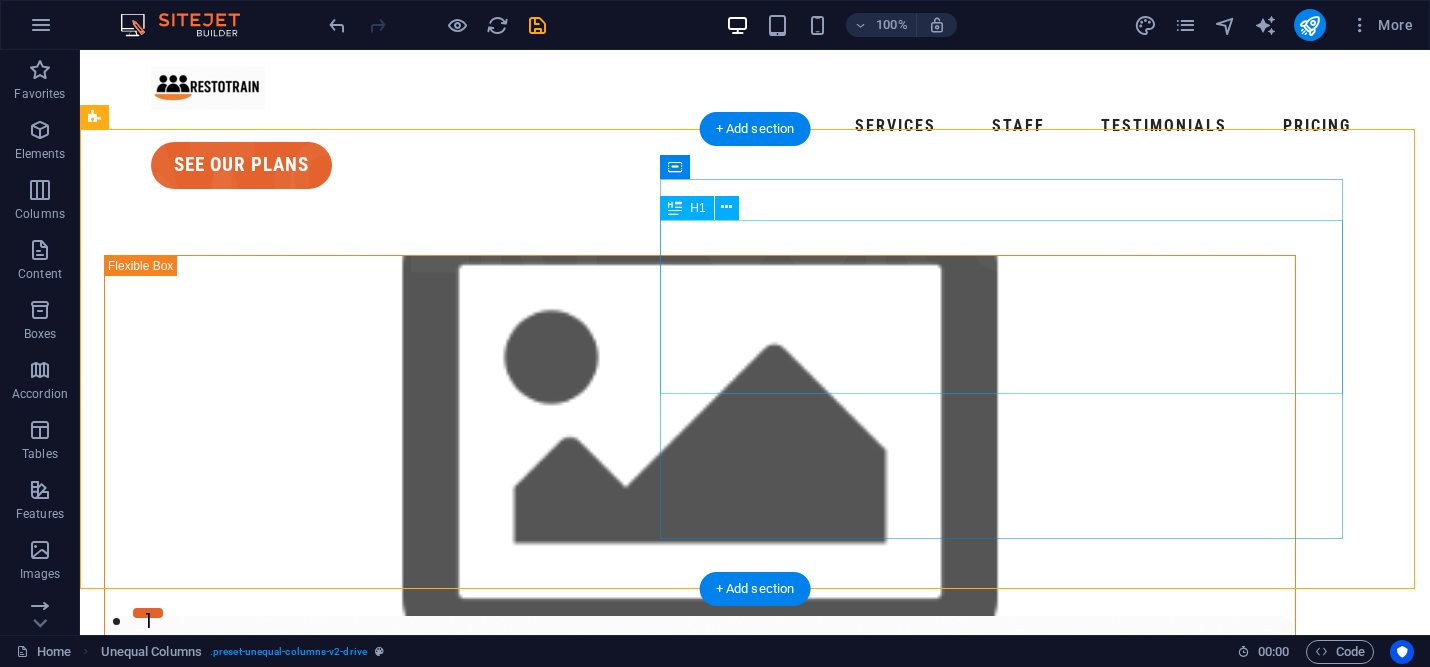 click on "Hospitality Training and Operations" at bounding box center (700, 1698) 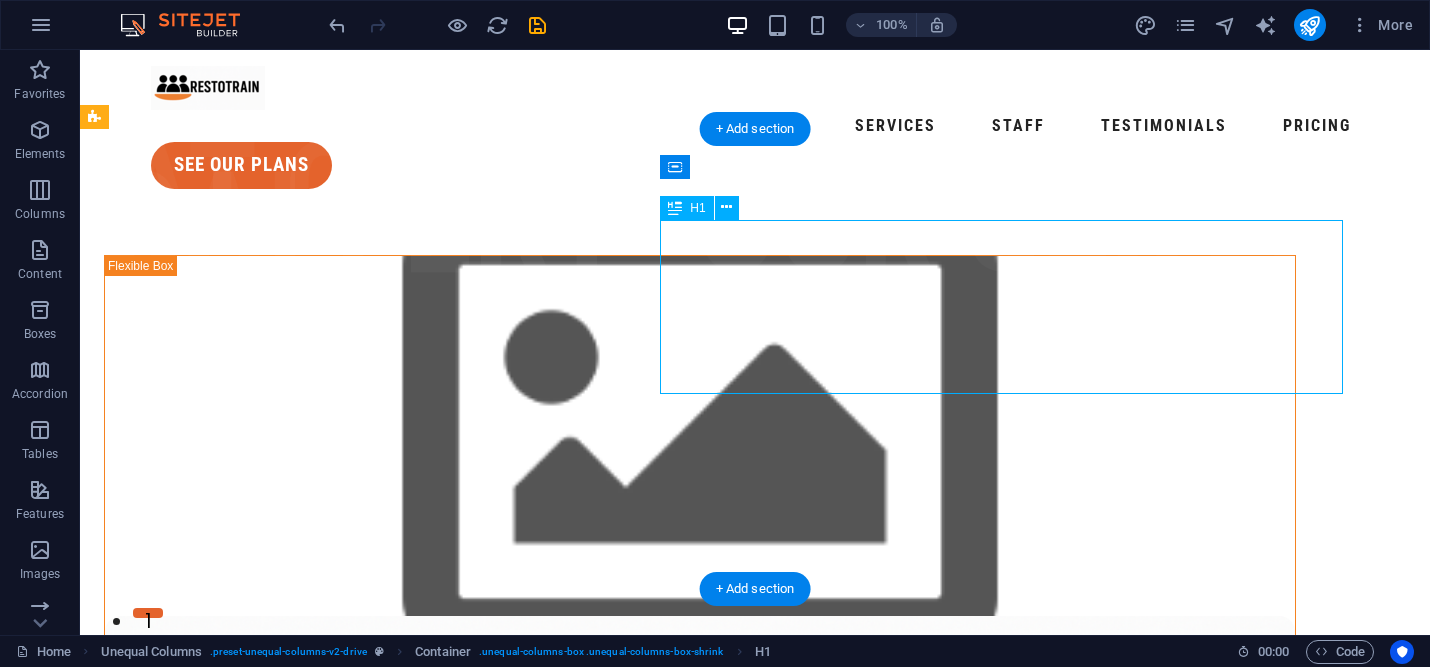 click on "Hospitality Training and Operations" at bounding box center [700, 1698] 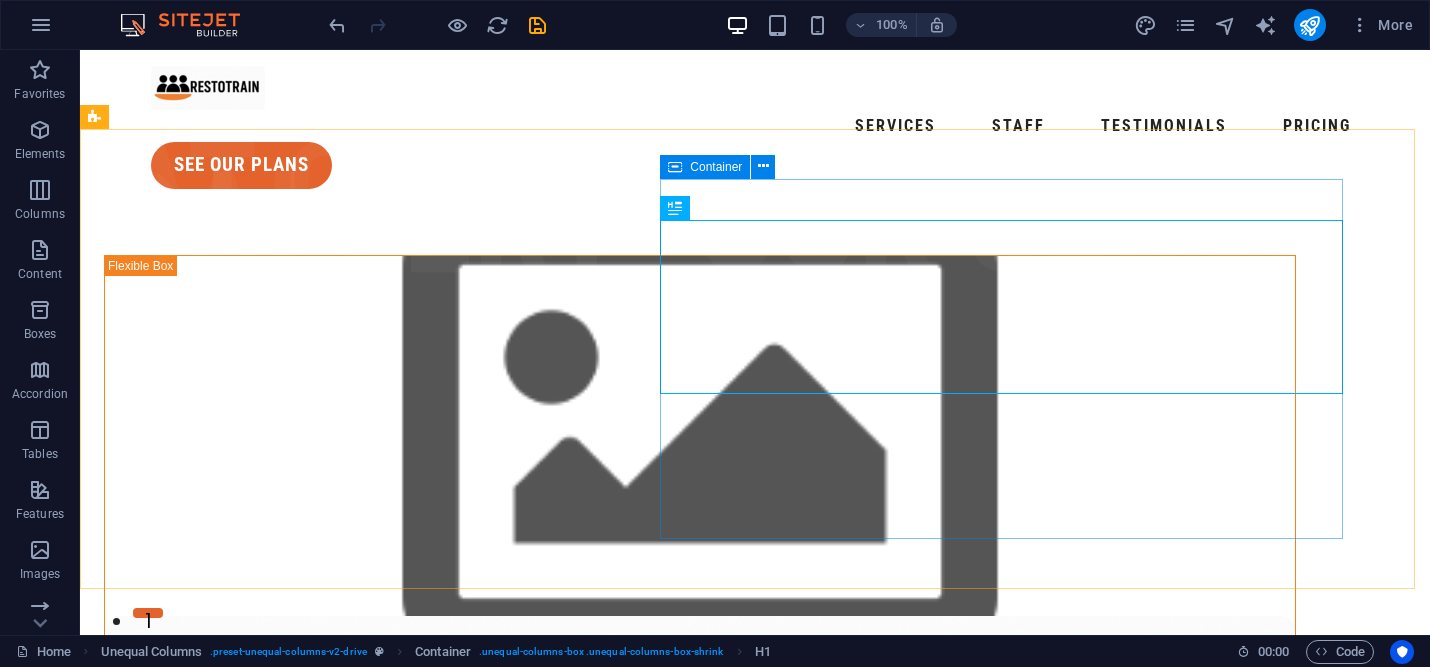 click on "Container" at bounding box center (705, 167) 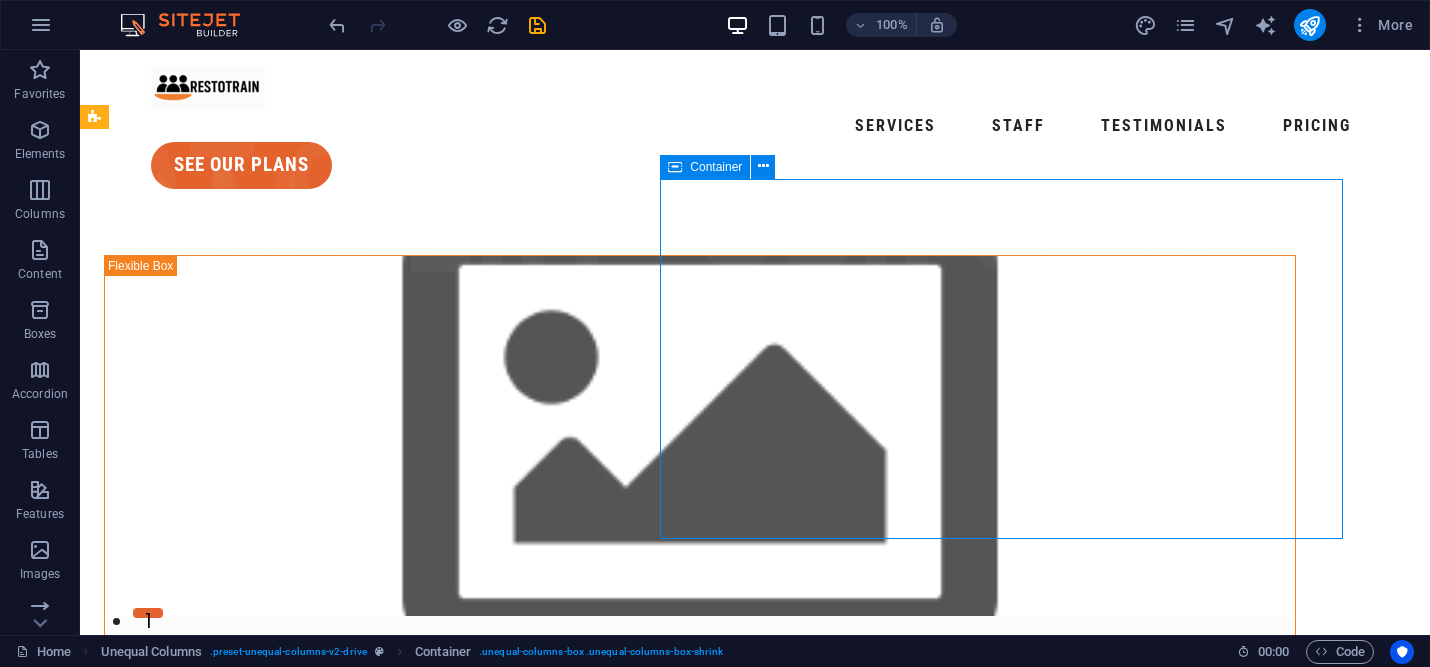 click on "Container" at bounding box center (705, 167) 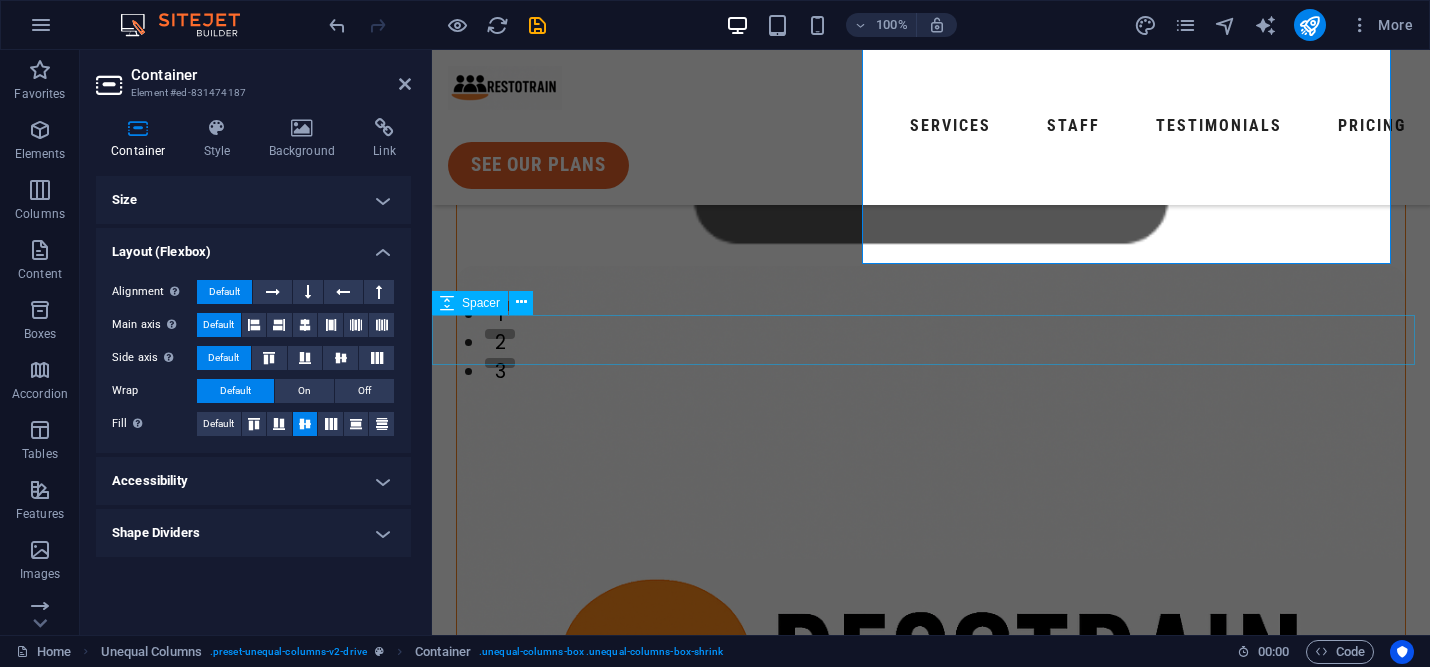 scroll, scrollTop: 325, scrollLeft: 0, axis: vertical 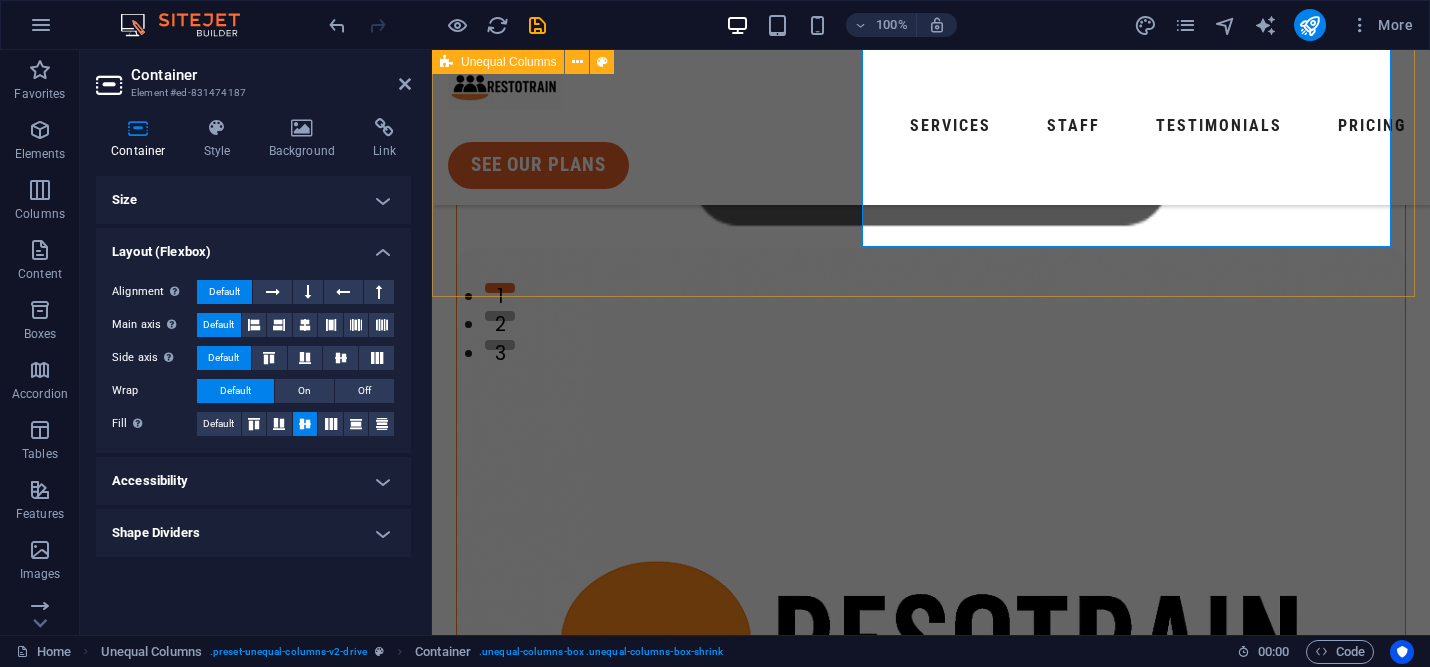 click on "Hospitality Training and Operations ResoTrain isn’t a consultant; it’s your dedicated partner in cultivating a stronger, more intelligent restaurant team. contact us" at bounding box center (931, 568) 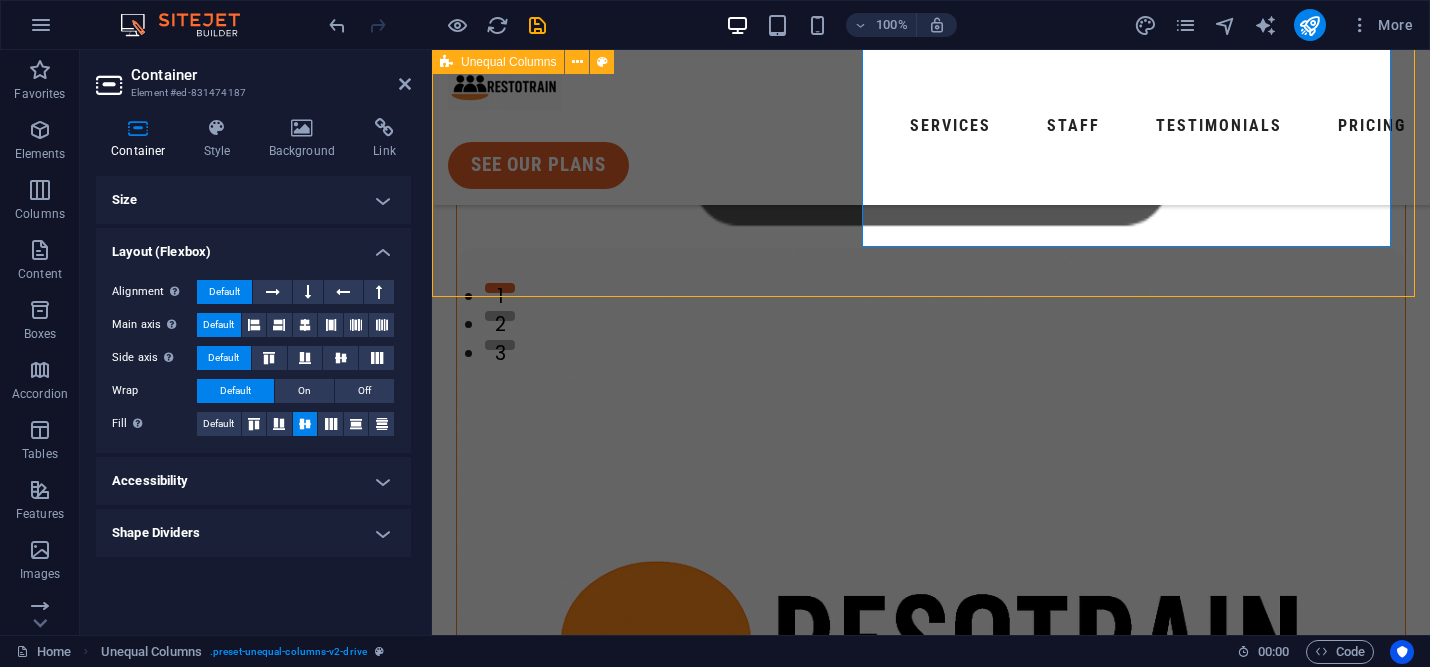 click at bounding box center [931, 1437] 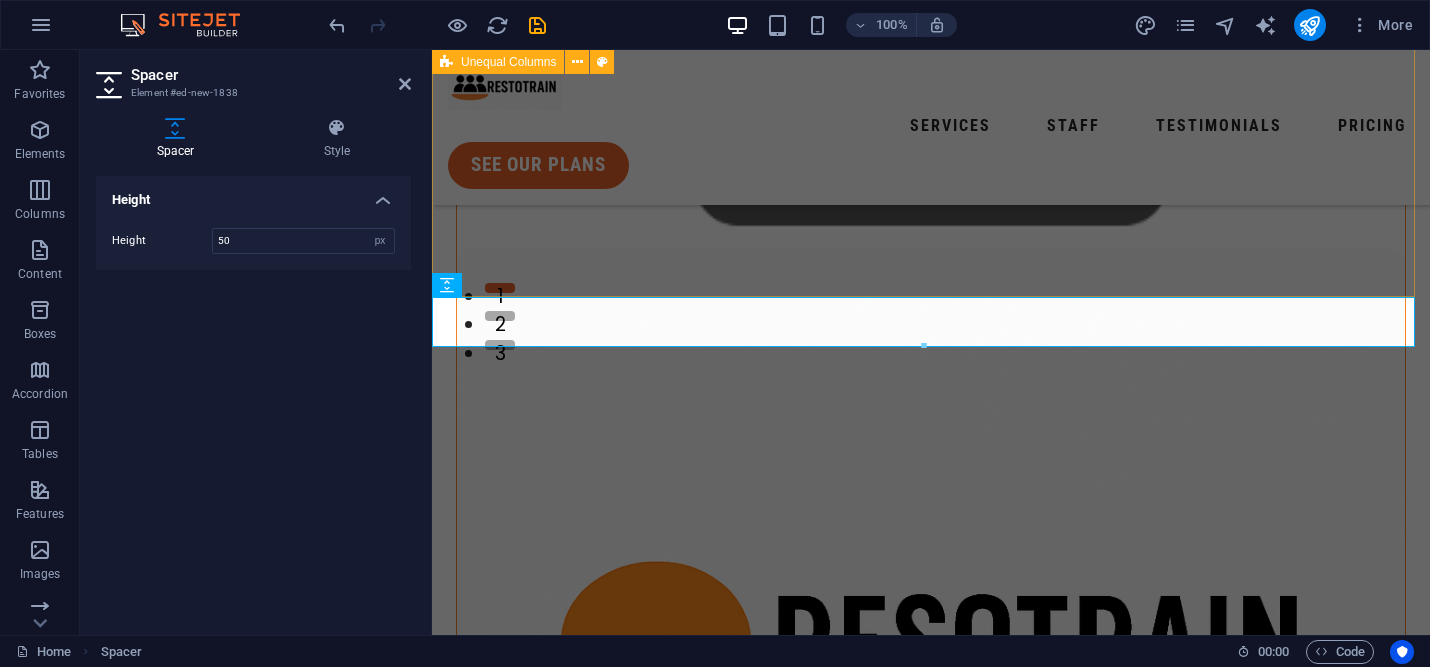 click on "Hospitality Training and Operations ResoTrain isn’t a consultant; it’s your dedicated partner in cultivating a stronger, more intelligent restaurant team. contact us" at bounding box center [931, 568] 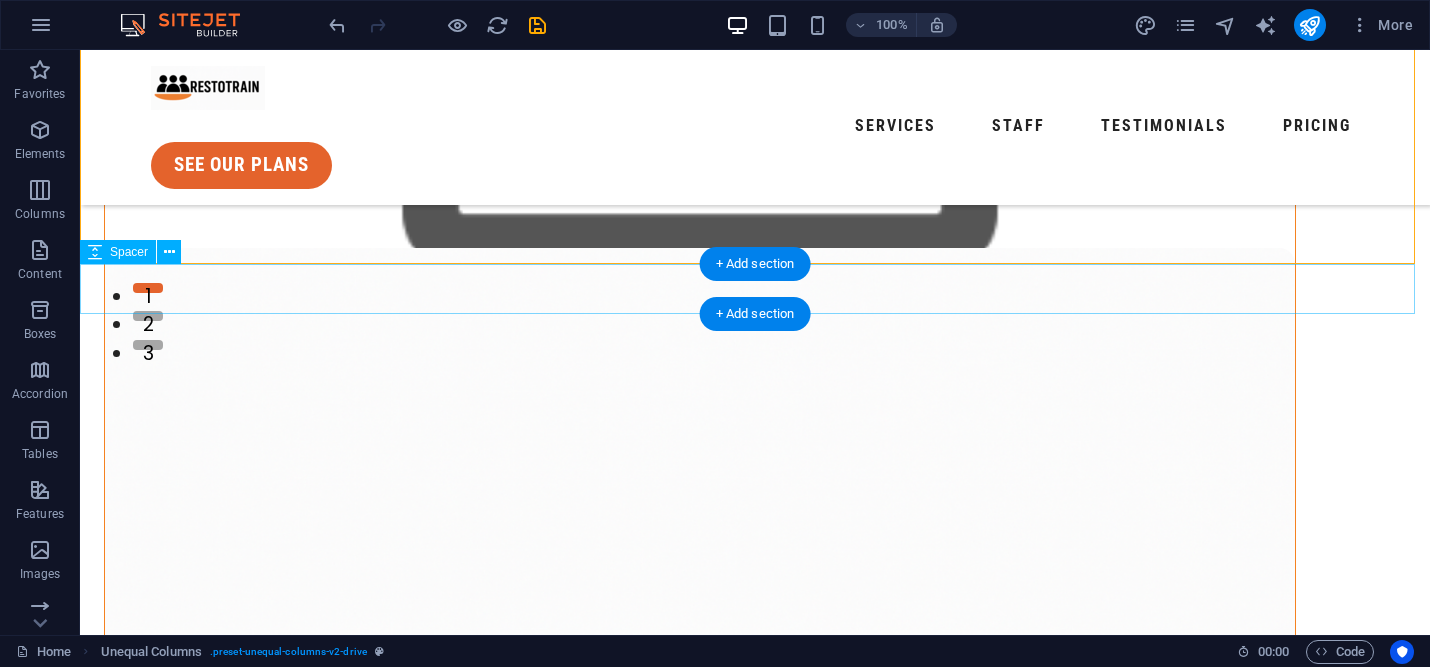 click at bounding box center (755, 1524) 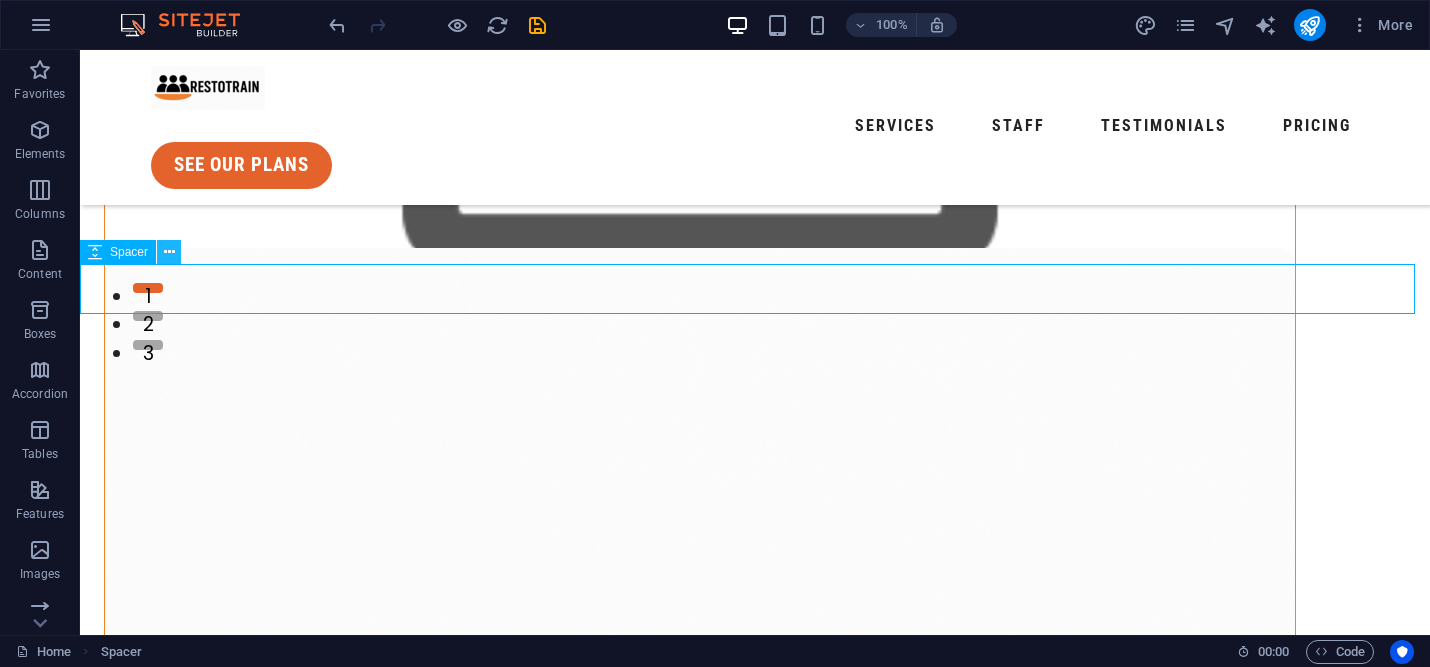 click at bounding box center (169, 252) 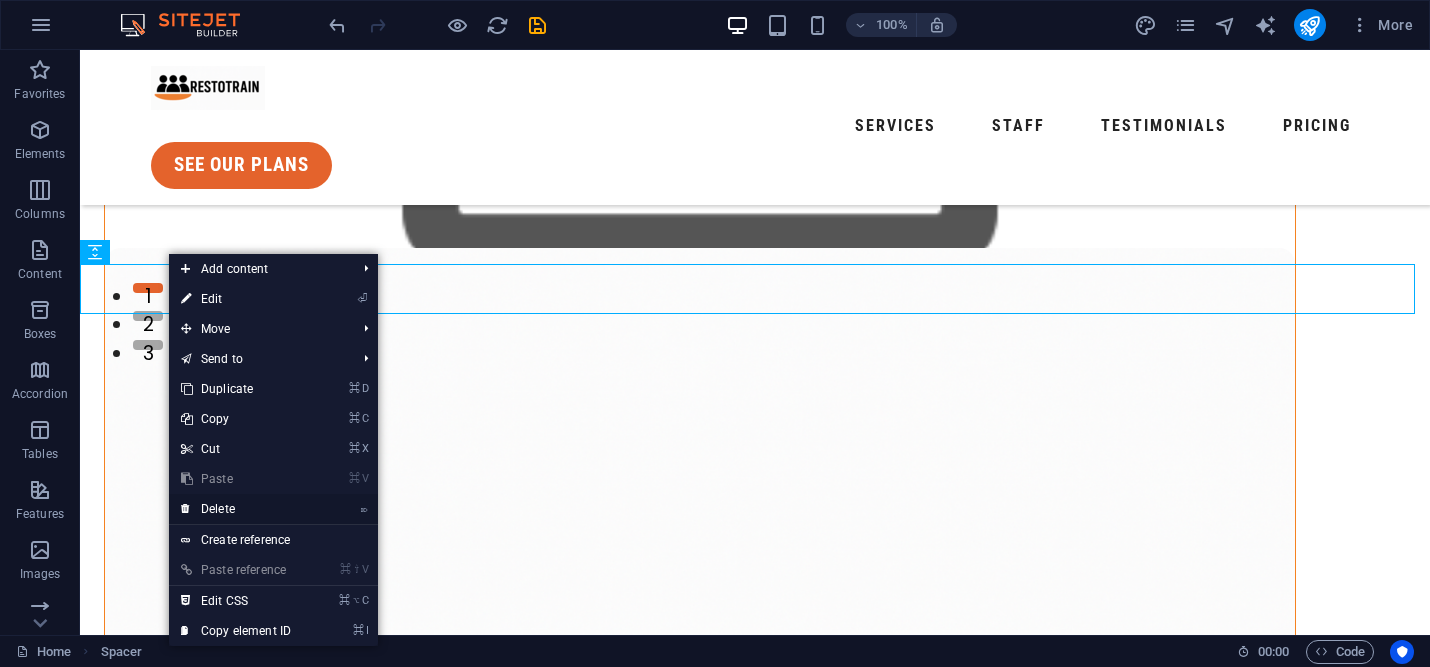 click on "⌦  Delete" at bounding box center (236, 509) 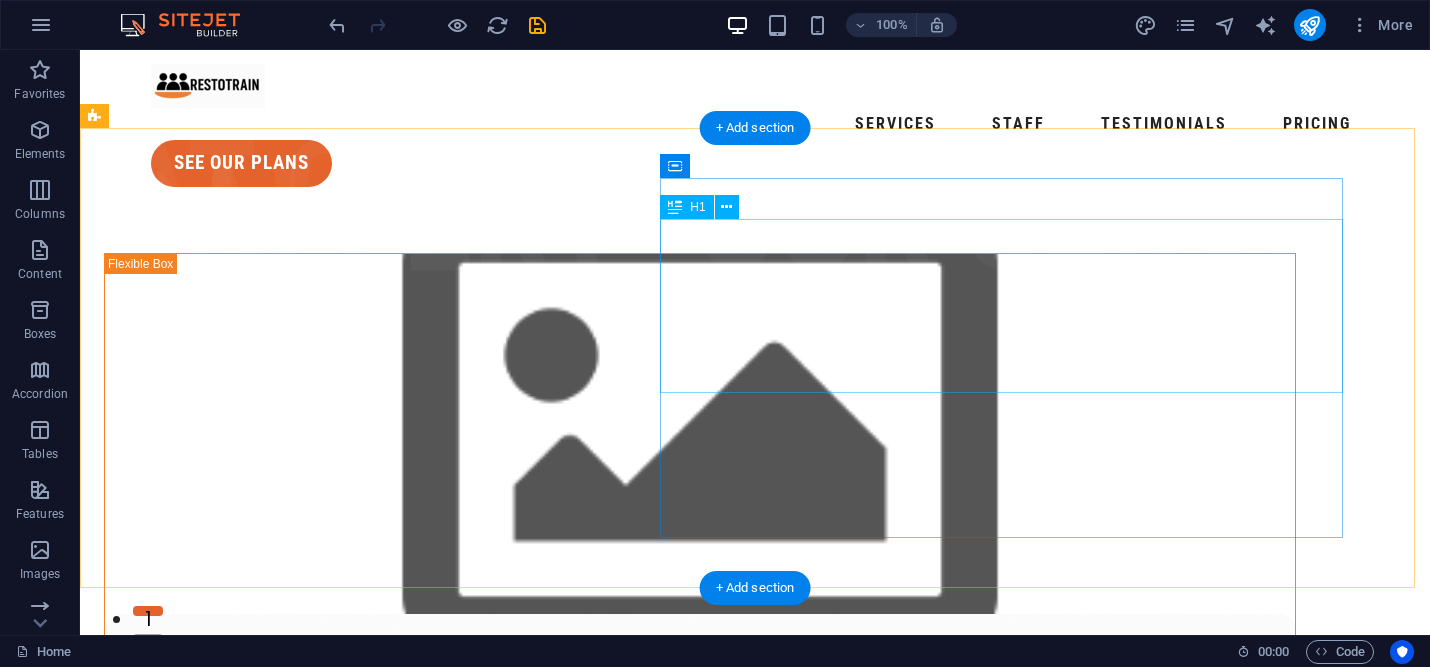 scroll, scrollTop: 4, scrollLeft: 0, axis: vertical 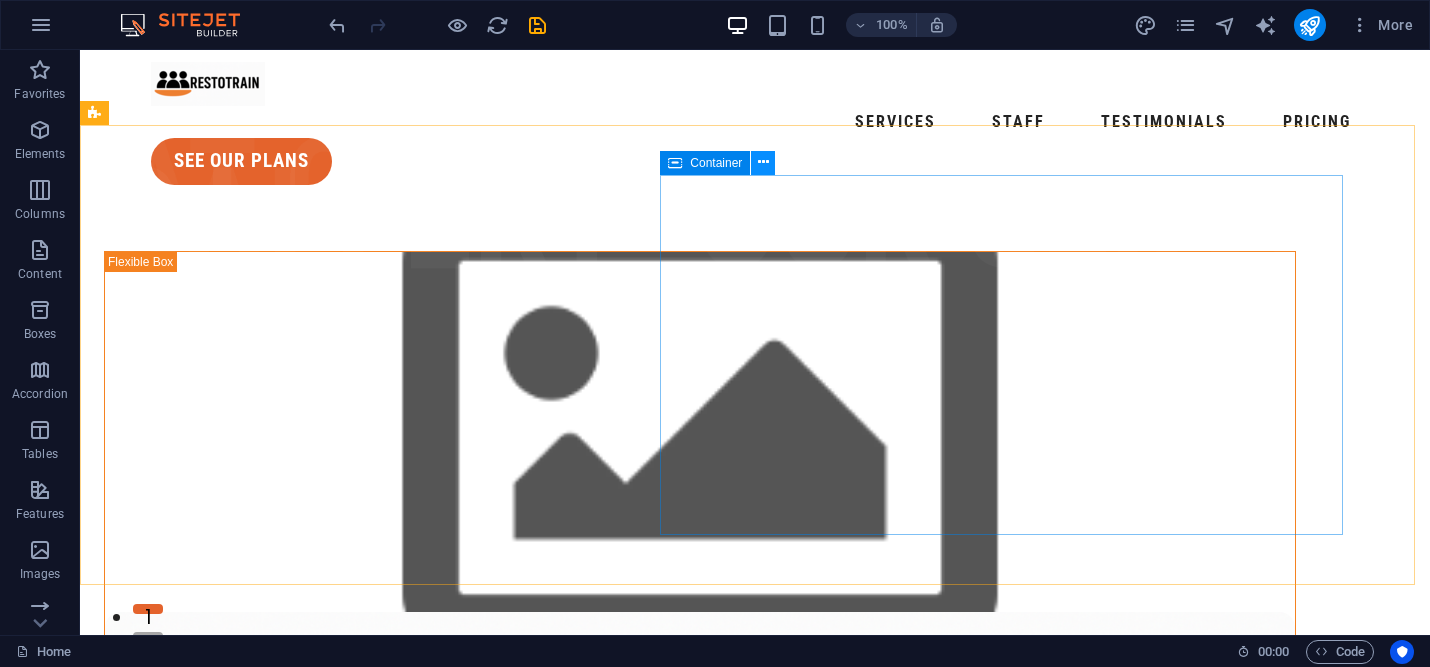 click at bounding box center [763, 163] 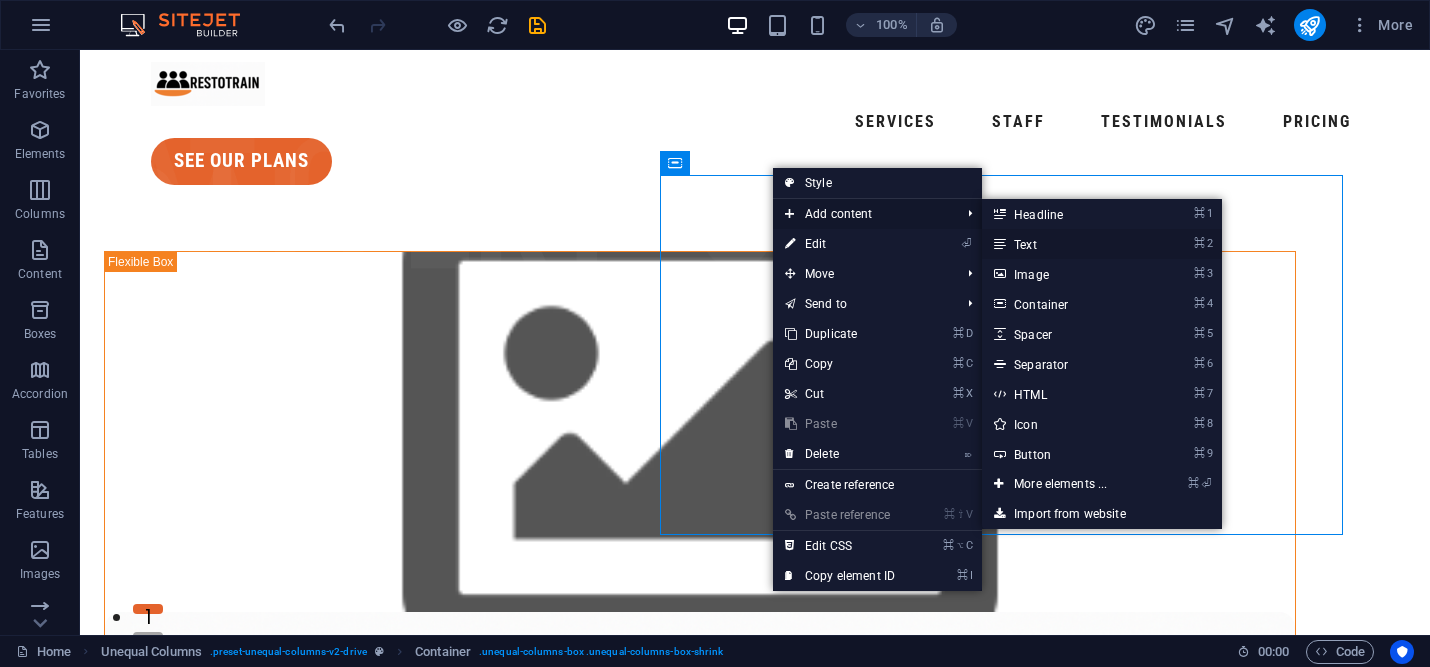 click on "⌘ 2  Text" at bounding box center (1064, 244) 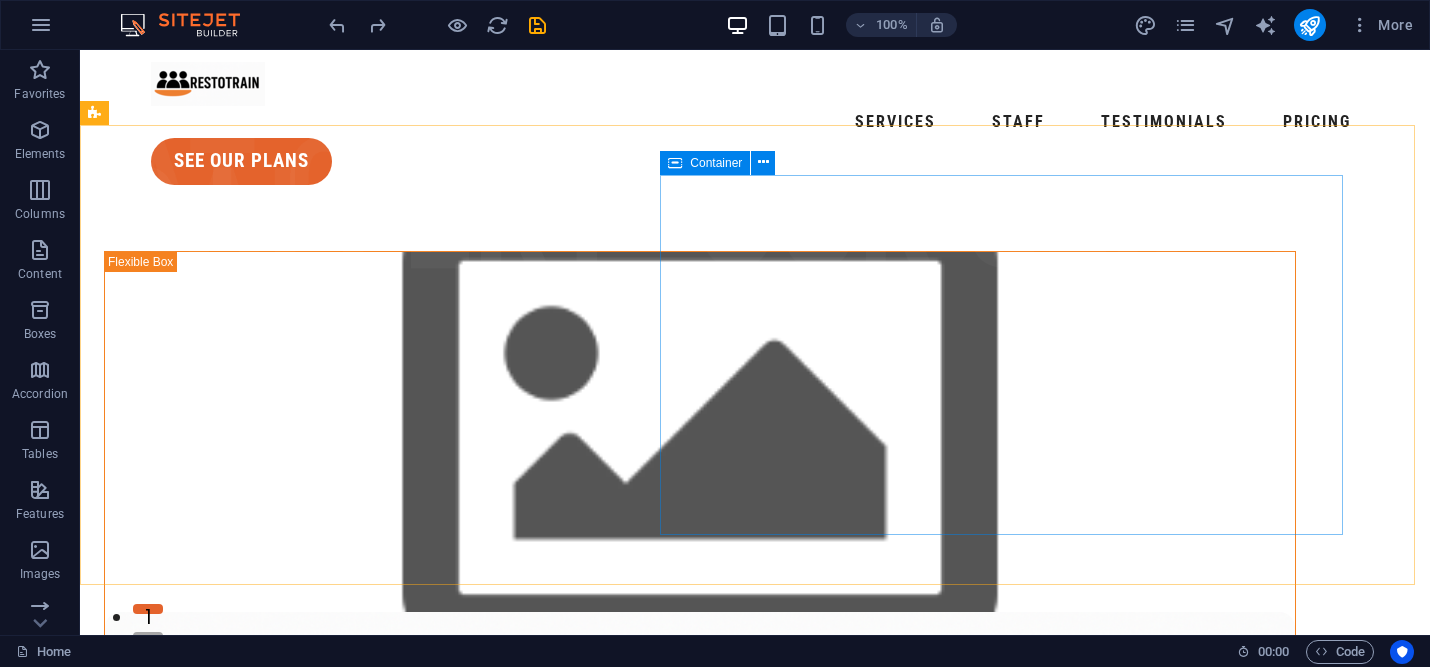 click on "Container" at bounding box center [716, 163] 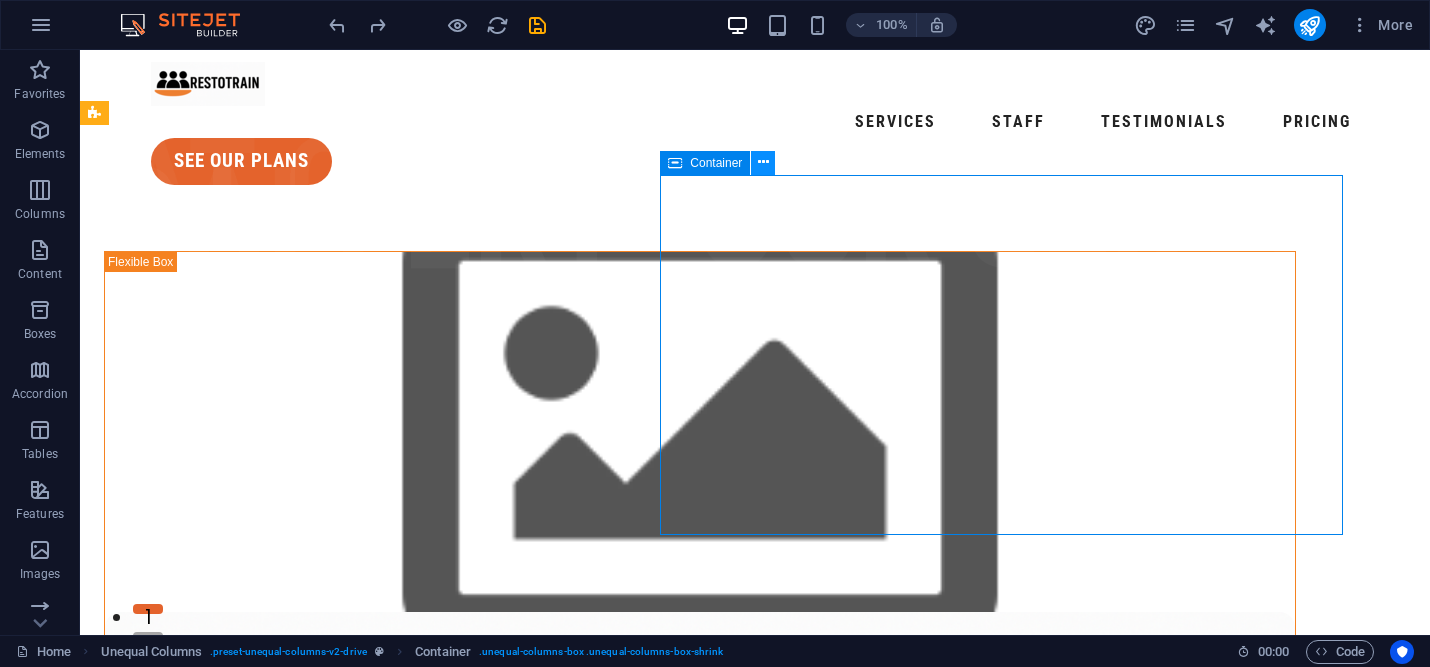 click at bounding box center (763, 162) 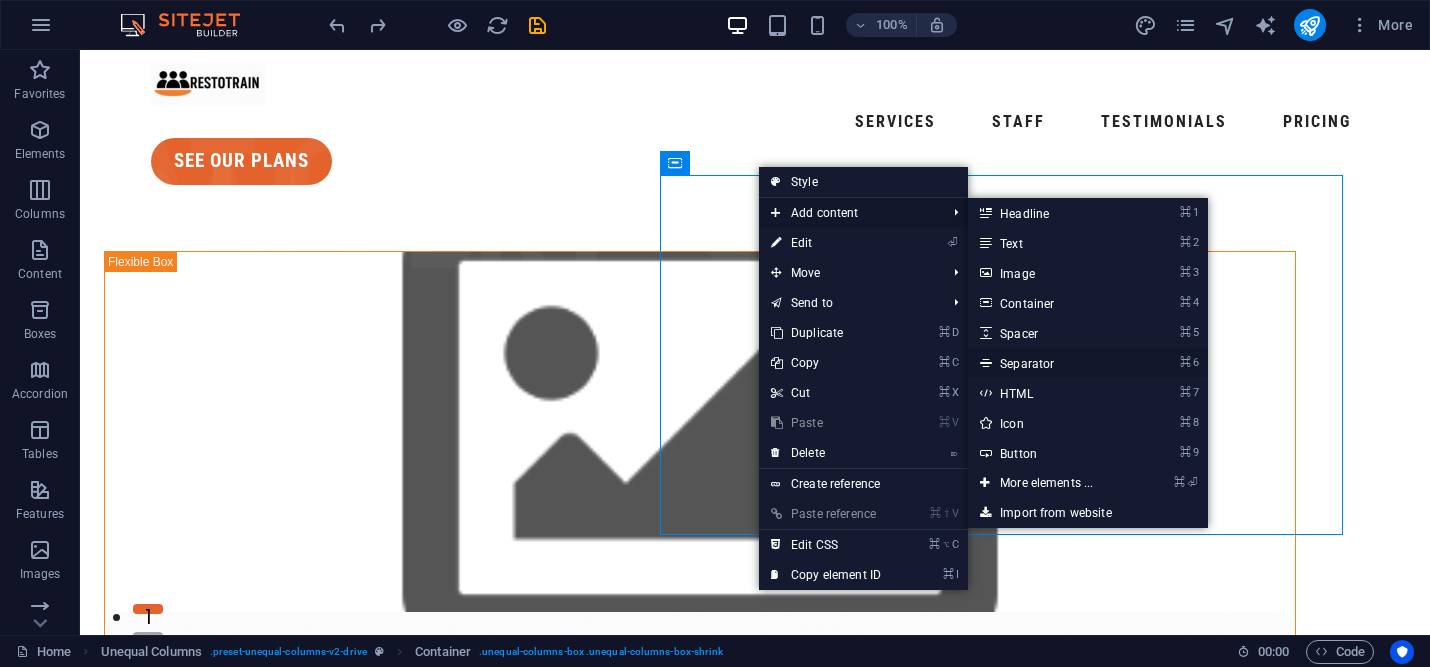 click on "⌘ 6  Separator" at bounding box center [1050, 363] 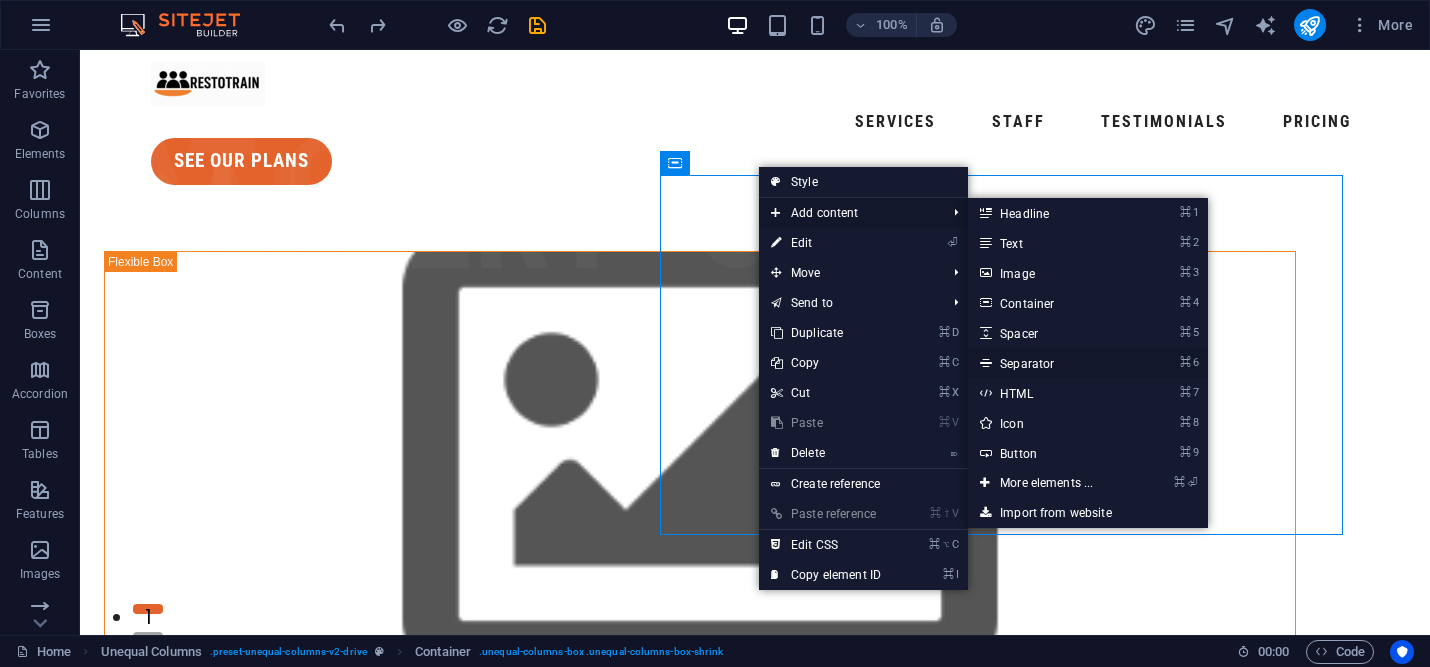 select on "%" 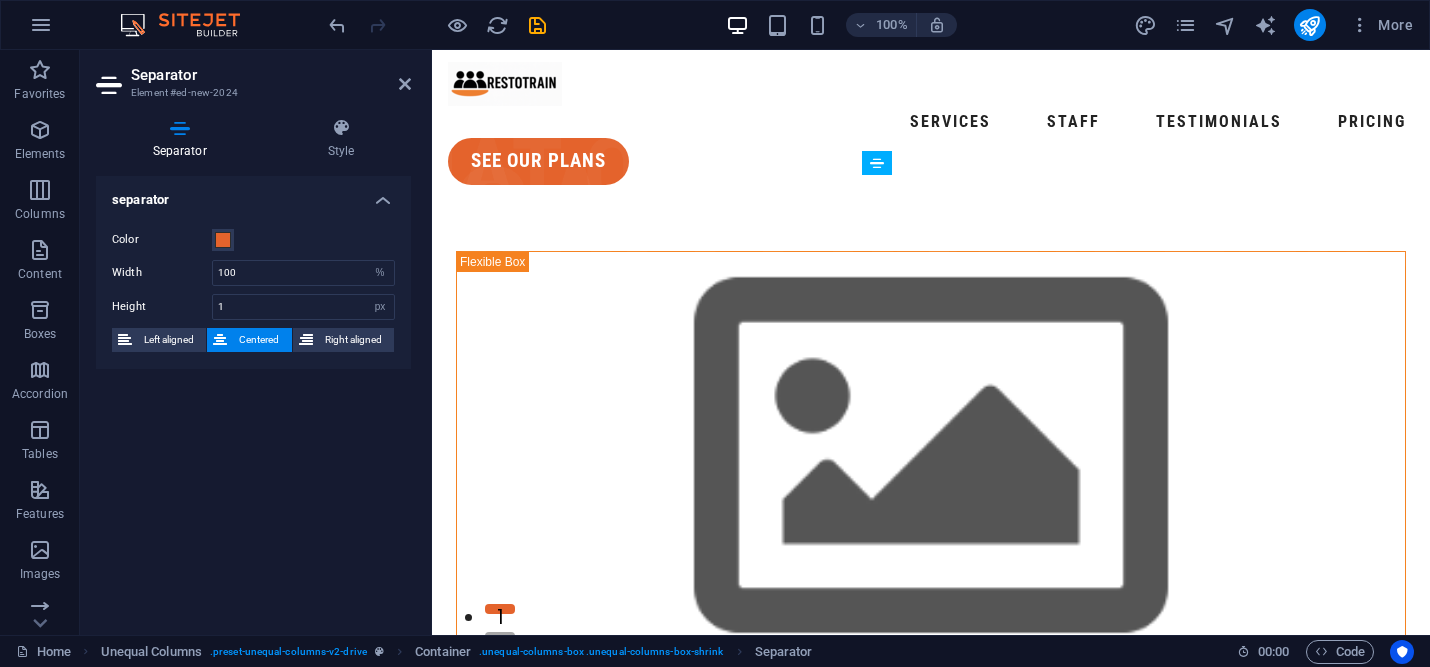 drag, startPoint x: 1014, startPoint y: 182, endPoint x: 1016, endPoint y: 452, distance: 270.00742 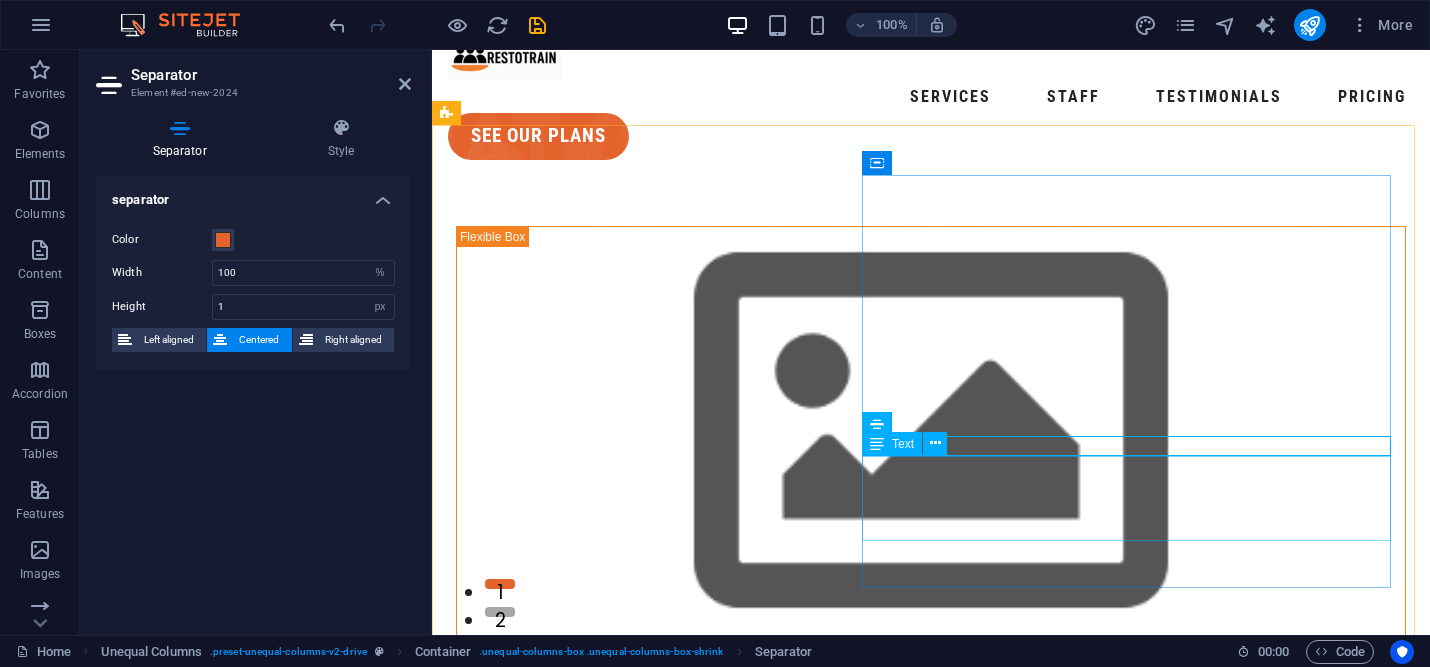 scroll, scrollTop: 63, scrollLeft: 0, axis: vertical 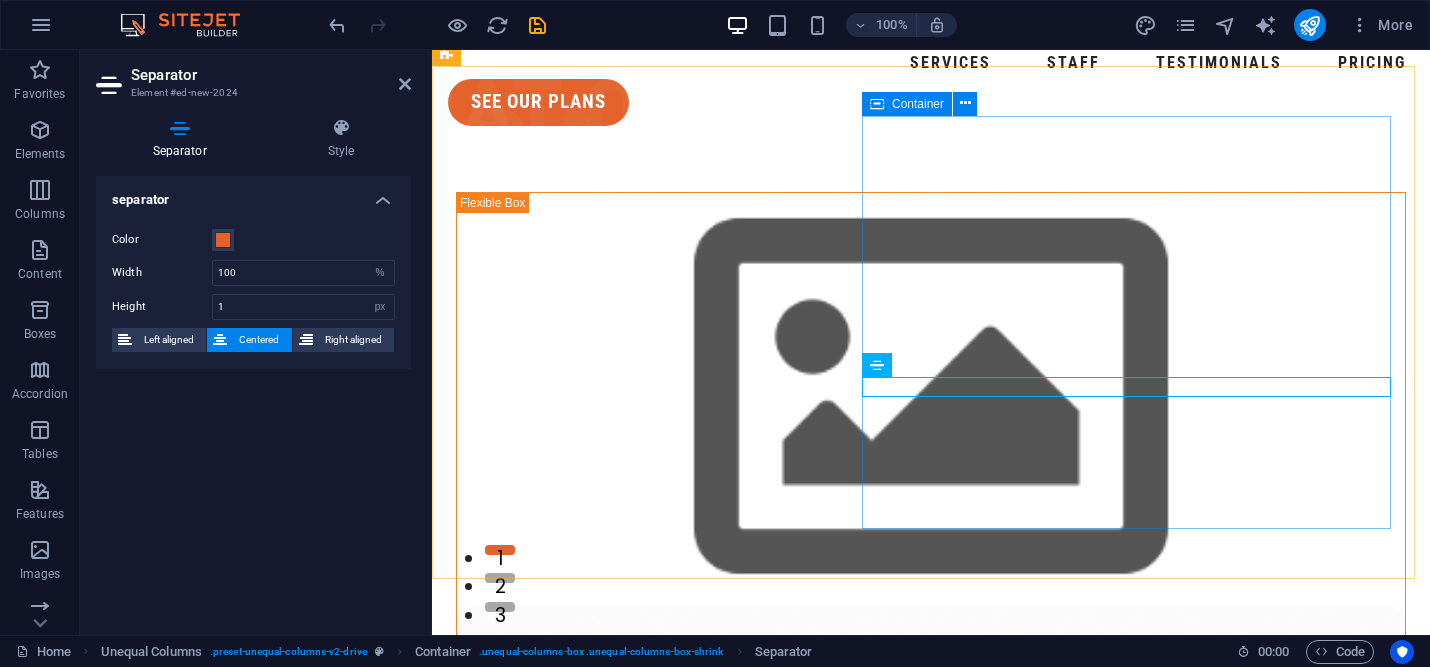 click on "Container" at bounding box center [907, 104] 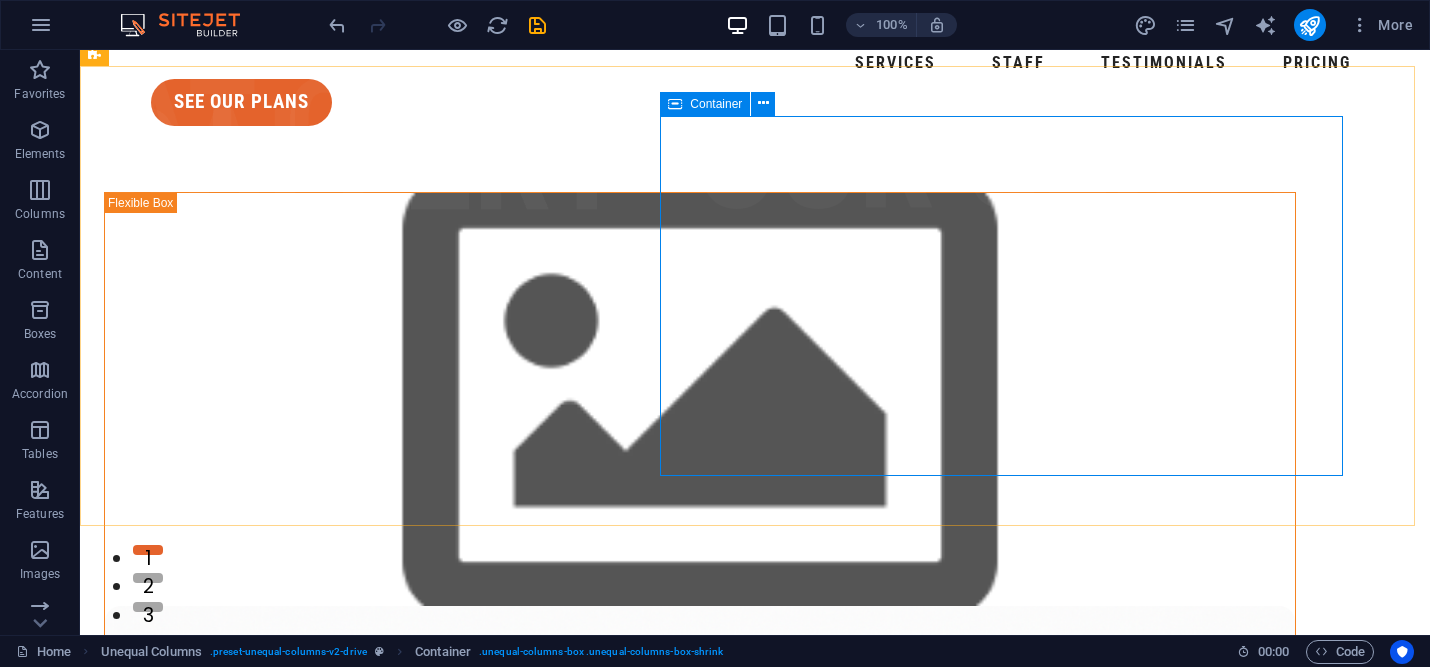 click on "Container" at bounding box center (716, 104) 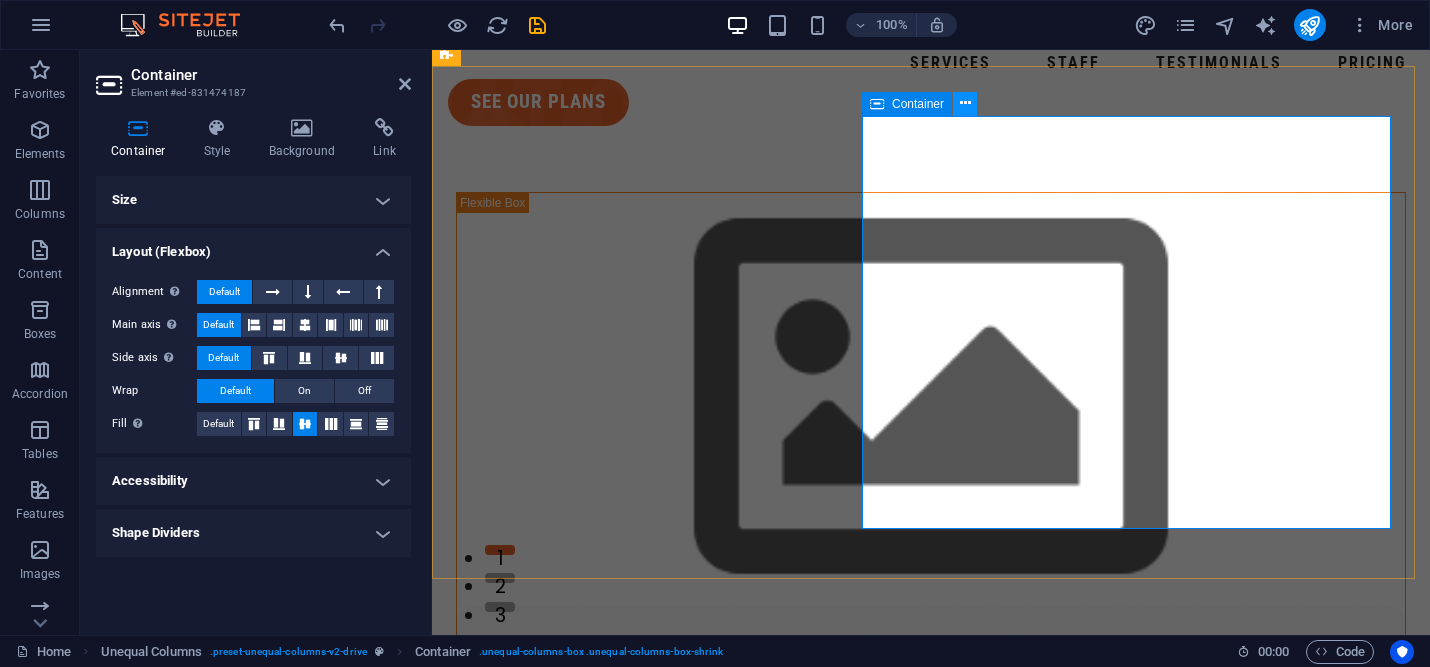 click at bounding box center [965, 104] 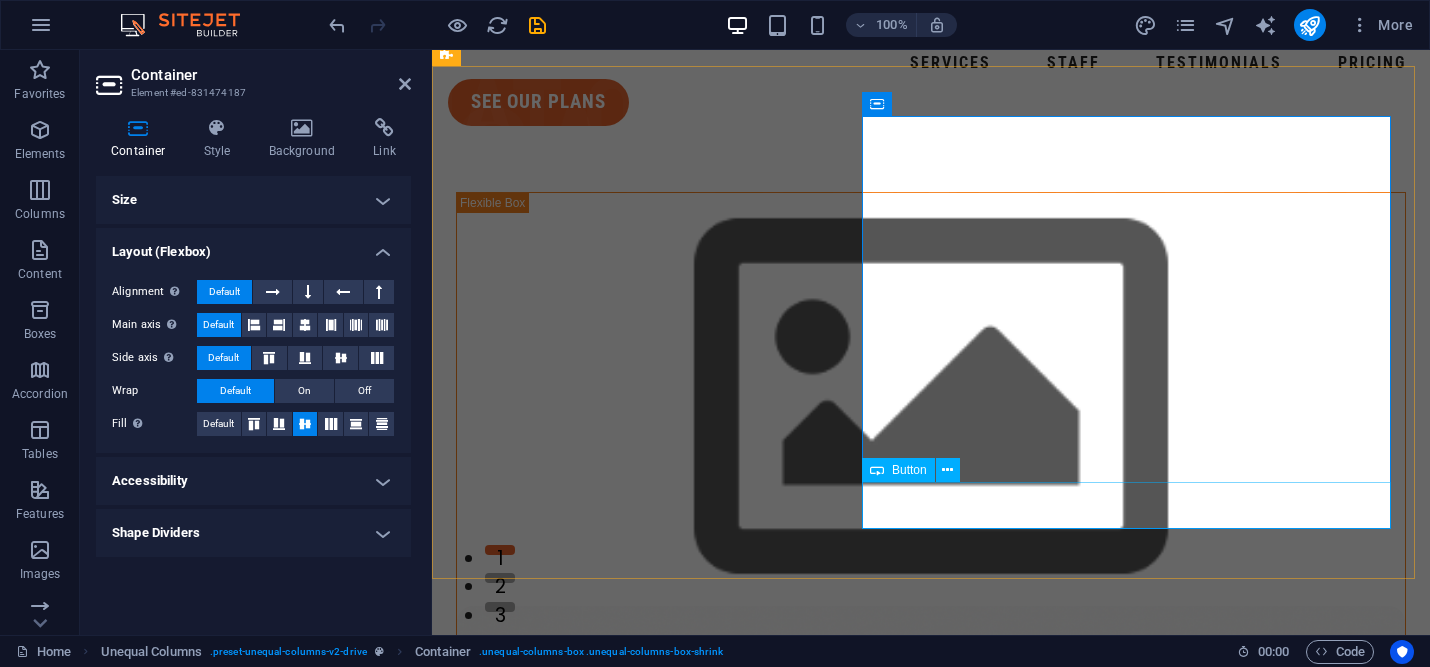 click on "contact us" at bounding box center (931, 1716) 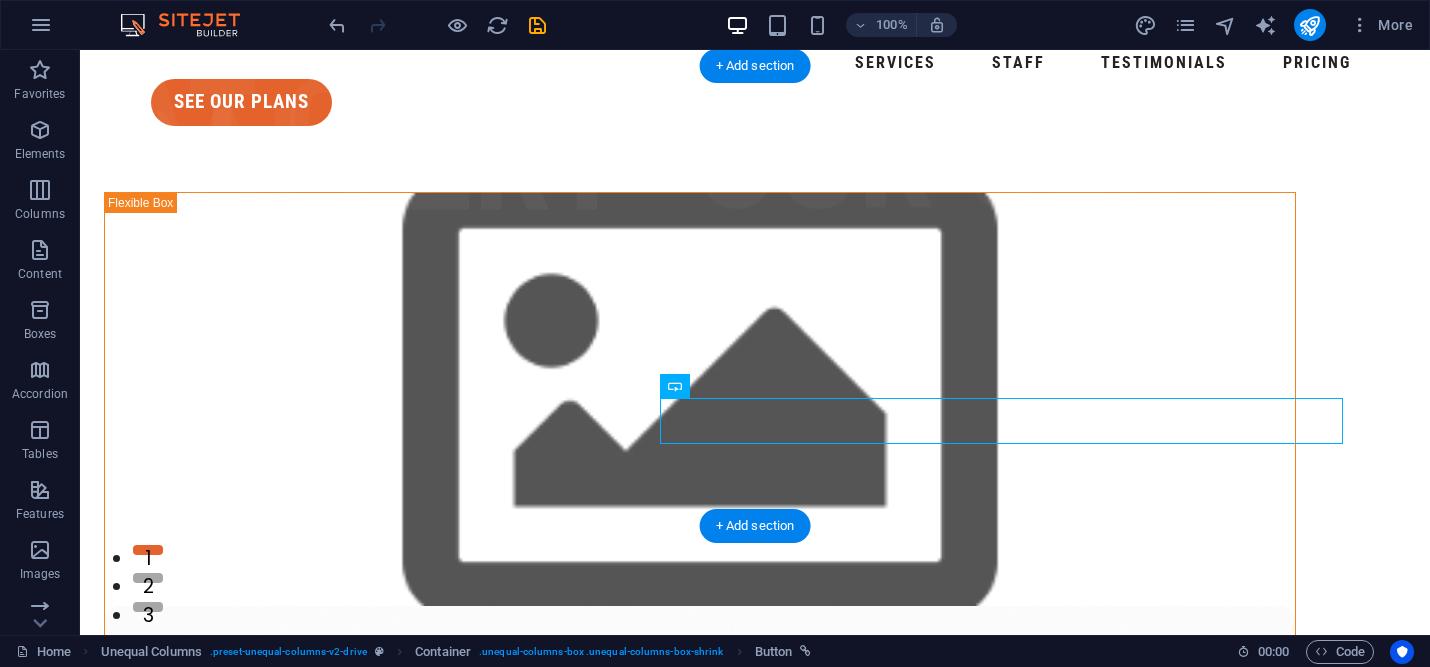 drag, startPoint x: 991, startPoint y: 524, endPoint x: 750, endPoint y: 441, distance: 254.89214 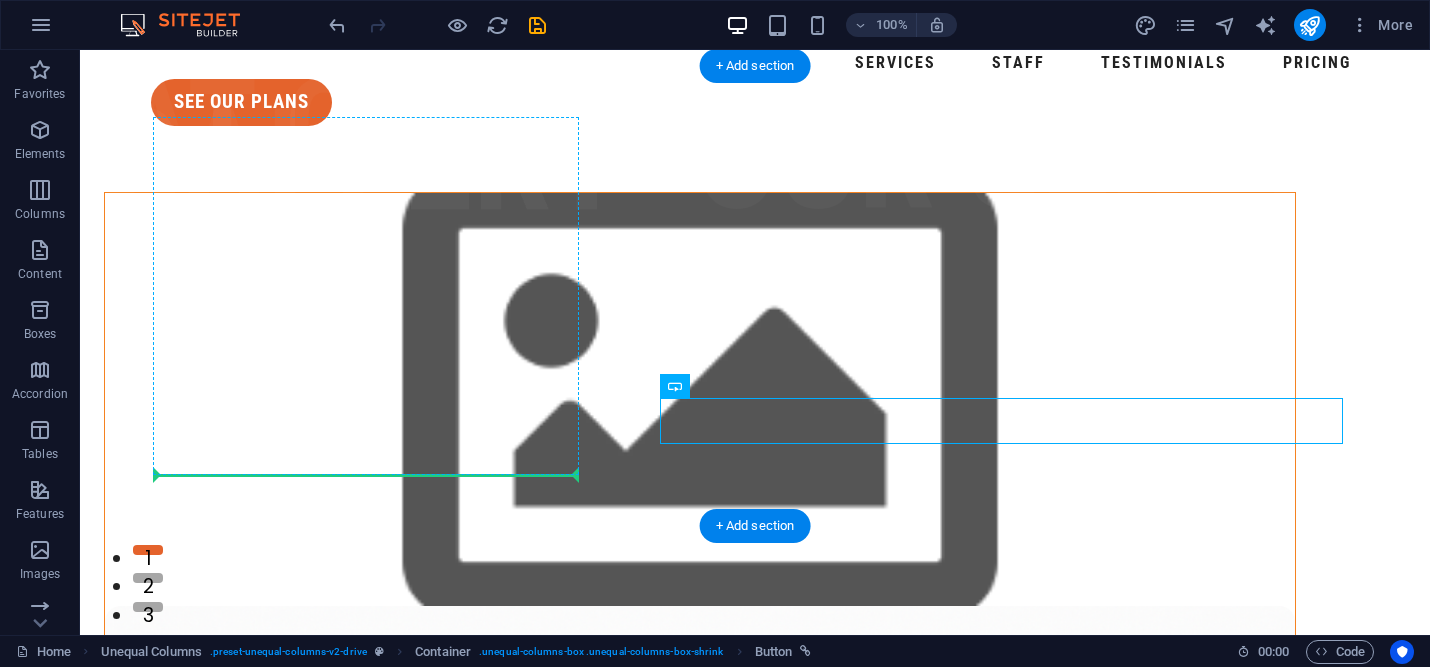 drag, startPoint x: 768, startPoint y: 433, endPoint x: 388, endPoint y: 463, distance: 381.18237 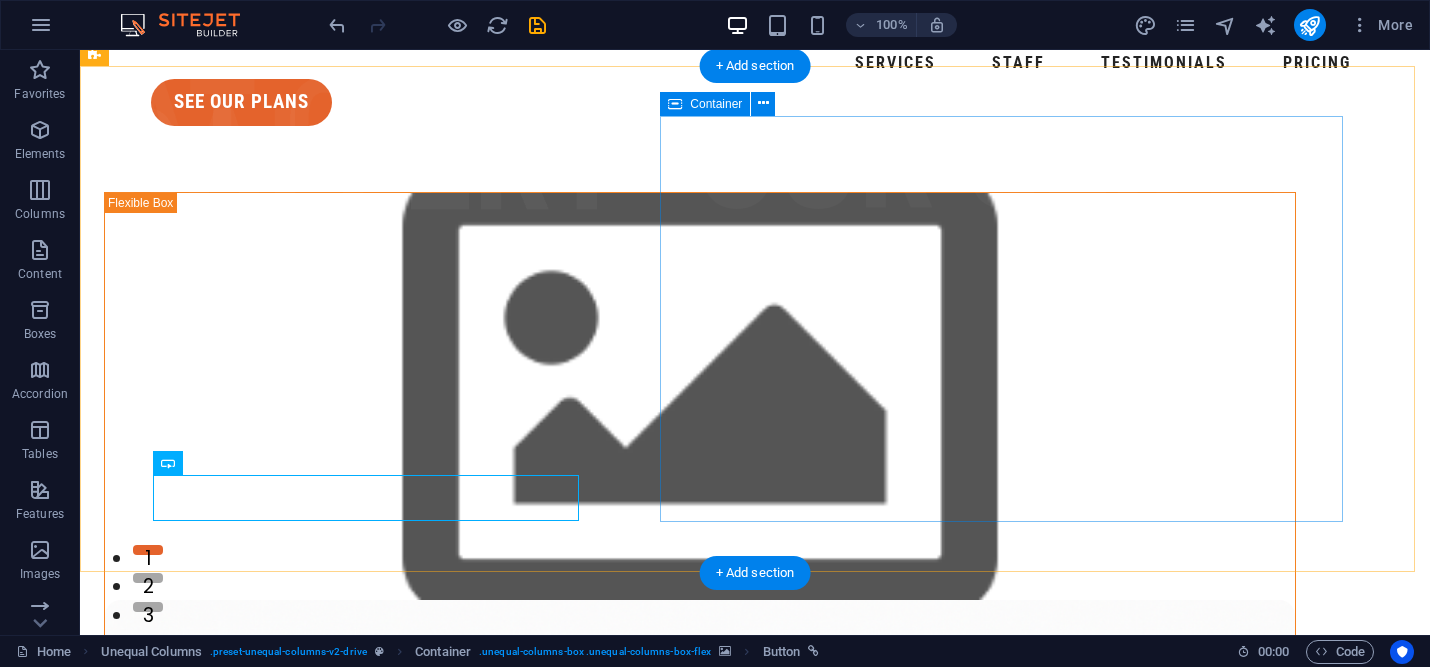 click on "Hospitality Training and Operations ResoTrain isn’t a consultant; it’s your dedicated partner in cultivating a stronger, more intelligent restaurant team." at bounding box center (700, 1753) 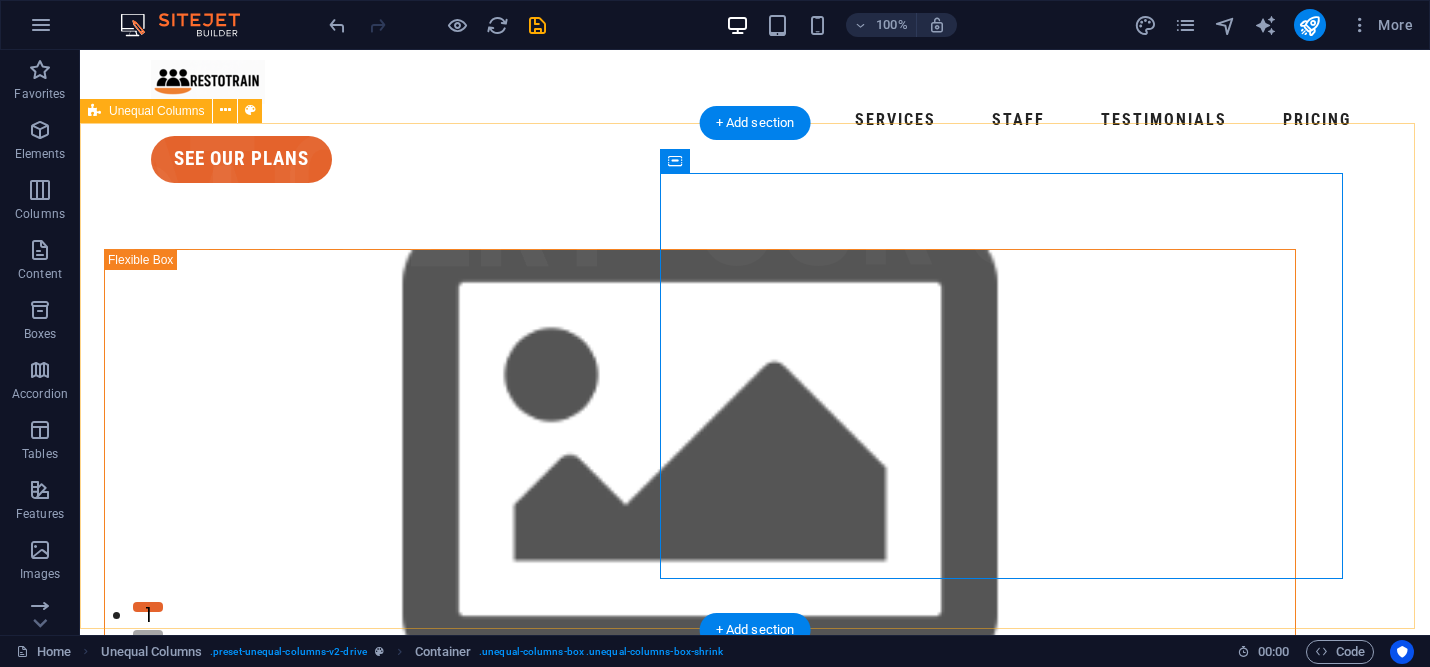 scroll, scrollTop: 0, scrollLeft: 0, axis: both 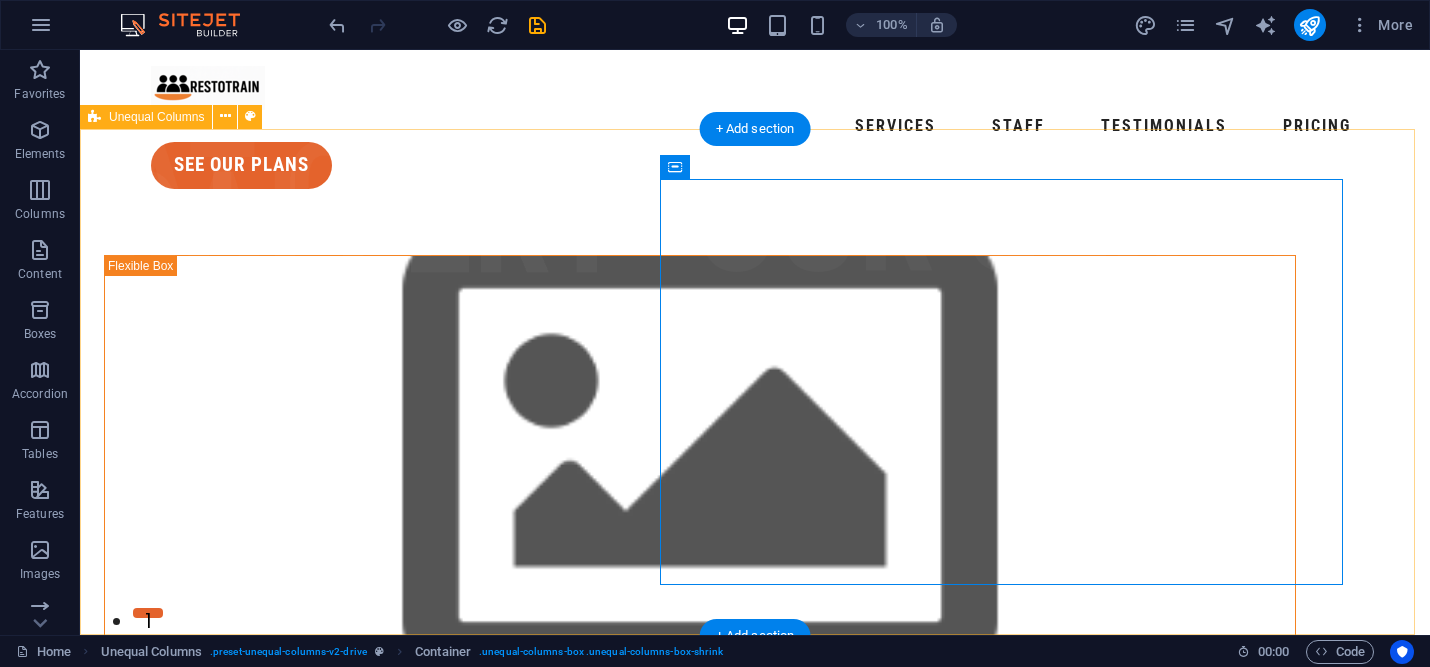 click on "contact us Hospitality Training and Operations ResoTrain isn’t a consultant; it’s your dedicated partner in cultivating a stronger, more intelligent restaurant team." at bounding box center [755, 1069] 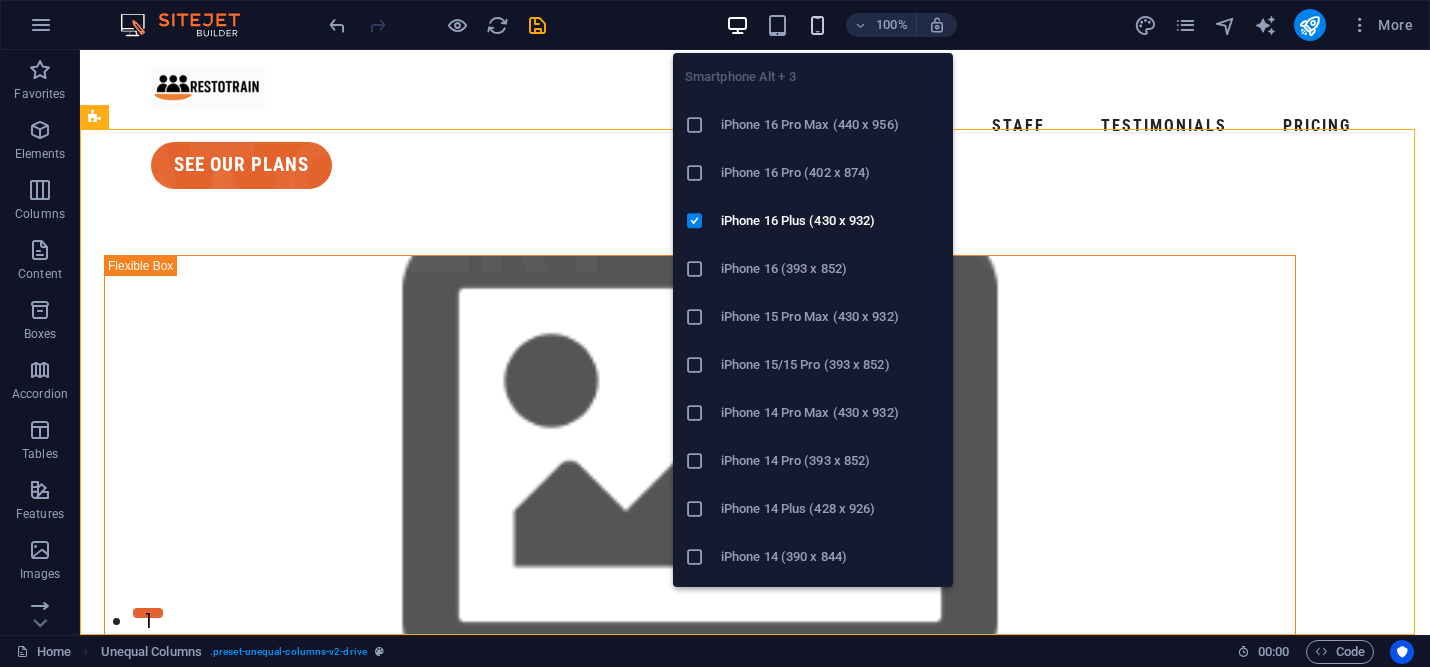 click at bounding box center (817, 25) 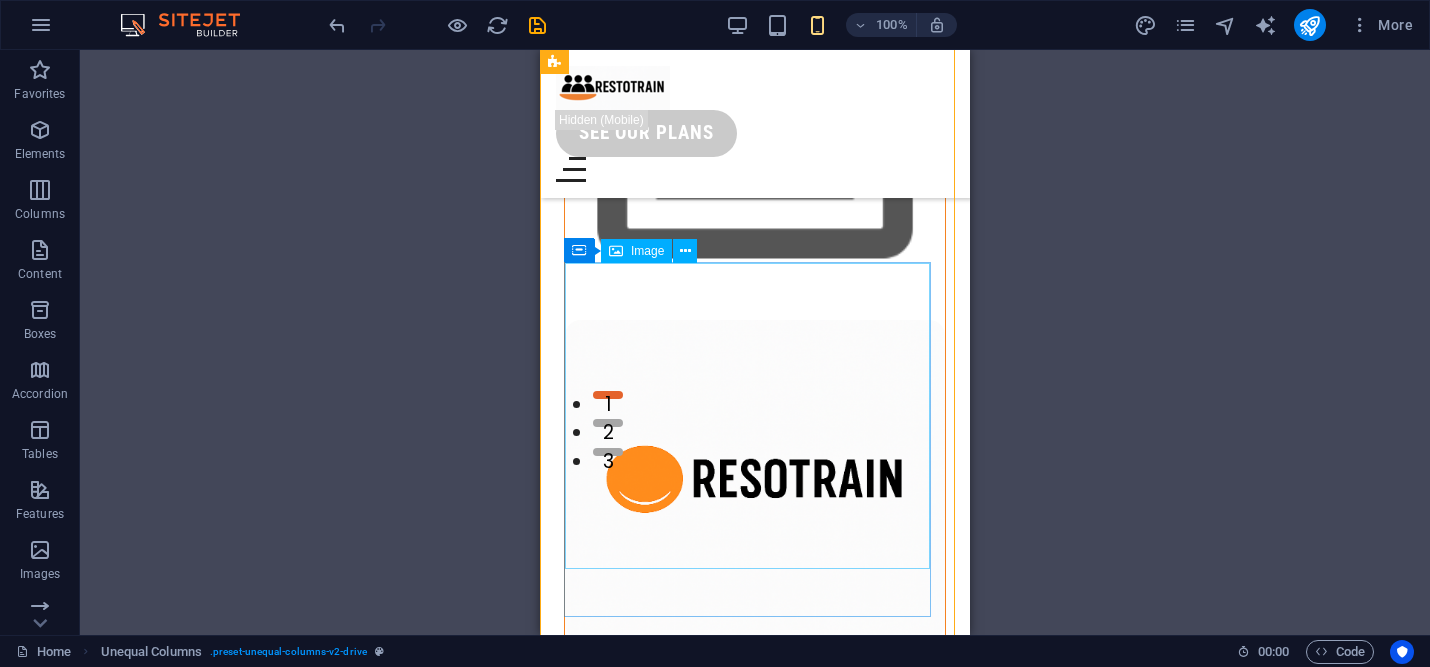 scroll, scrollTop: 0, scrollLeft: 0, axis: both 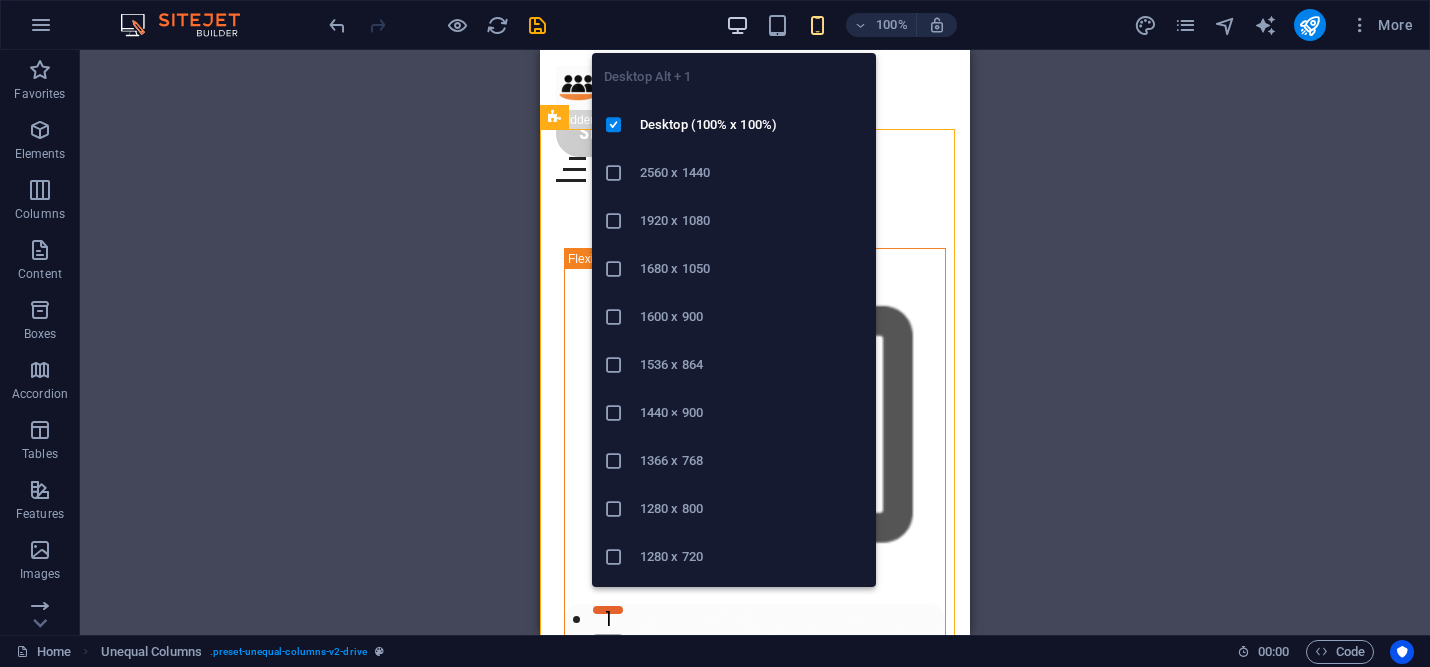 click at bounding box center [737, 25] 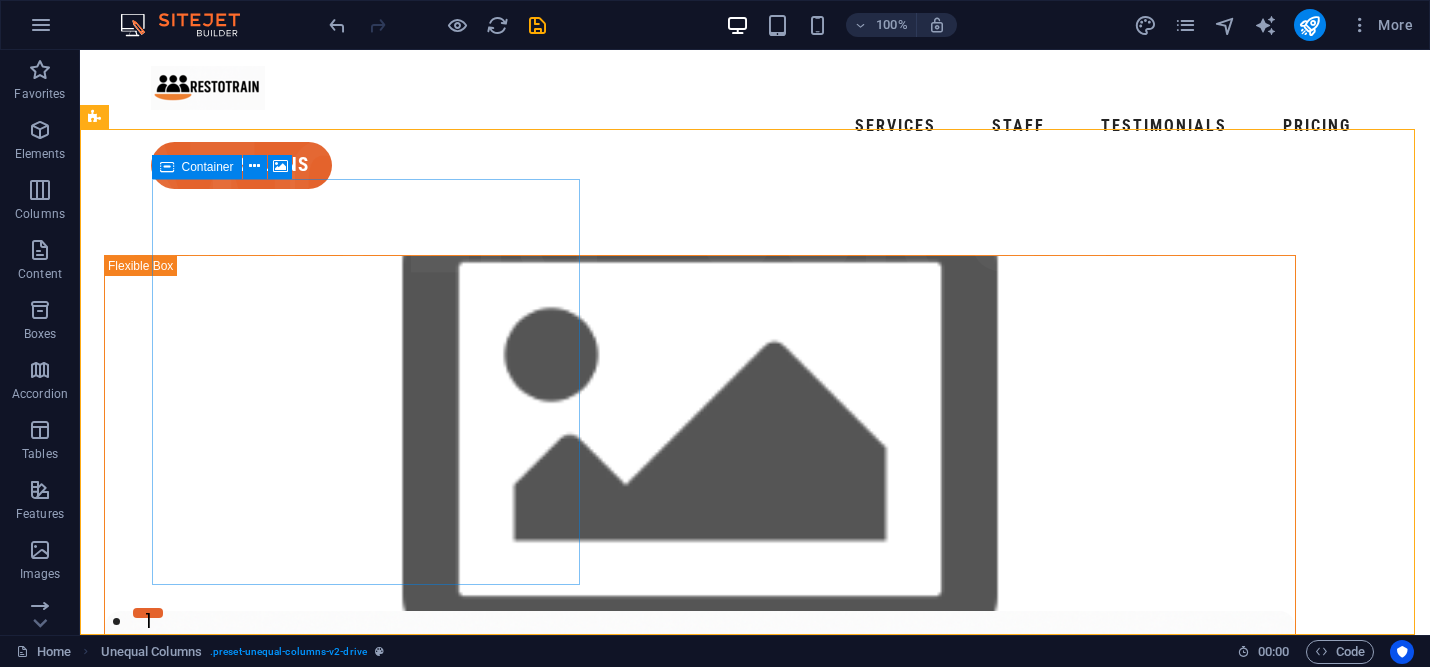 click on "Container" at bounding box center (197, 167) 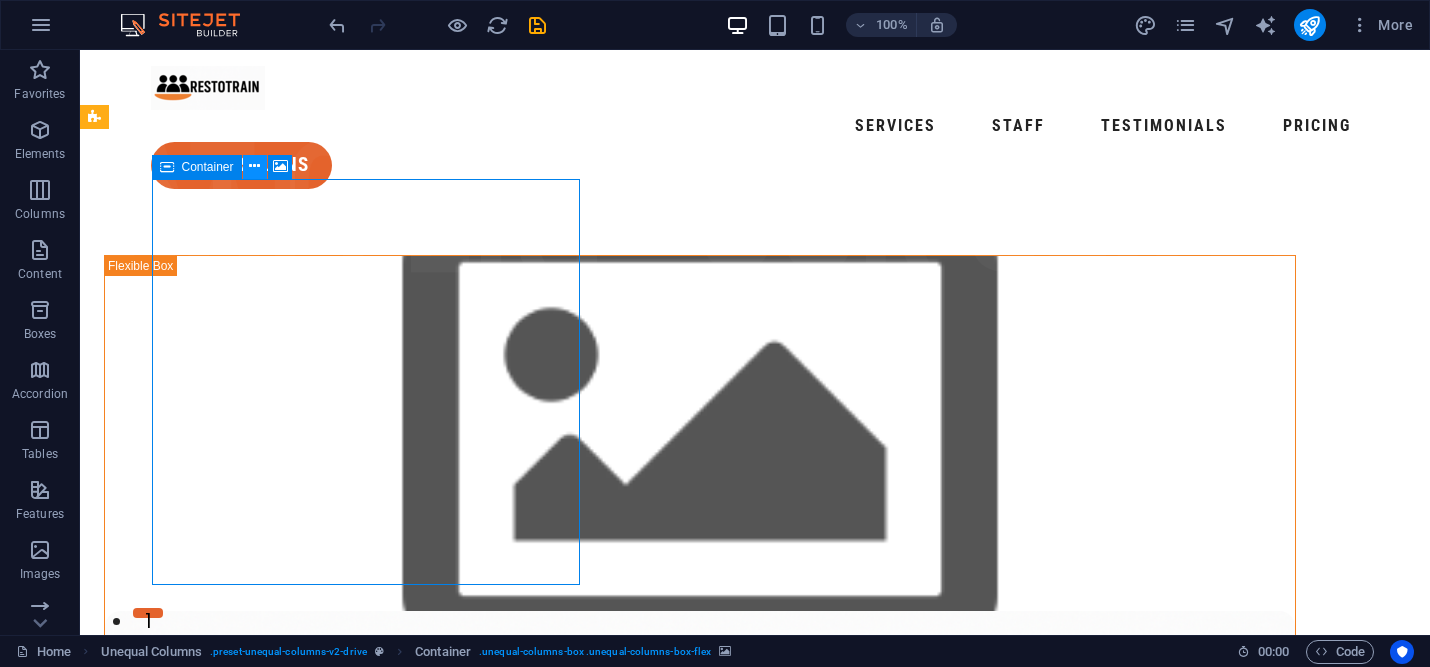 click at bounding box center (254, 166) 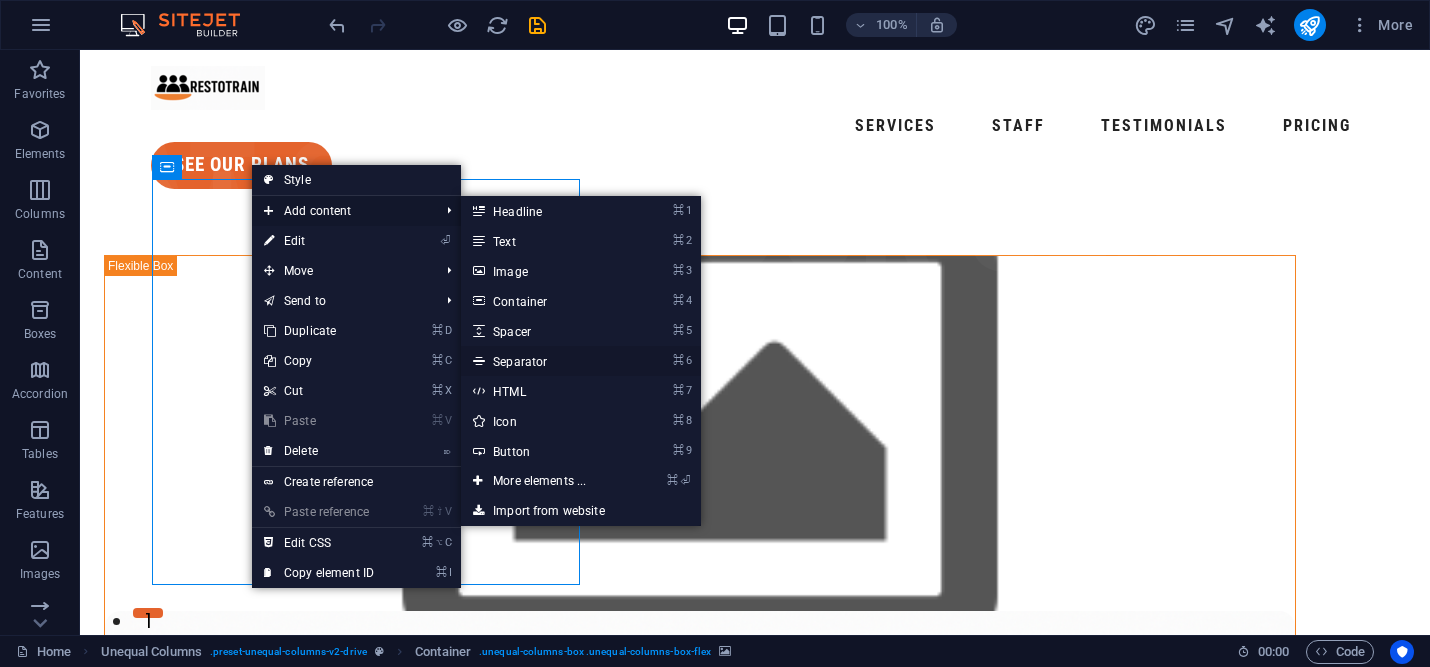 click on "⌘ 6  Separator" at bounding box center (543, 361) 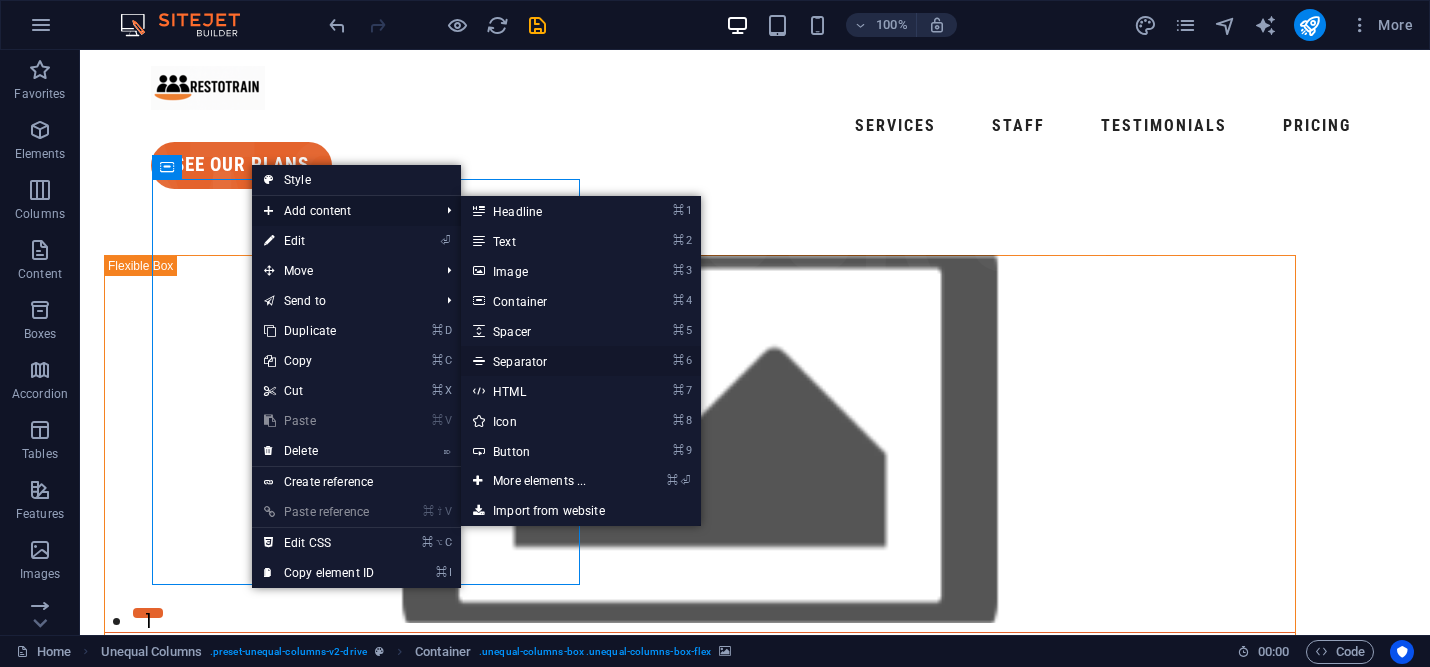 select on "%" 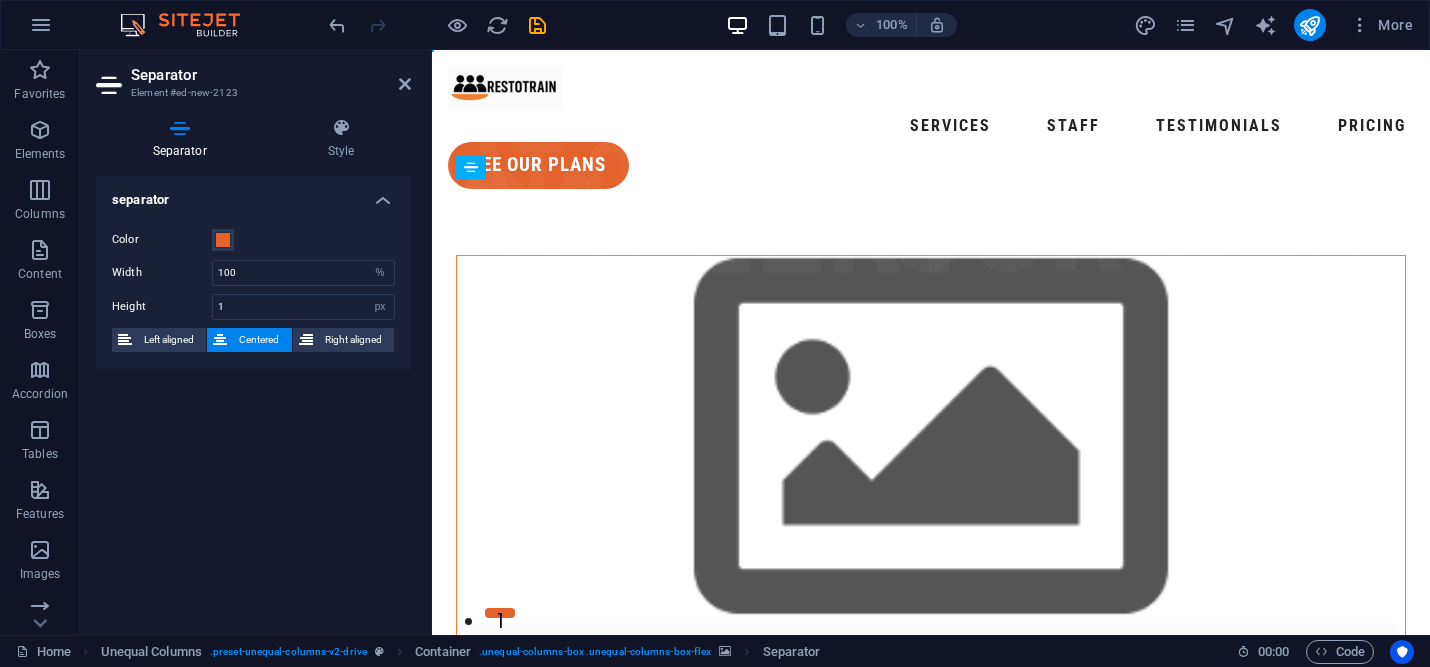 drag, startPoint x: 943, startPoint y: 219, endPoint x: 525, endPoint y: 460, distance: 482.49872 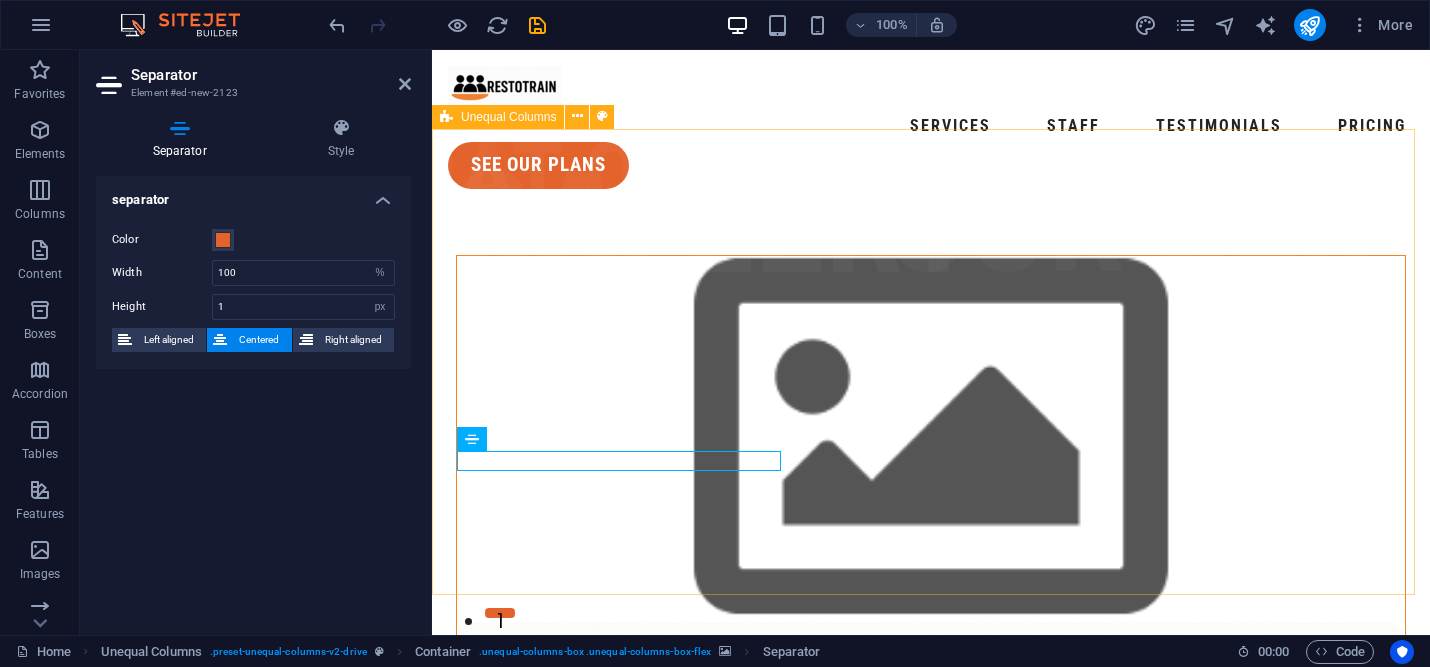 click on "contact us Hospitality Training and Operations ResoTrain isn’t a consultant; it’s your dedicated partner in cultivating a stronger, more intelligent restaurant team." at bounding box center (931, 1016) 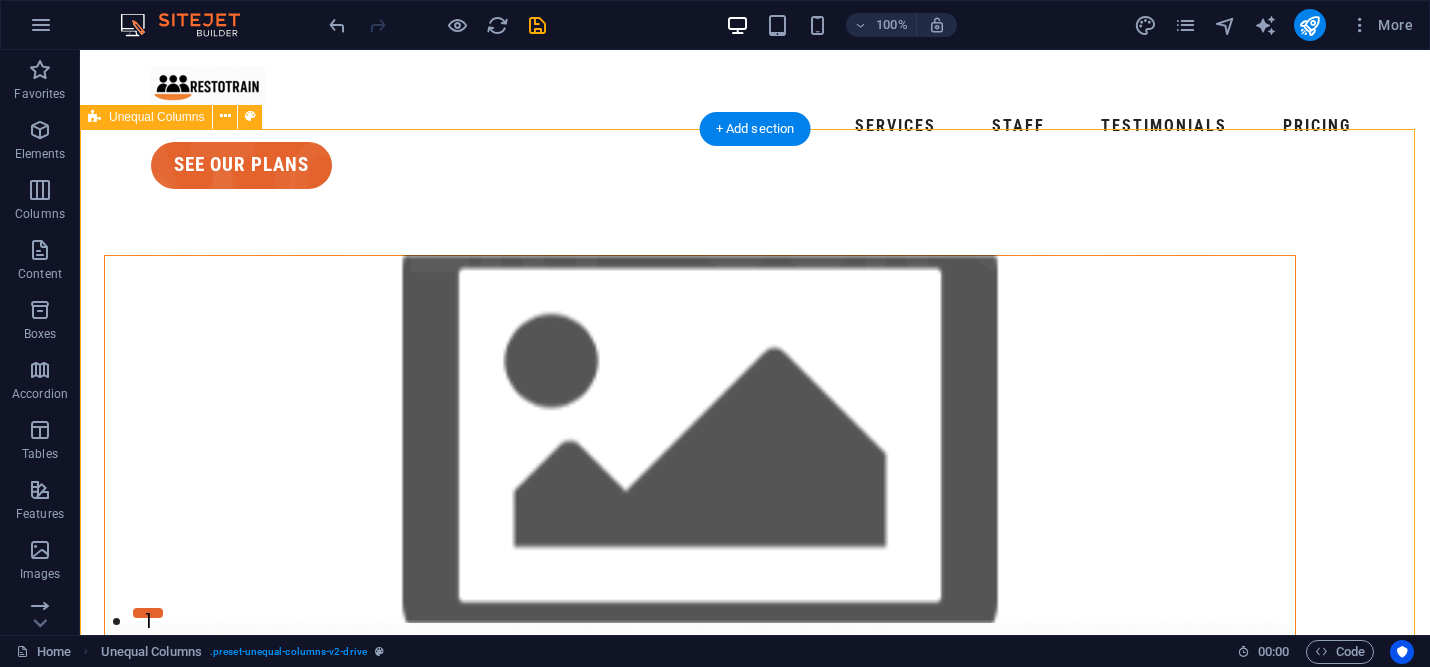 click on "contact us Hospitality Training and Operations ResoTrain isn’t a consultant; it’s your dedicated partner in cultivating a stronger, more intelligent restaurant team." at bounding box center [755, 1059] 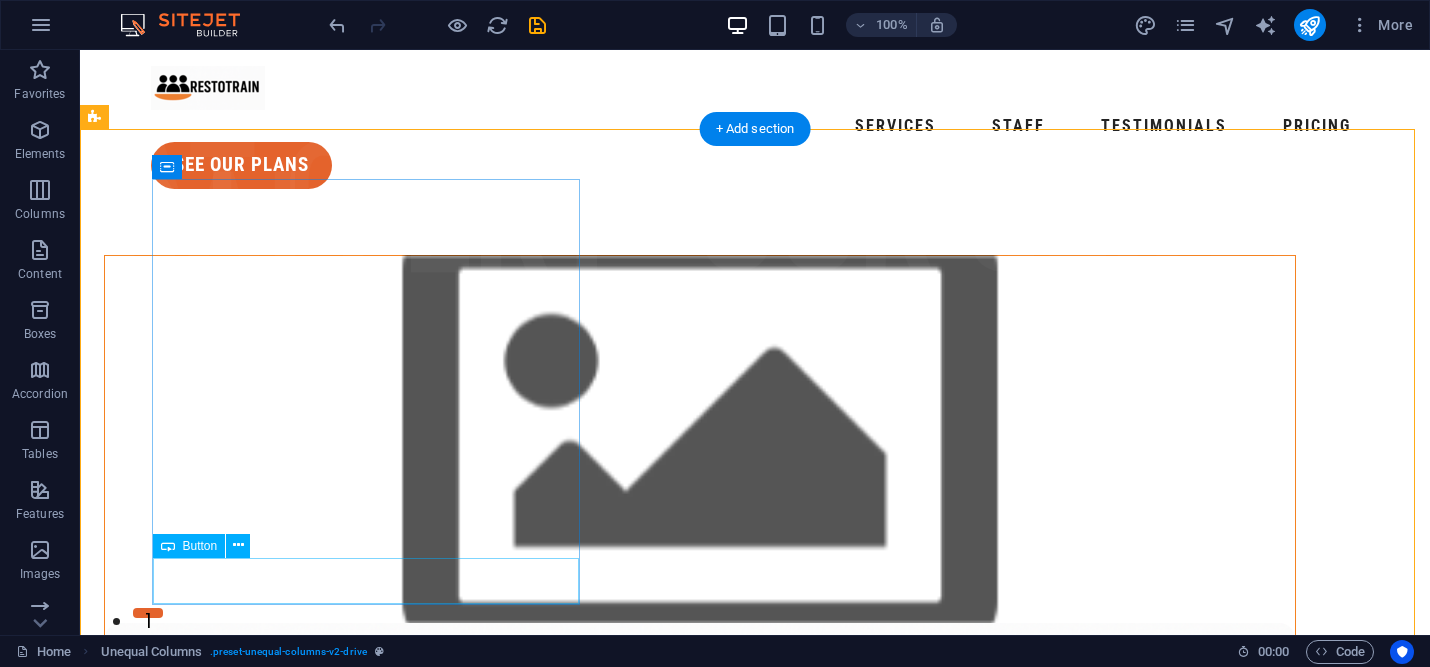 click on "contact us" at bounding box center [700, 1664] 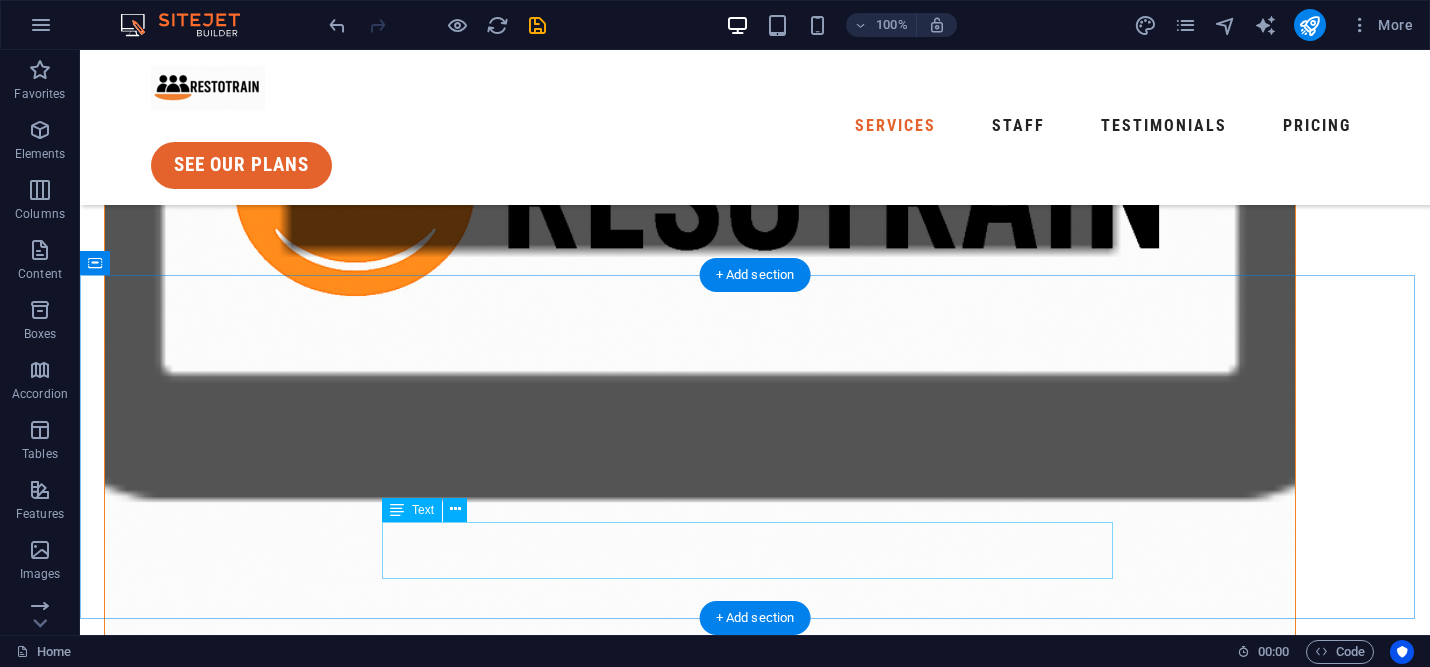 scroll, scrollTop: 1297, scrollLeft: 0, axis: vertical 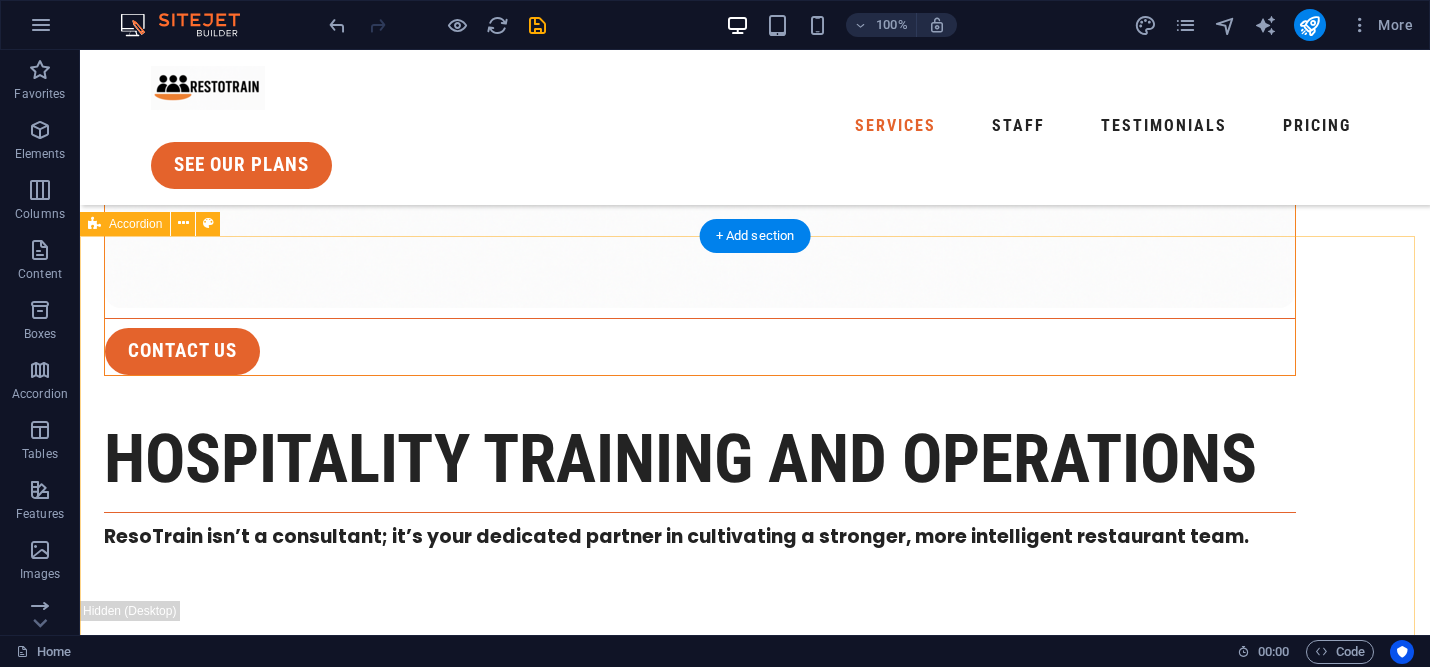 click on "tires & wheel balancing tires & wheel balancing Lorem ipsum dolor sit amet, consectetur adipiscing elit, sed do eiusmod tempor incididunt ut labore et dolore magna aliqua. Ut enim ad minim veniam, quis nostrud exercitation ullamco laboris nisi ut aliquip ex ea commodo consequat. Duis aute irure dolor in reprehenderit in voluptate velit esse cillum dolore eu fugiat nulla pariatur. Excepteur sint occaecat cupidatat non proident, sunt in culpa qui officia deserunt mollit anim id est laborum. contact us body repair & painting body repair & painting  Lorem ipsum dolor sit amet, consectetur adipiscing elit, sed do eiusmod tempor incididunt ut labore et dolore magna aliqua. Ut enim ad minim veniam, quis nostrud exercitation ullamco laboris nisi ut aliquip ex ea commodo consequat. Duis aute irure dolor in reprehenderit in voluptate velit esse cillum dolore eu fugiat nulla pariatur. Excepteur sint occaecat cupidatat non proident, sunt in culpa qui officia deserunt mollit anim id est laborum. contact us contact us" at bounding box center (755, 3031) 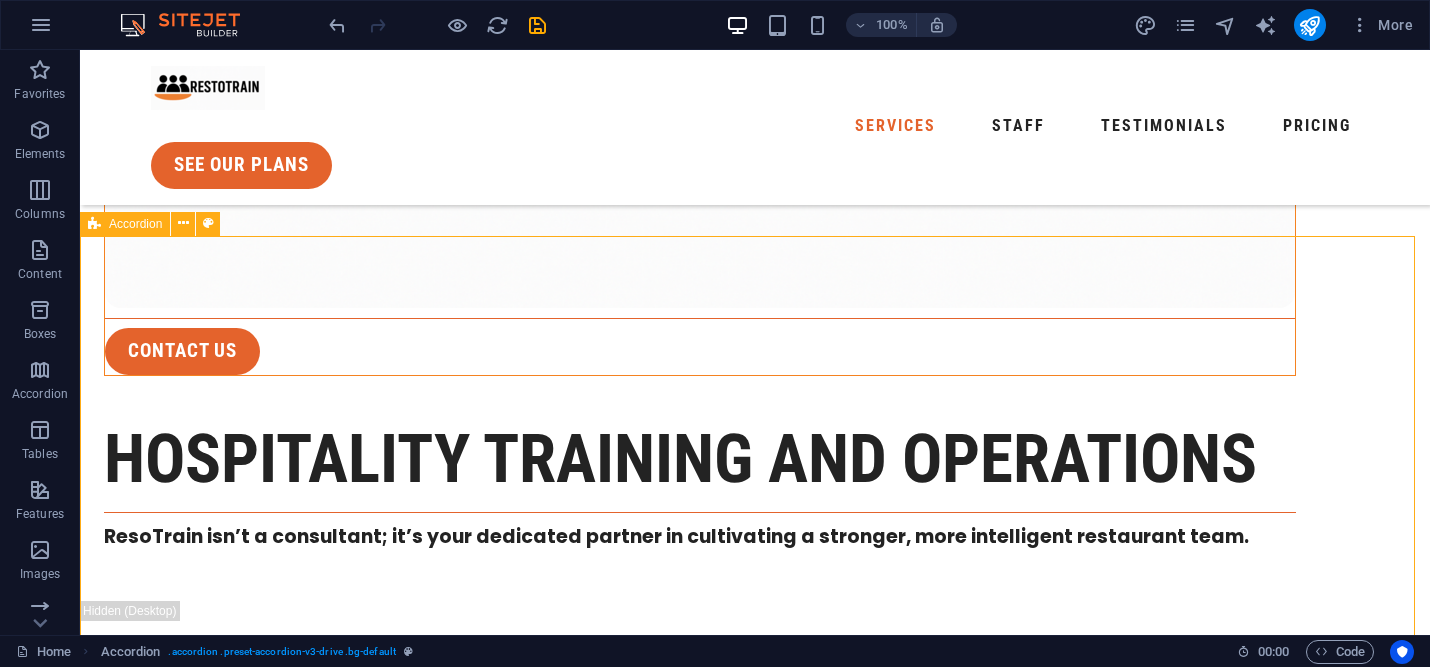 click on "Accordion" at bounding box center (135, 224) 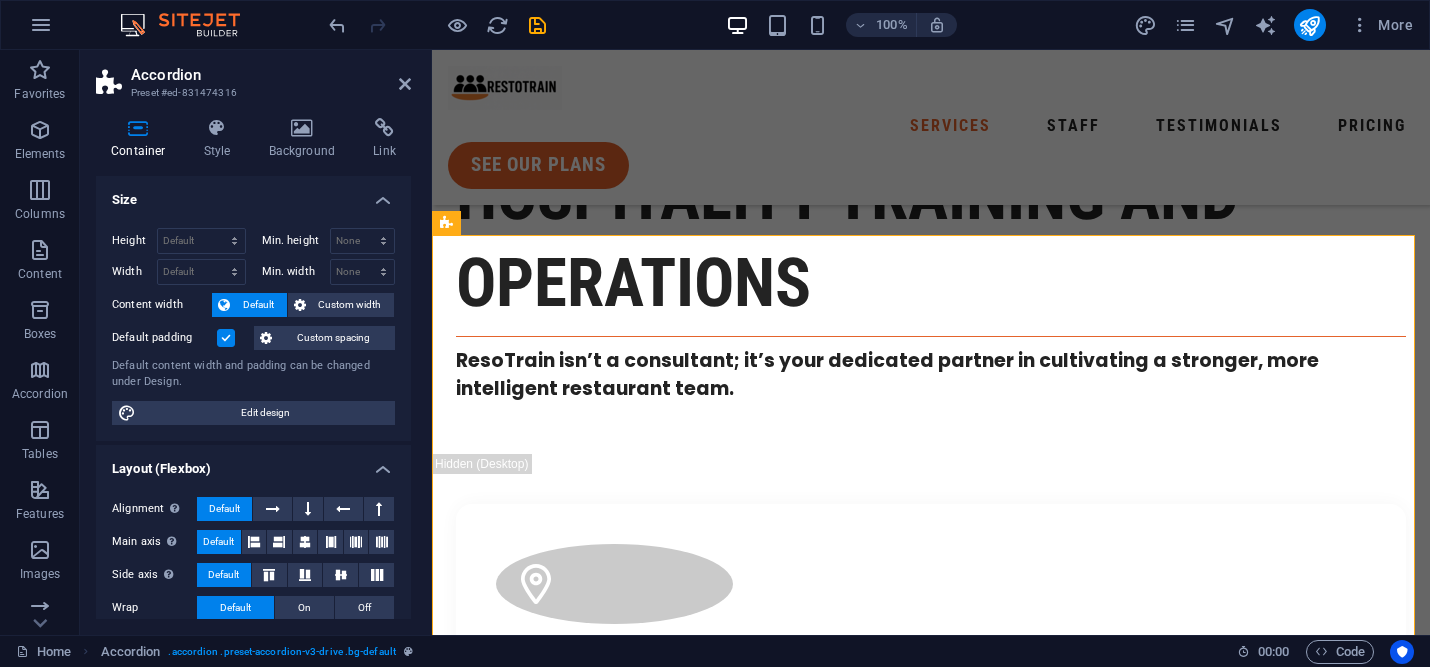 scroll, scrollTop: 1307, scrollLeft: 0, axis: vertical 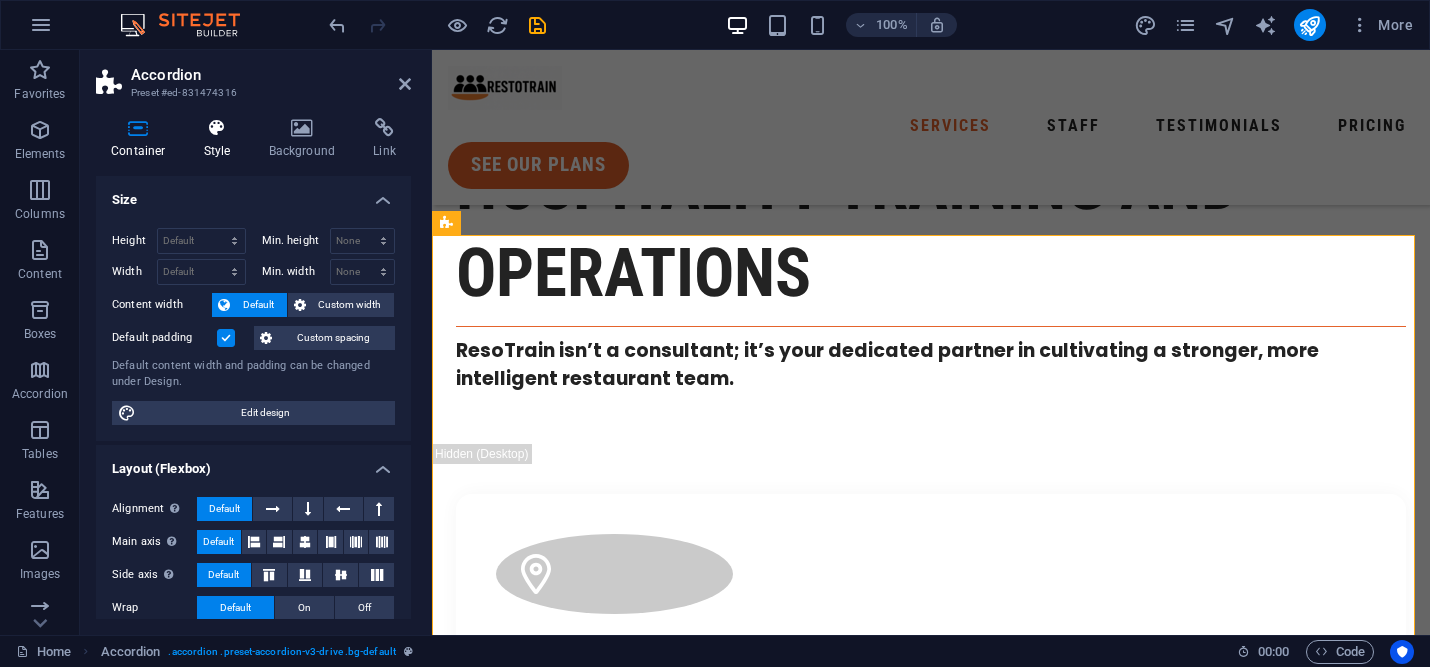 click at bounding box center [217, 128] 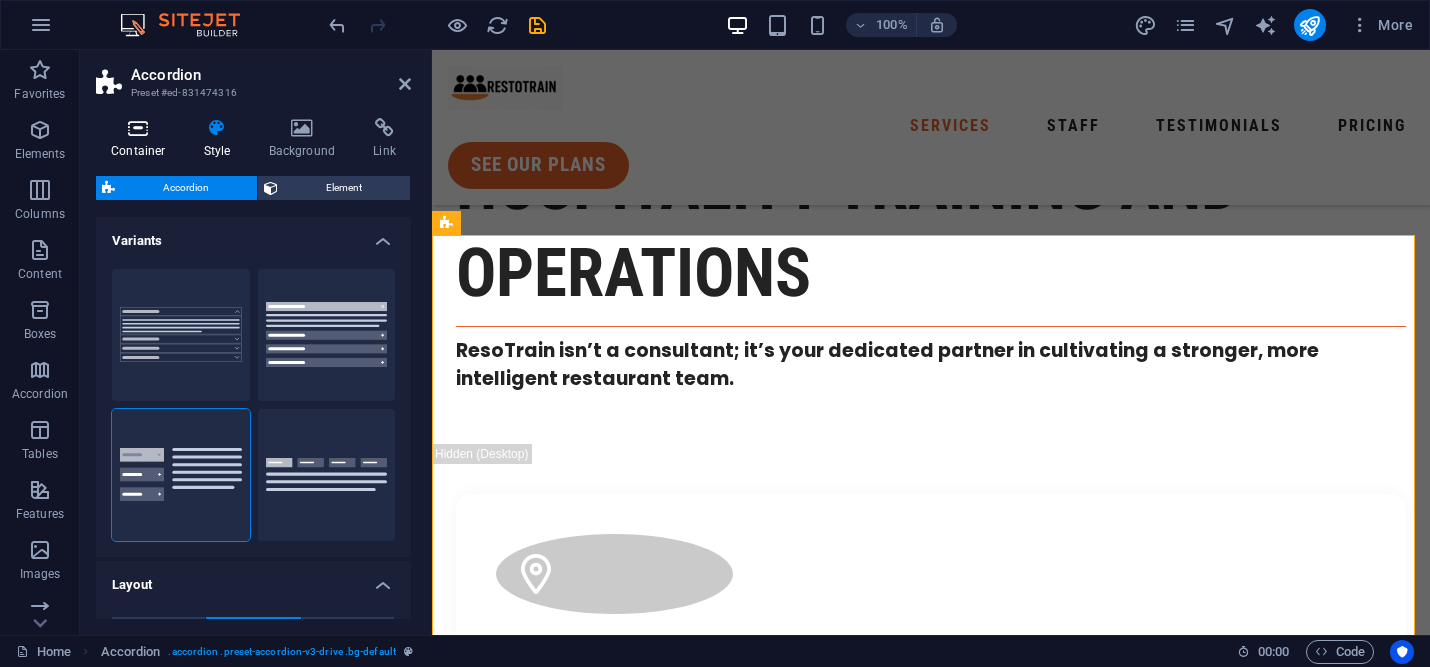 click at bounding box center (138, 128) 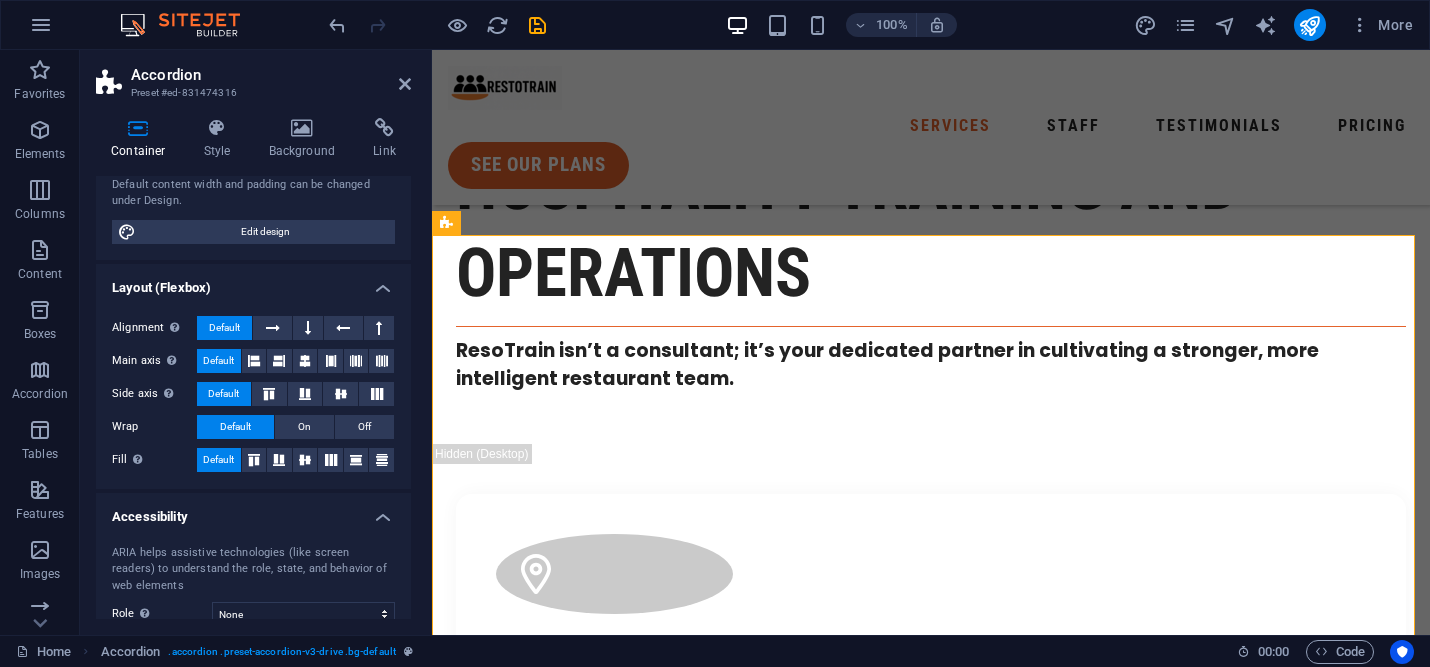 scroll, scrollTop: 0, scrollLeft: 0, axis: both 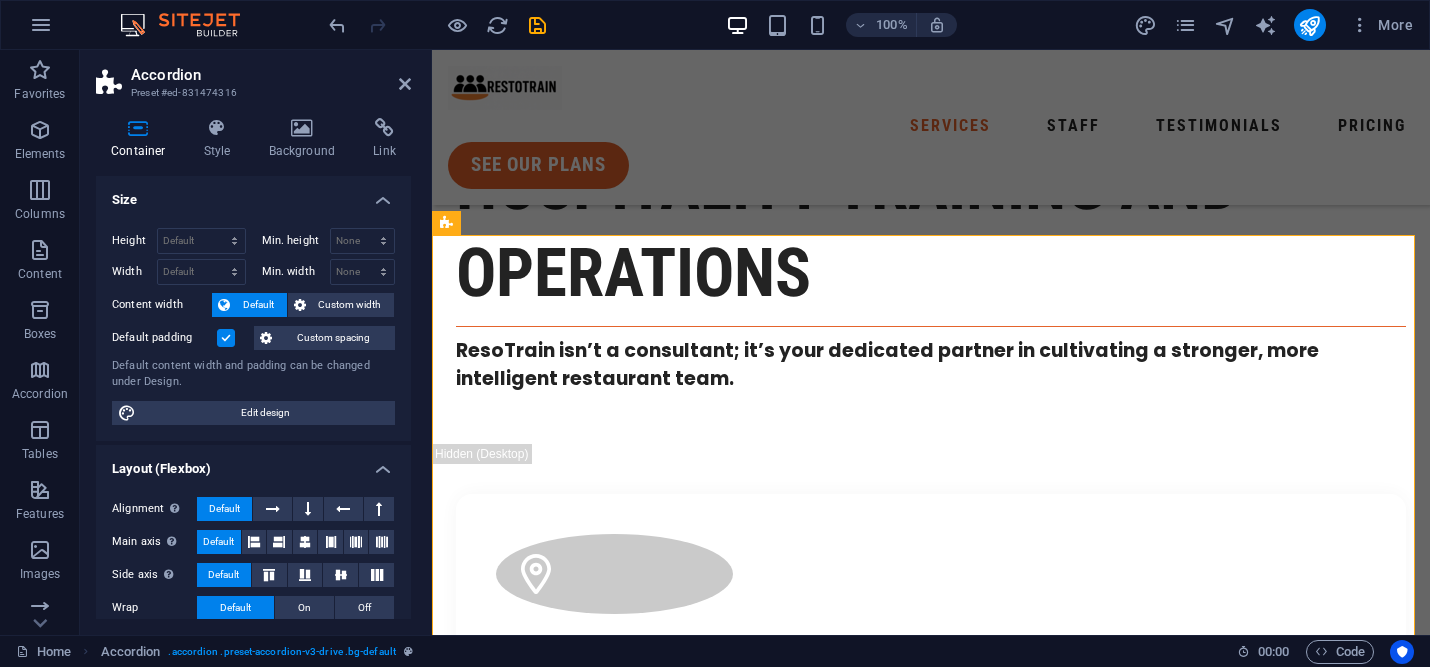 click on "Accordion Preset #ed-831474316" at bounding box center [253, 76] 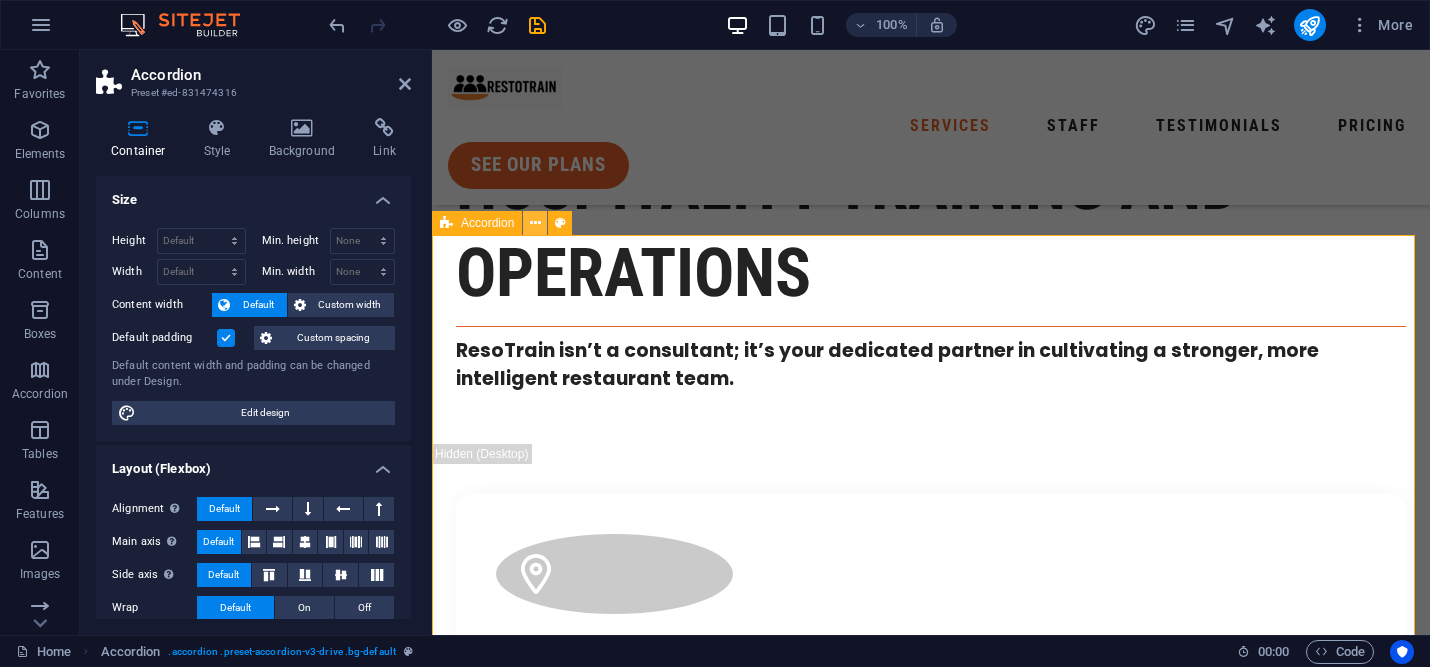 click at bounding box center (535, 223) 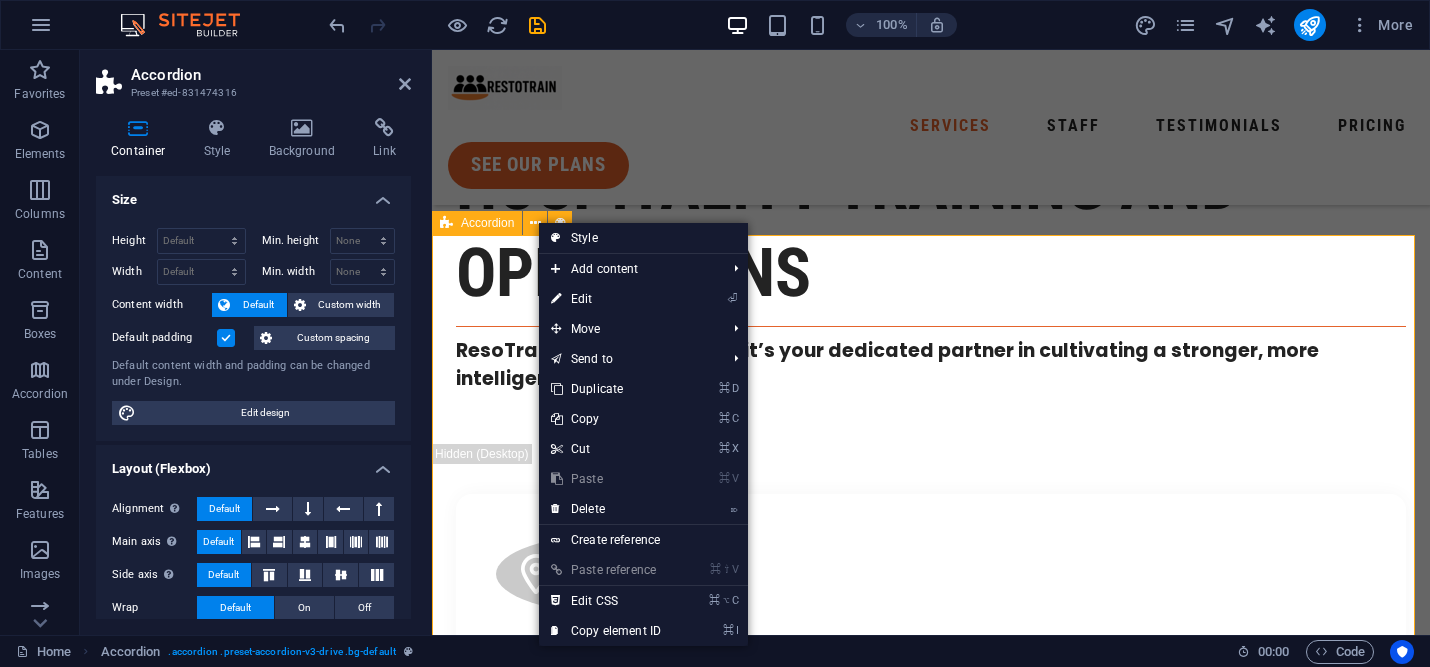 click on "Accordion" at bounding box center [487, 223] 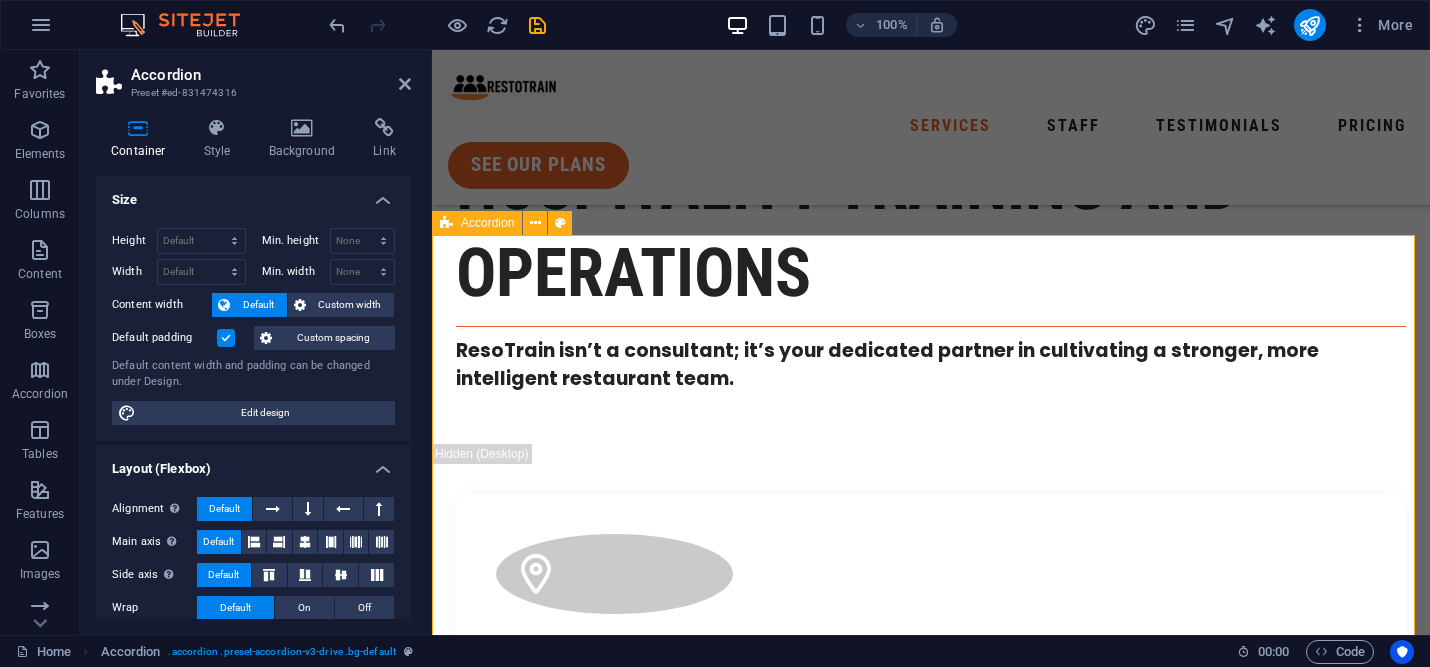click on "Accordion" at bounding box center (487, 223) 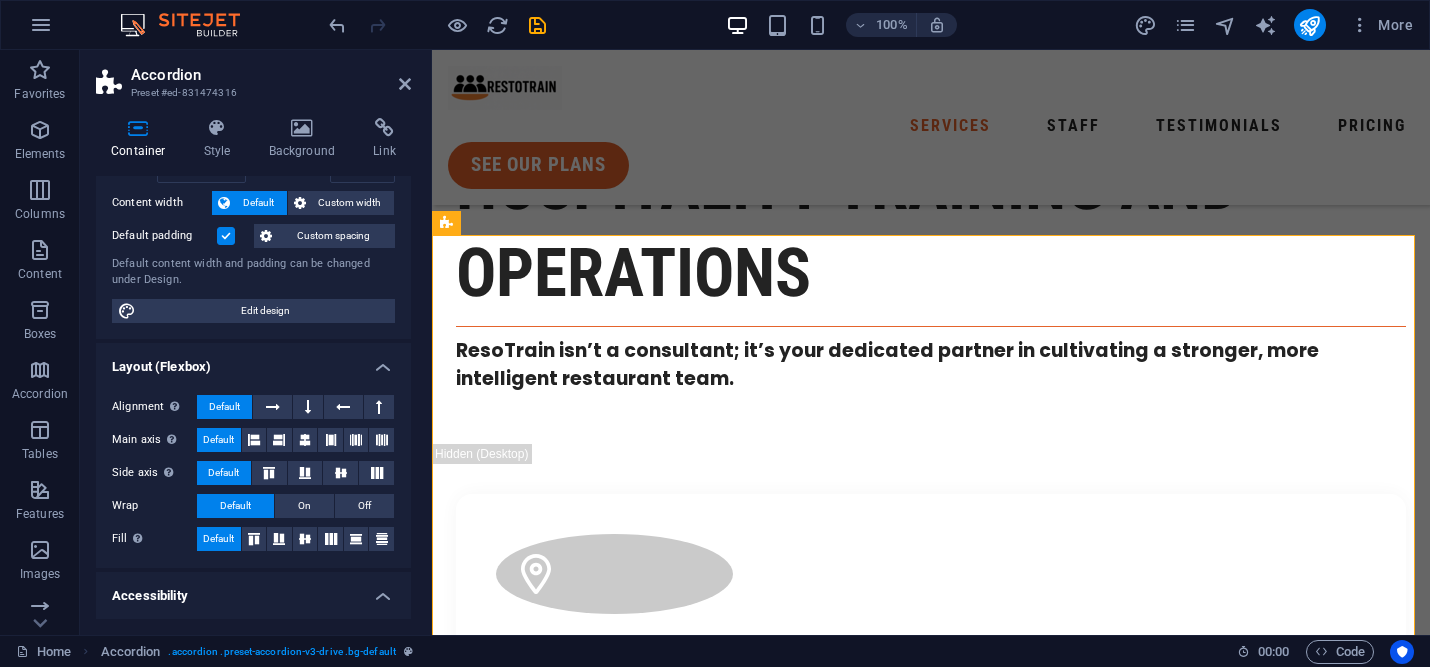 scroll, scrollTop: 0, scrollLeft: 0, axis: both 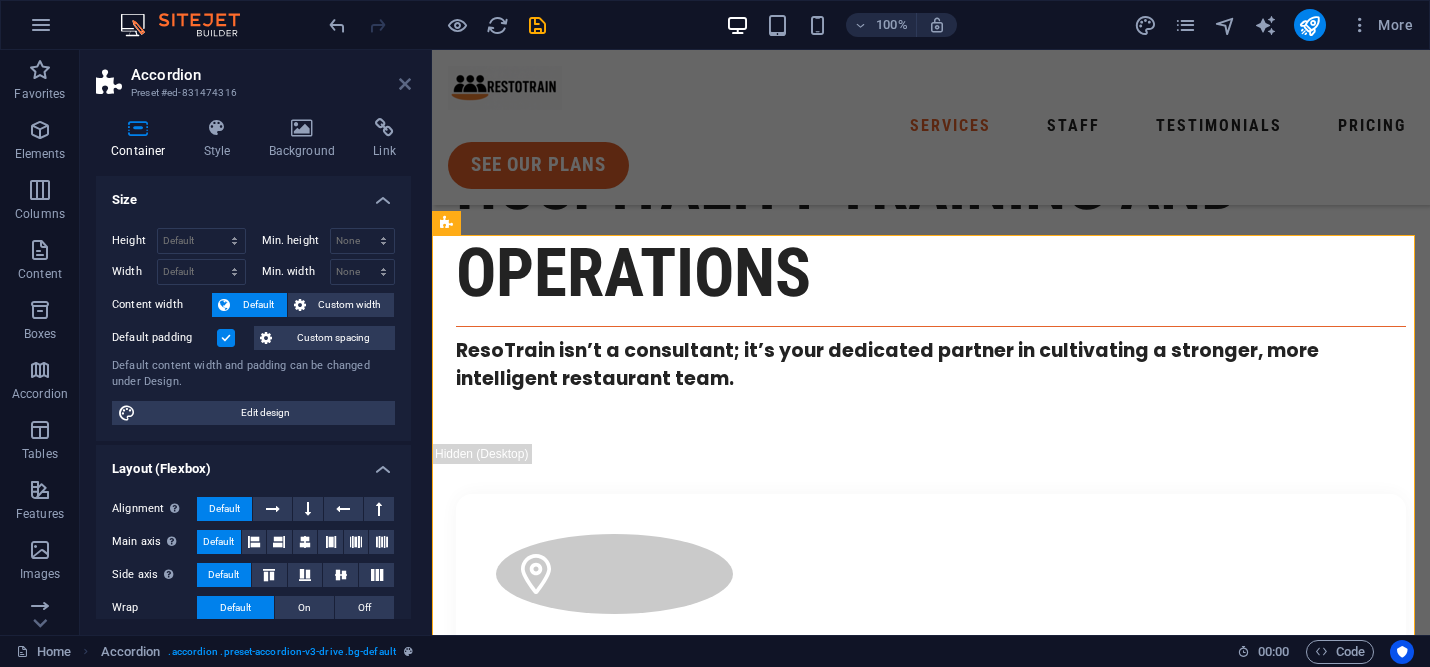 click at bounding box center (405, 84) 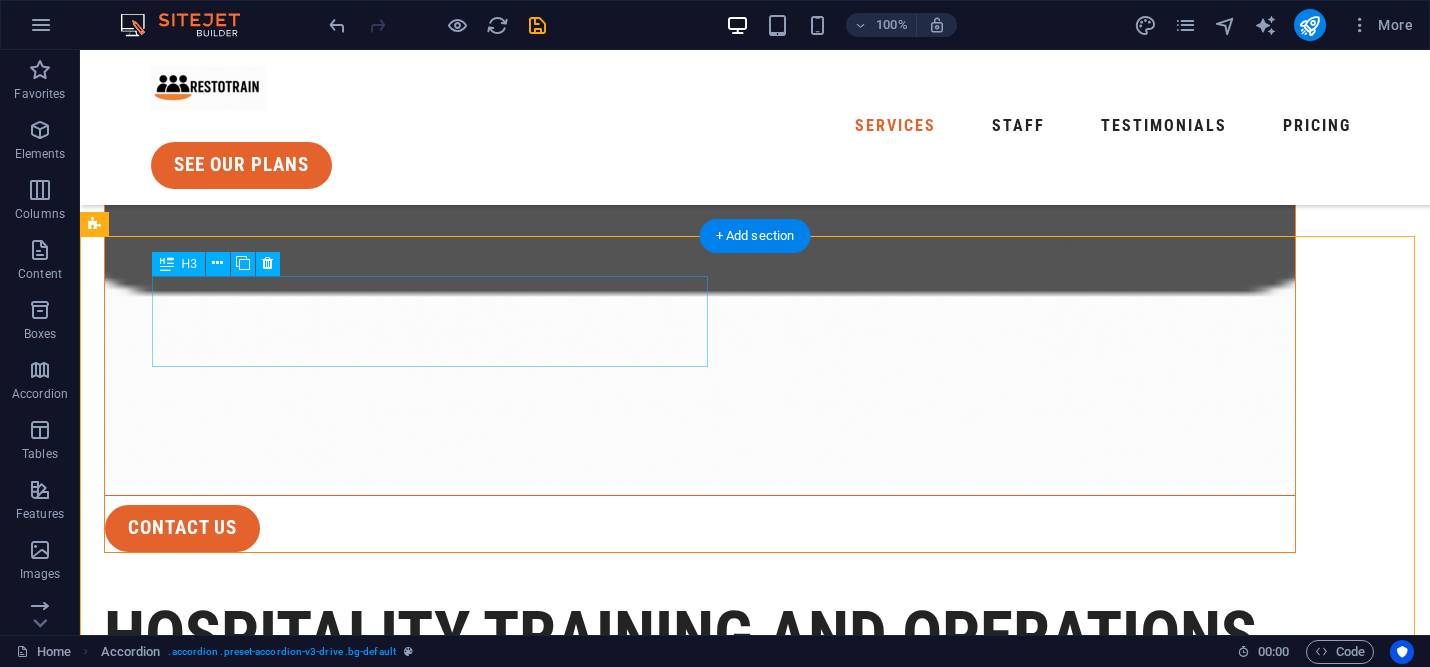 scroll, scrollTop: 1101, scrollLeft: 0, axis: vertical 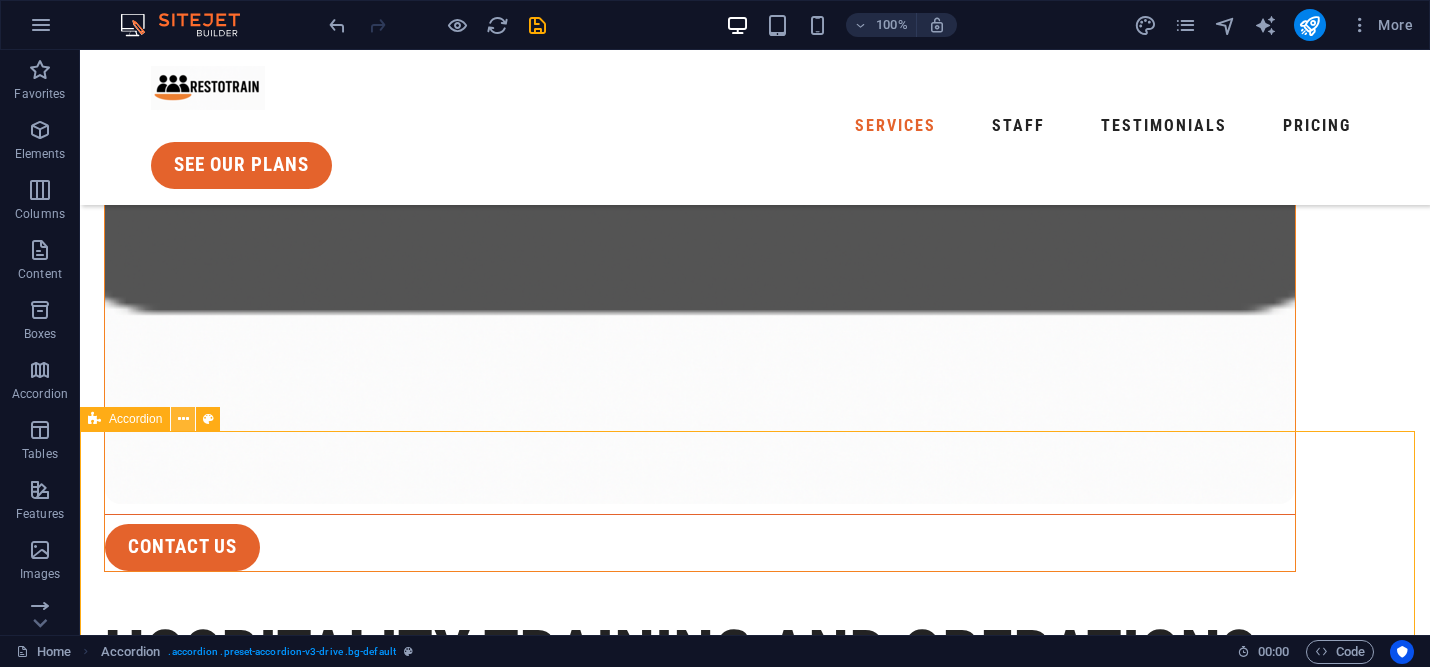 click at bounding box center [183, 419] 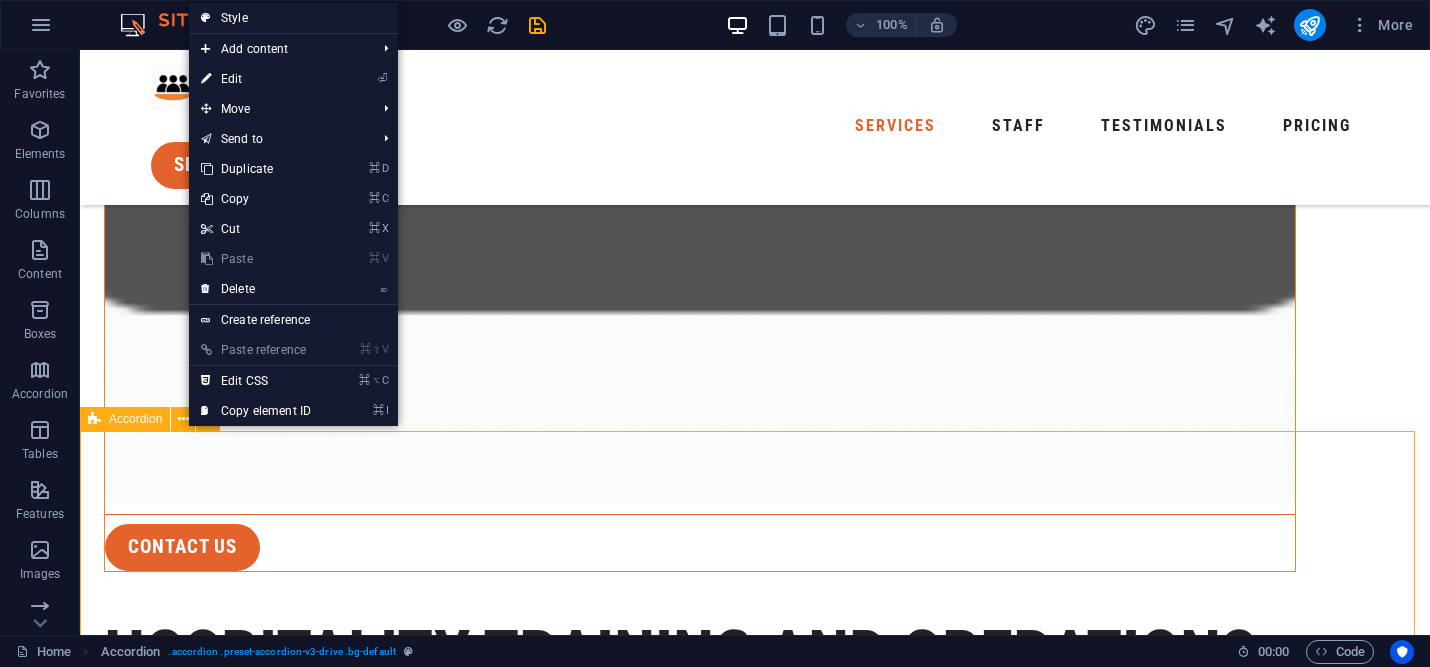 click on "Accordion" at bounding box center [135, 419] 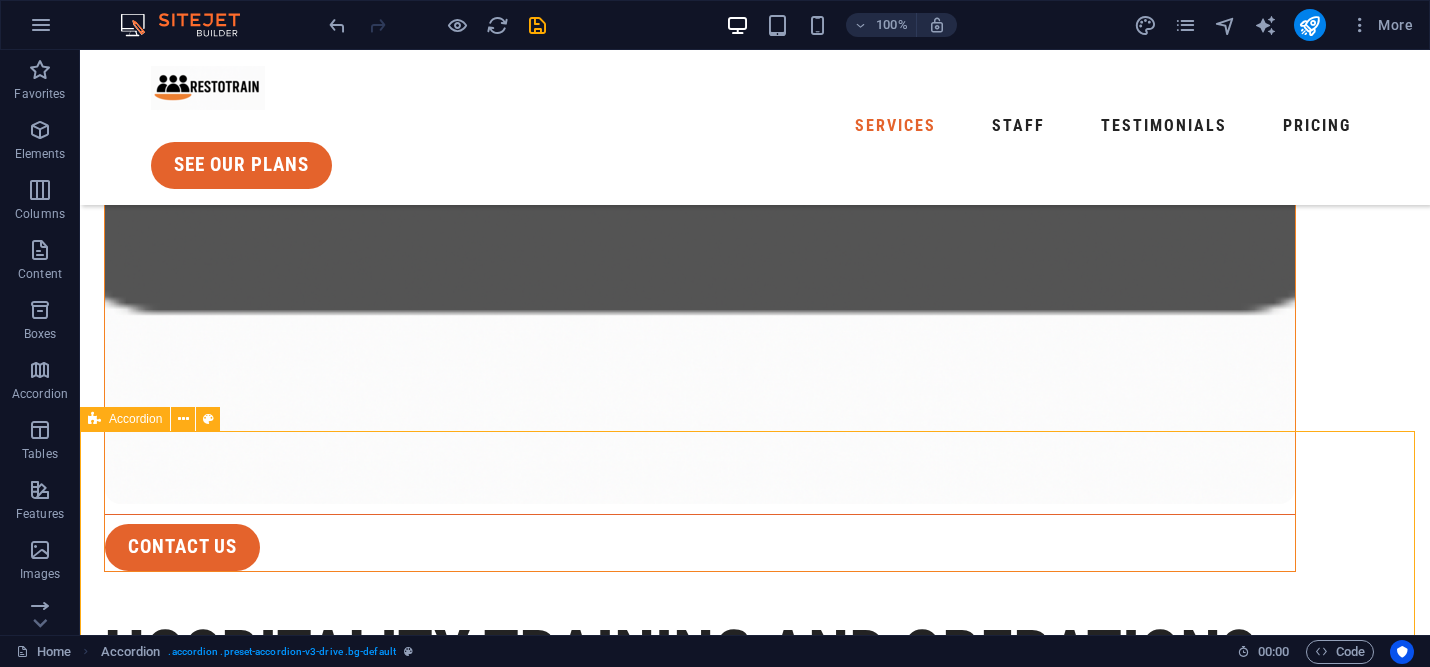 click on "Accordion" at bounding box center [135, 419] 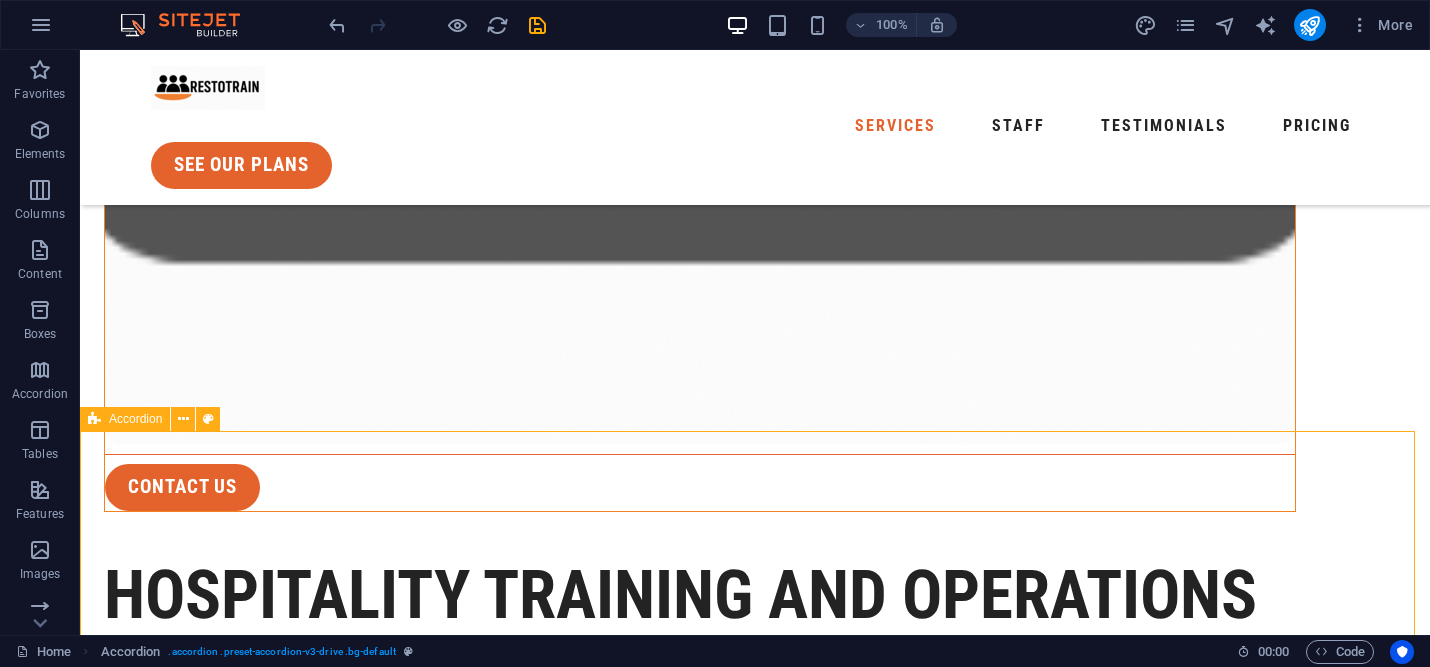 scroll, scrollTop: 1042, scrollLeft: 0, axis: vertical 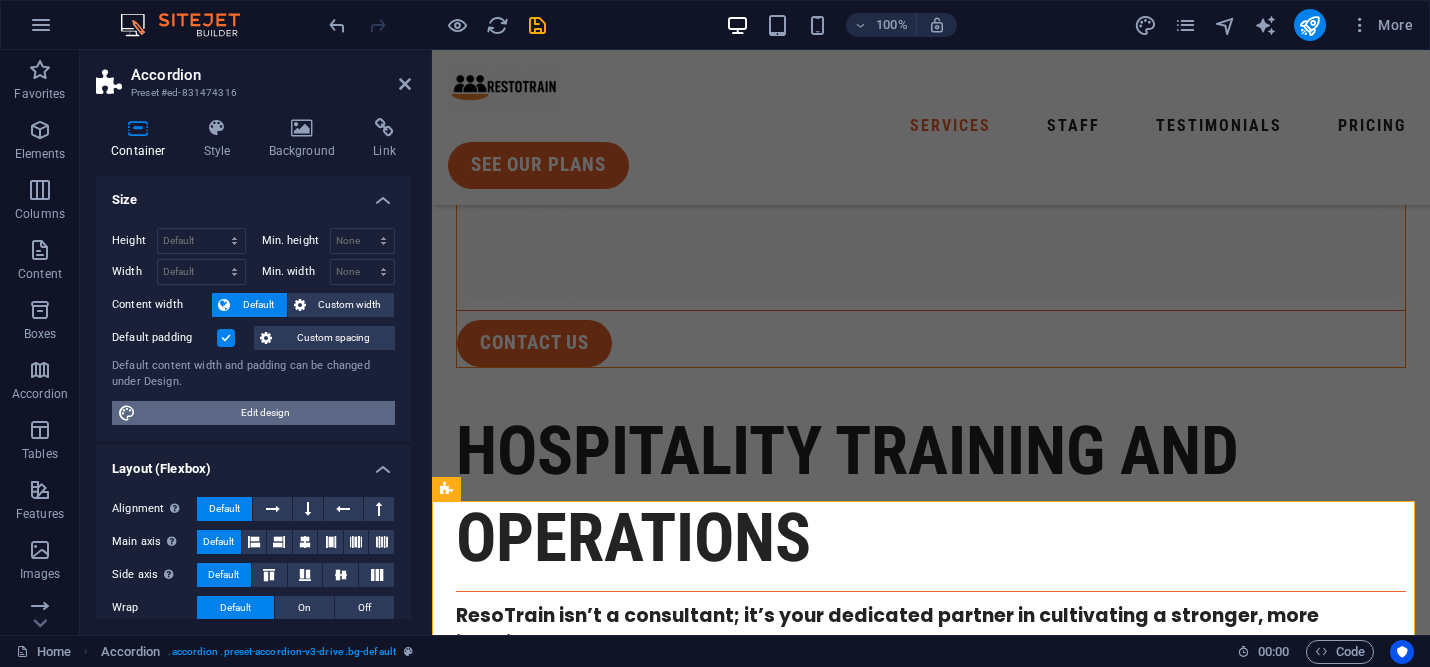 click on "Edit design" at bounding box center (265, 413) 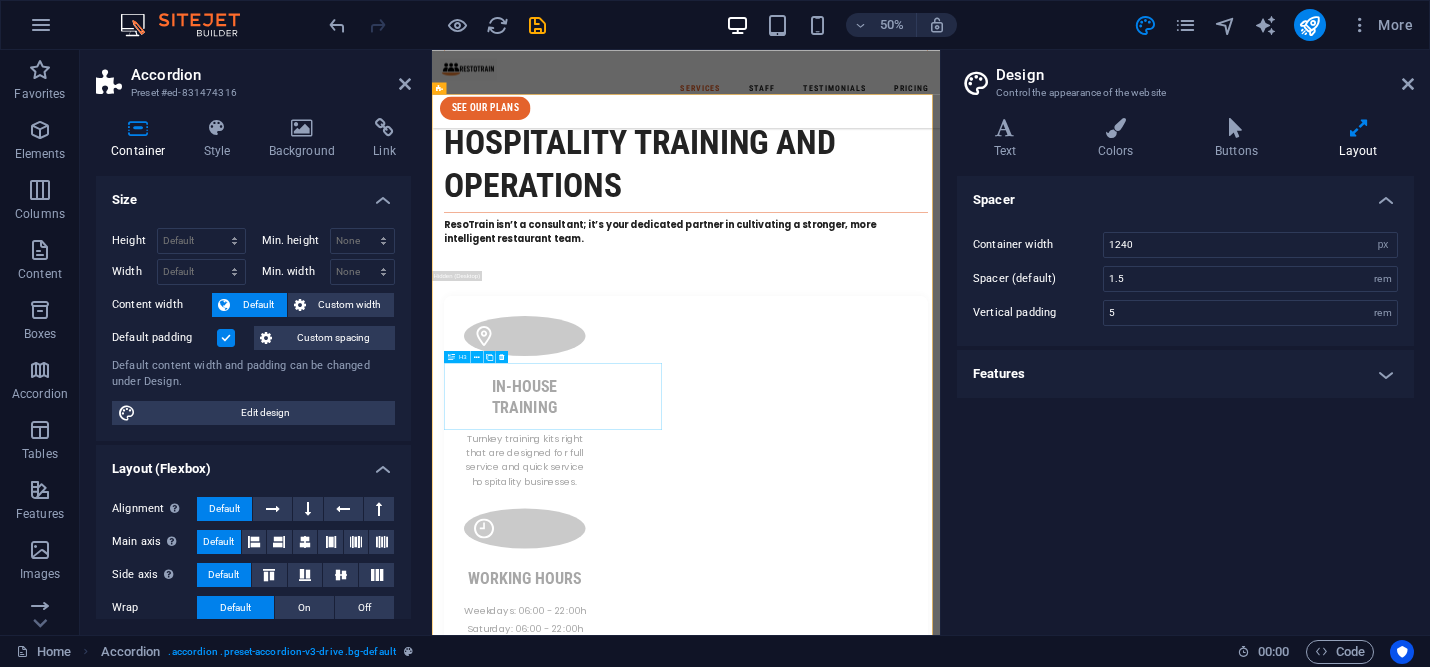 scroll, scrollTop: 1242, scrollLeft: 0, axis: vertical 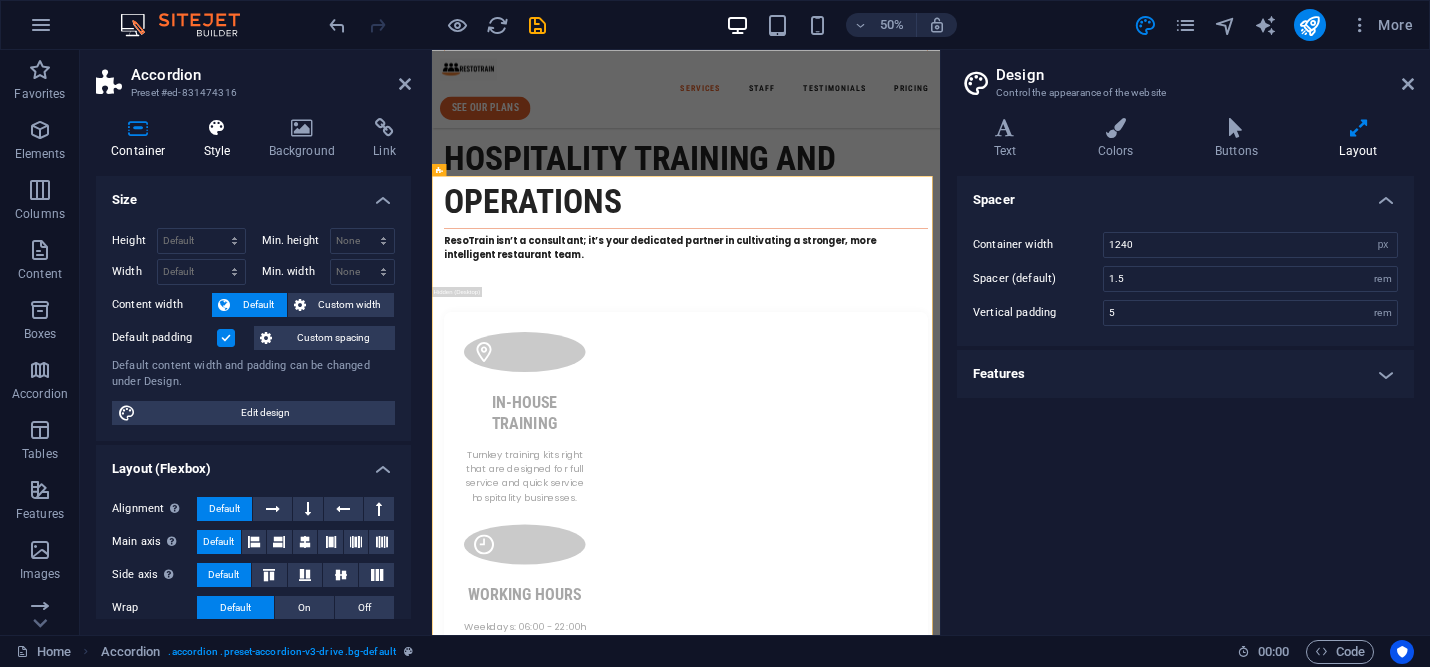 click on "Style" at bounding box center (221, 139) 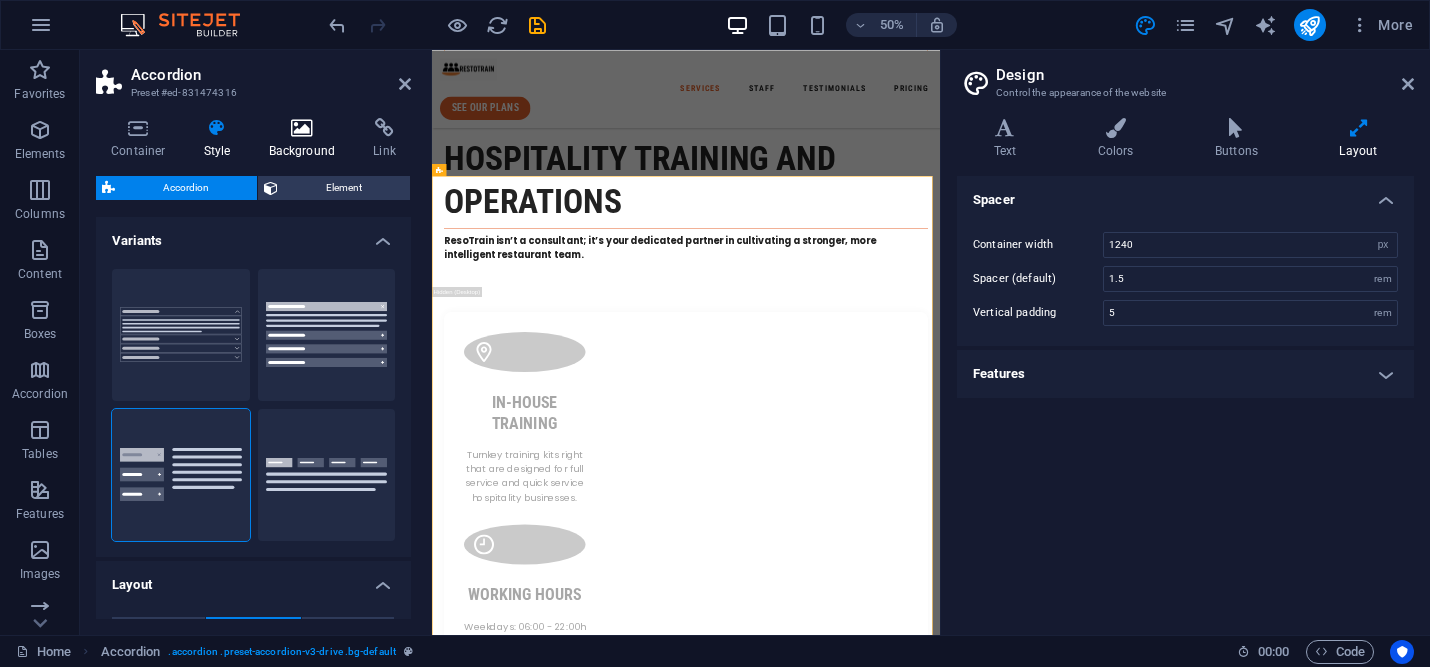 click at bounding box center [302, 128] 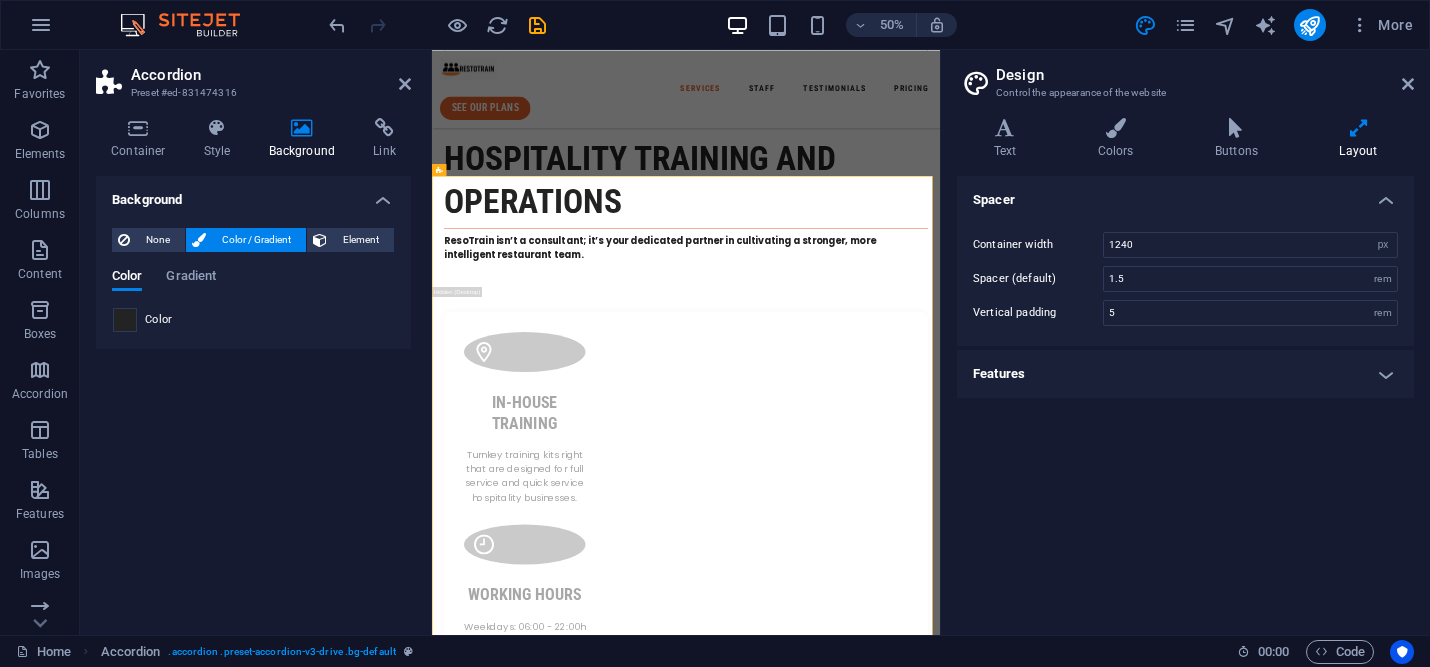 click at bounding box center (125, 320) 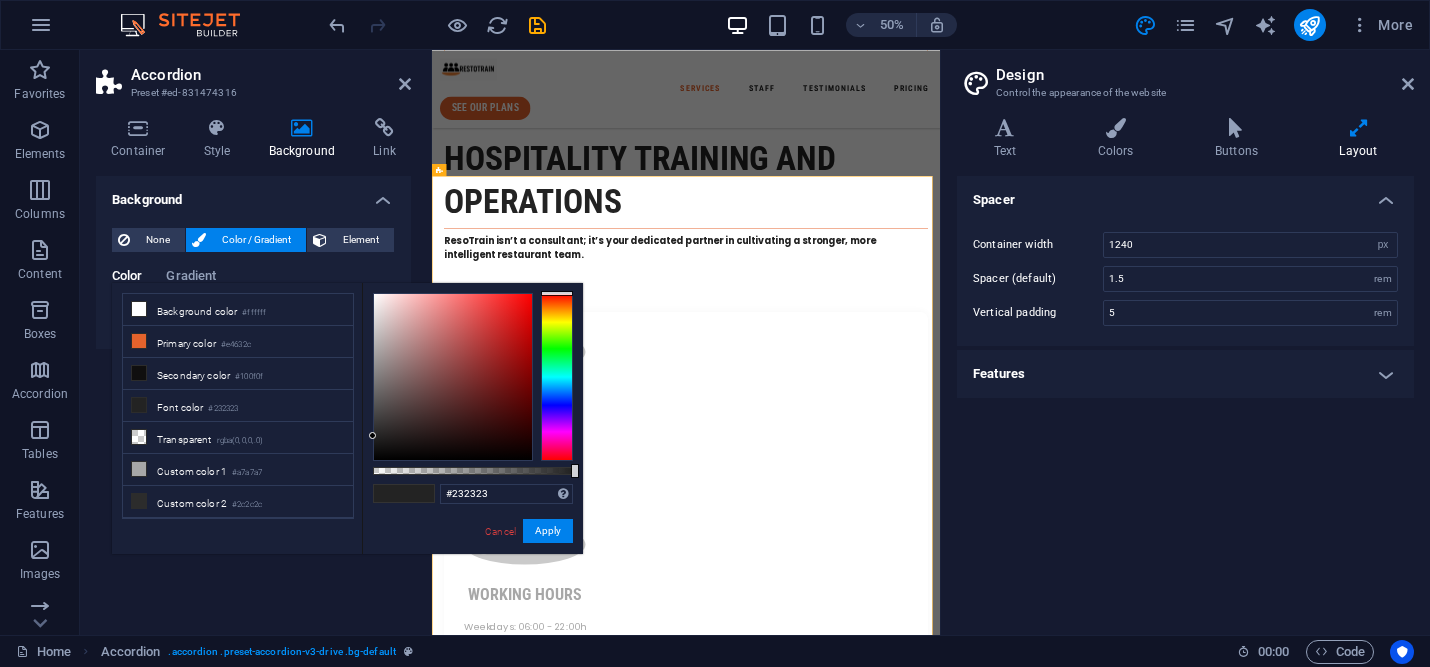 click on "Color Gradient" at bounding box center [253, 288] 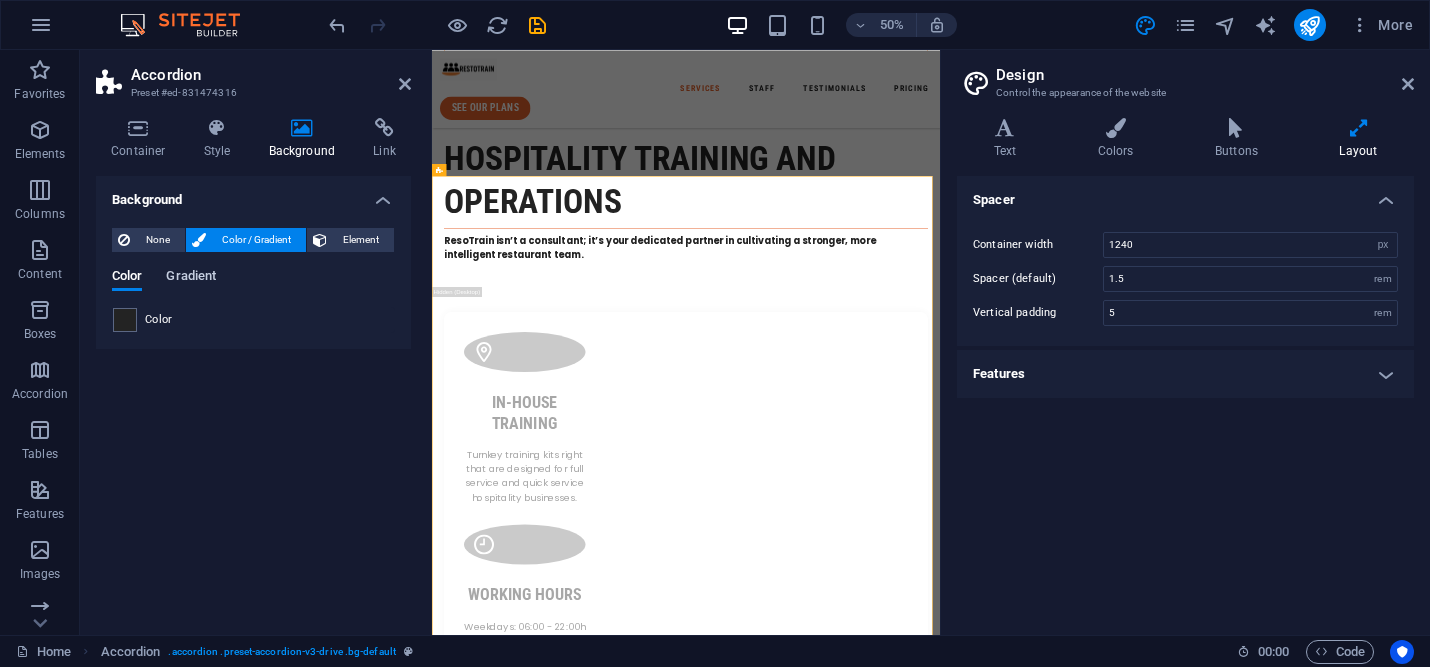 click on "Gradient" at bounding box center (191, 278) 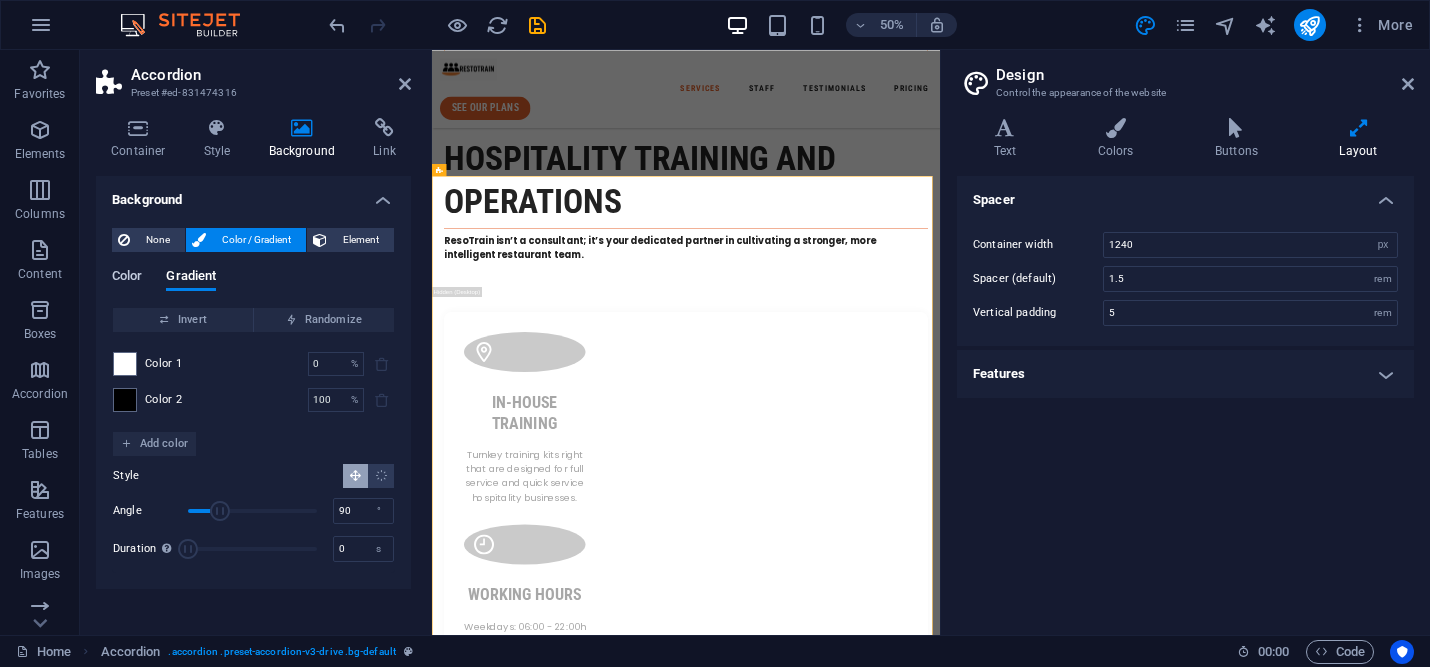 click on "Color" at bounding box center (127, 278) 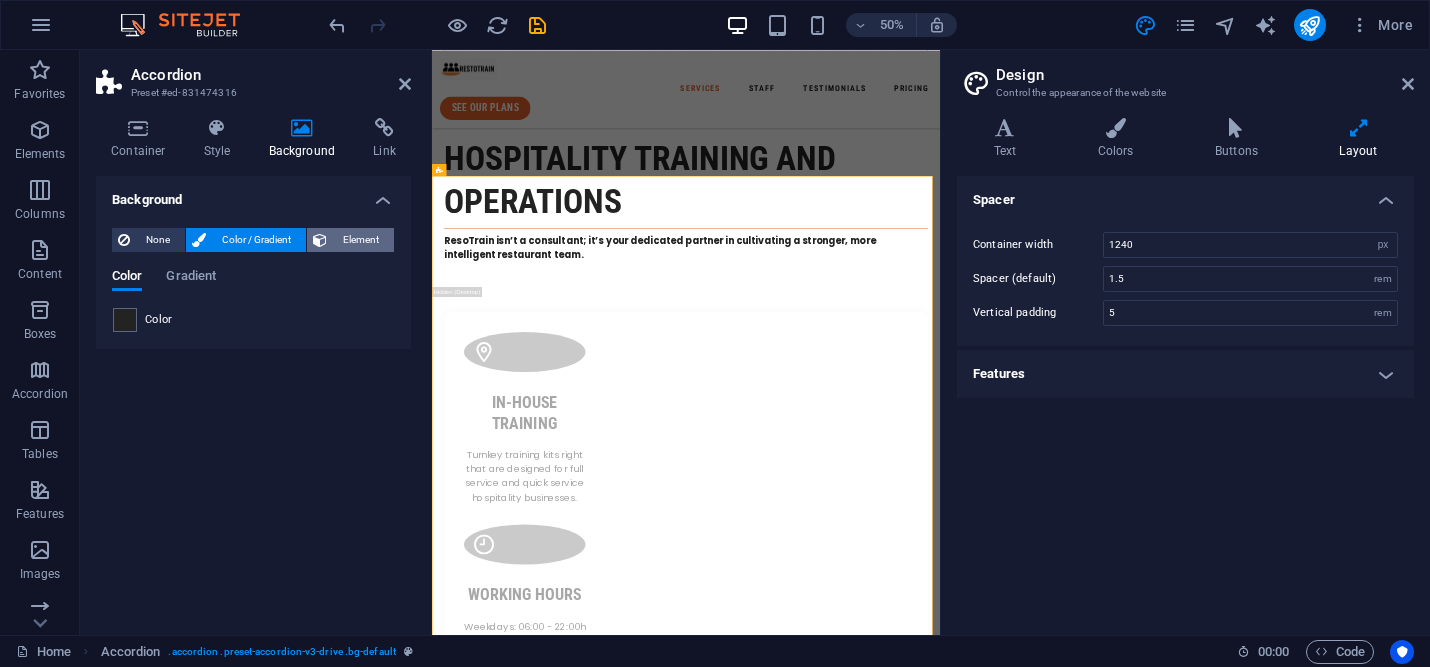 click on "Element" at bounding box center [360, 240] 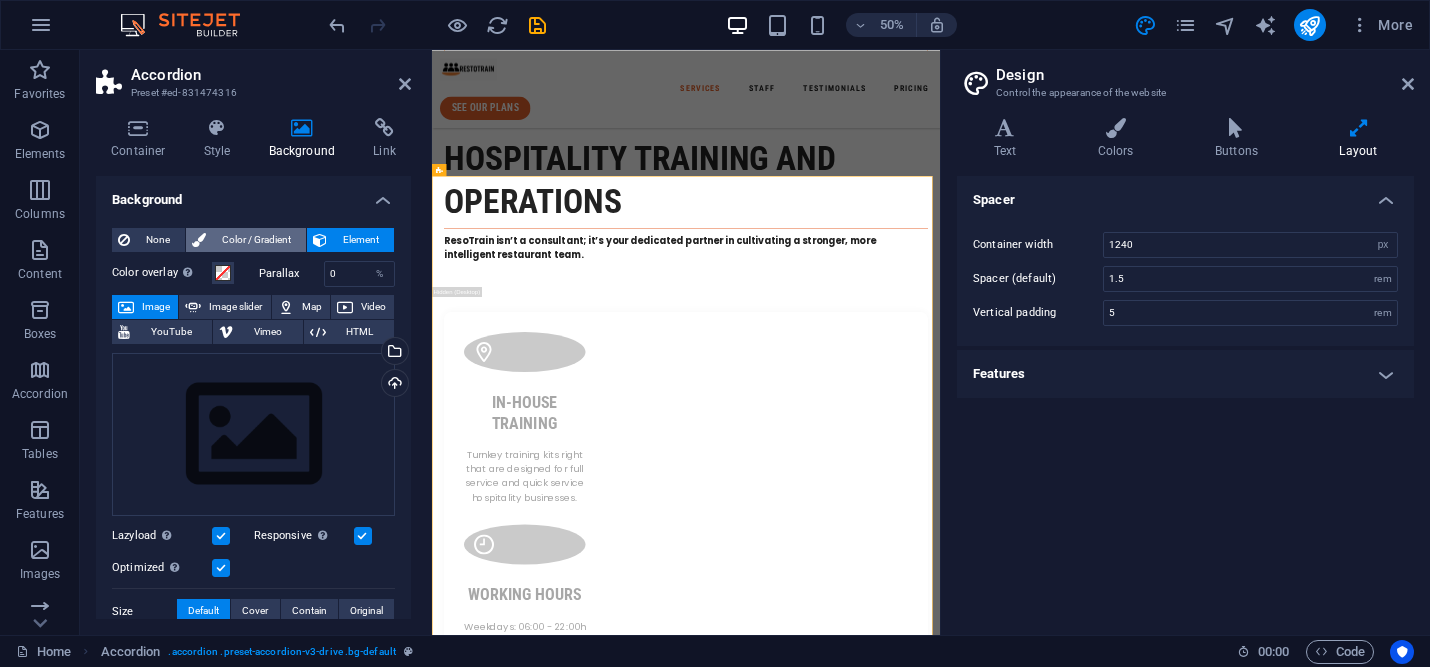 click on "Color / Gradient" at bounding box center [256, 240] 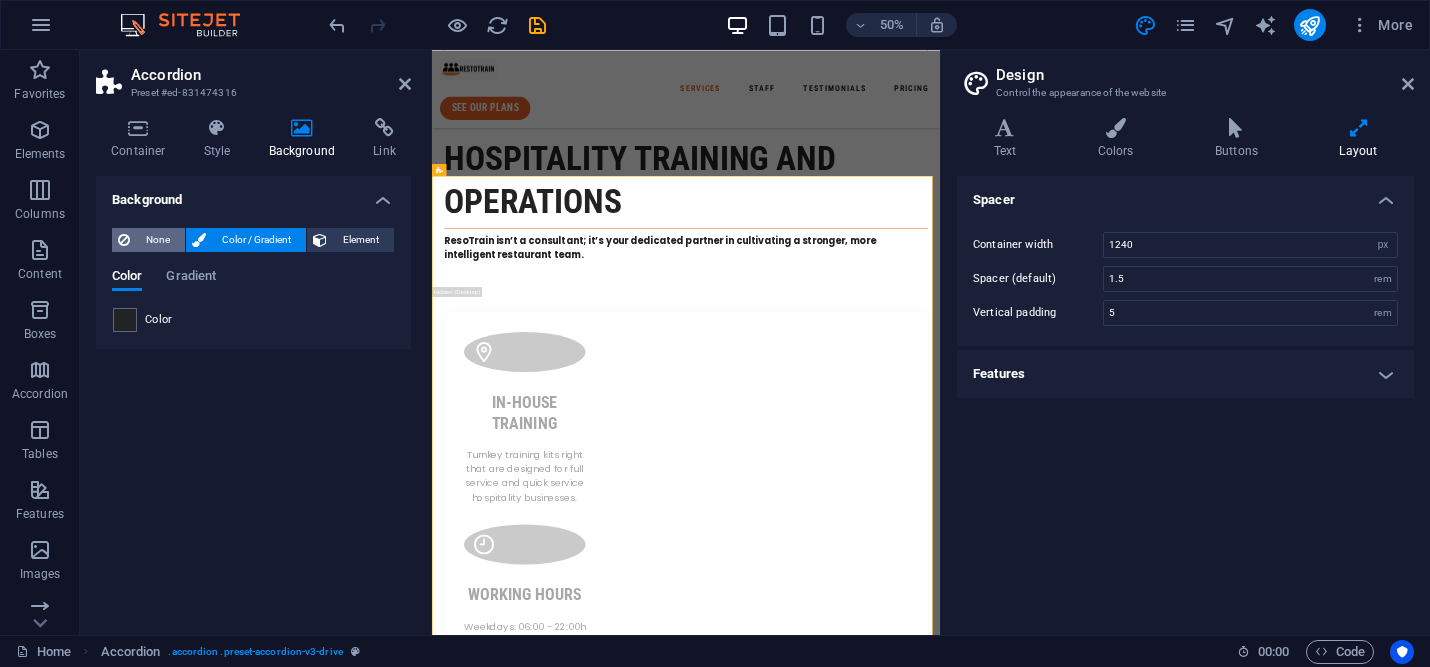 click on "None" at bounding box center [157, 240] 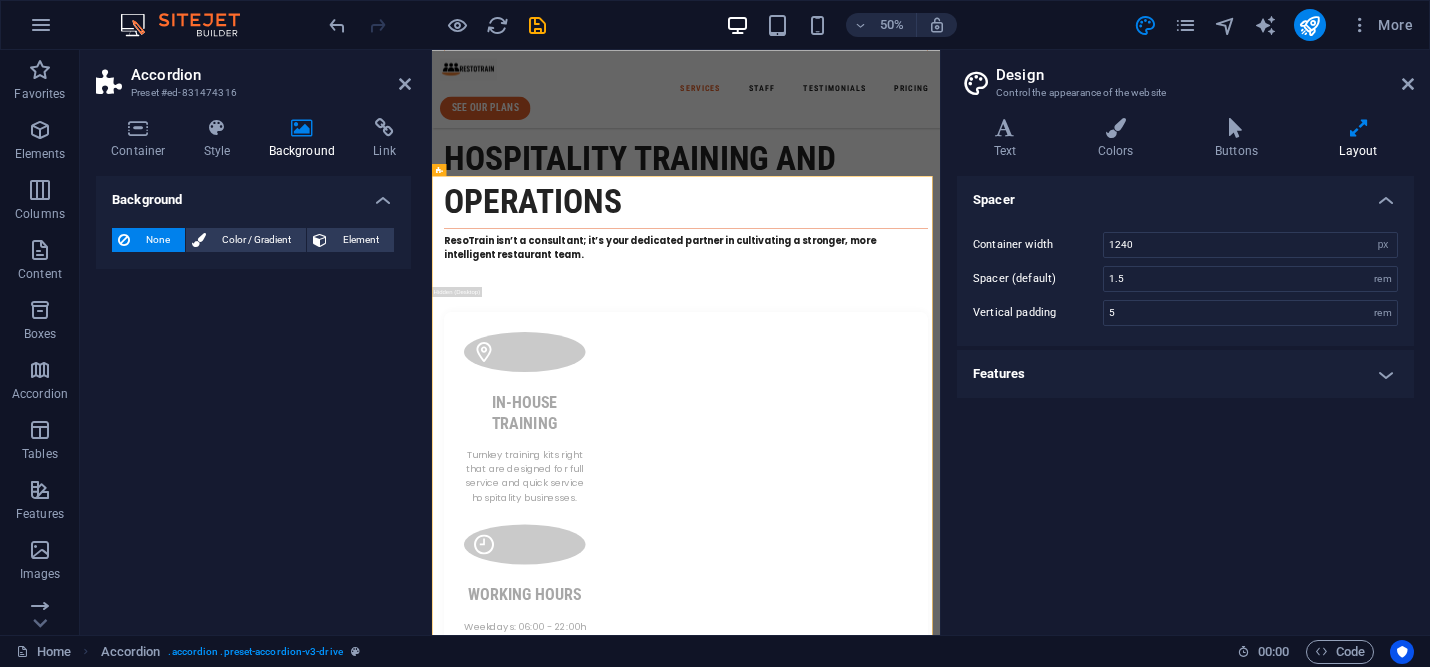 click on "None" at bounding box center (157, 240) 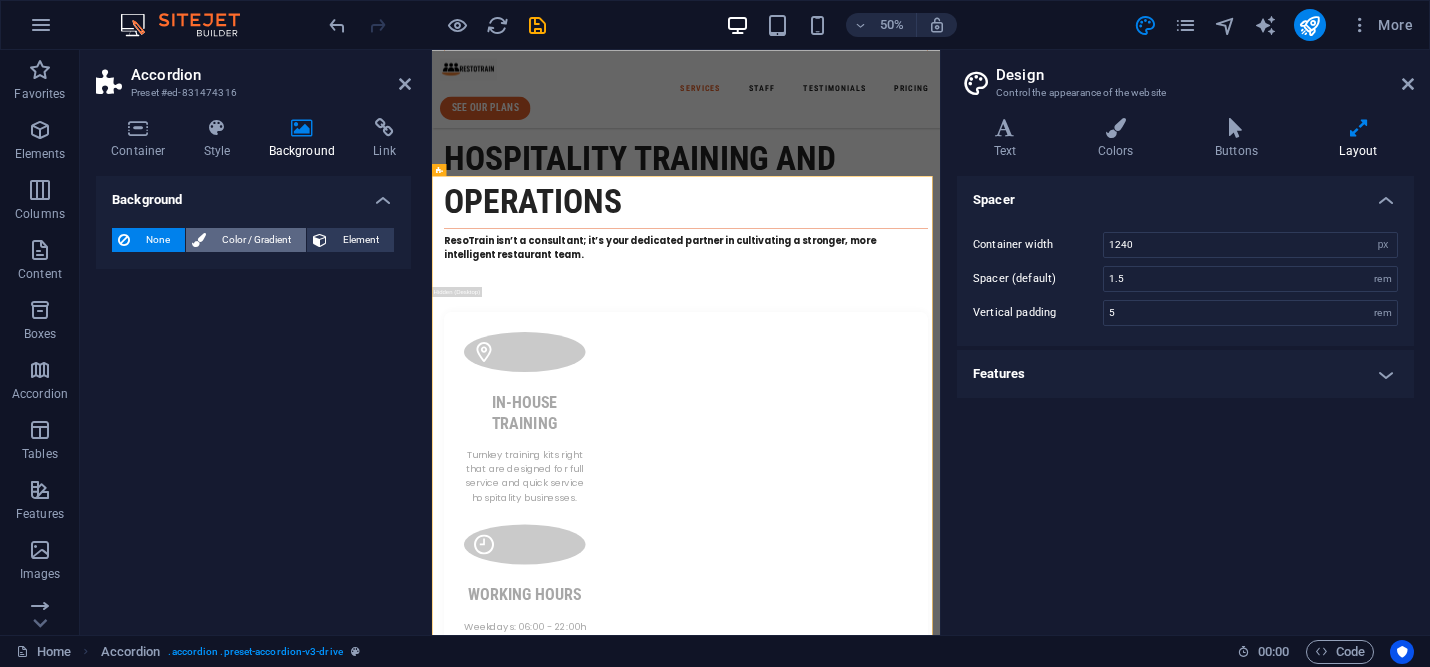 click on "Color / Gradient" at bounding box center [256, 240] 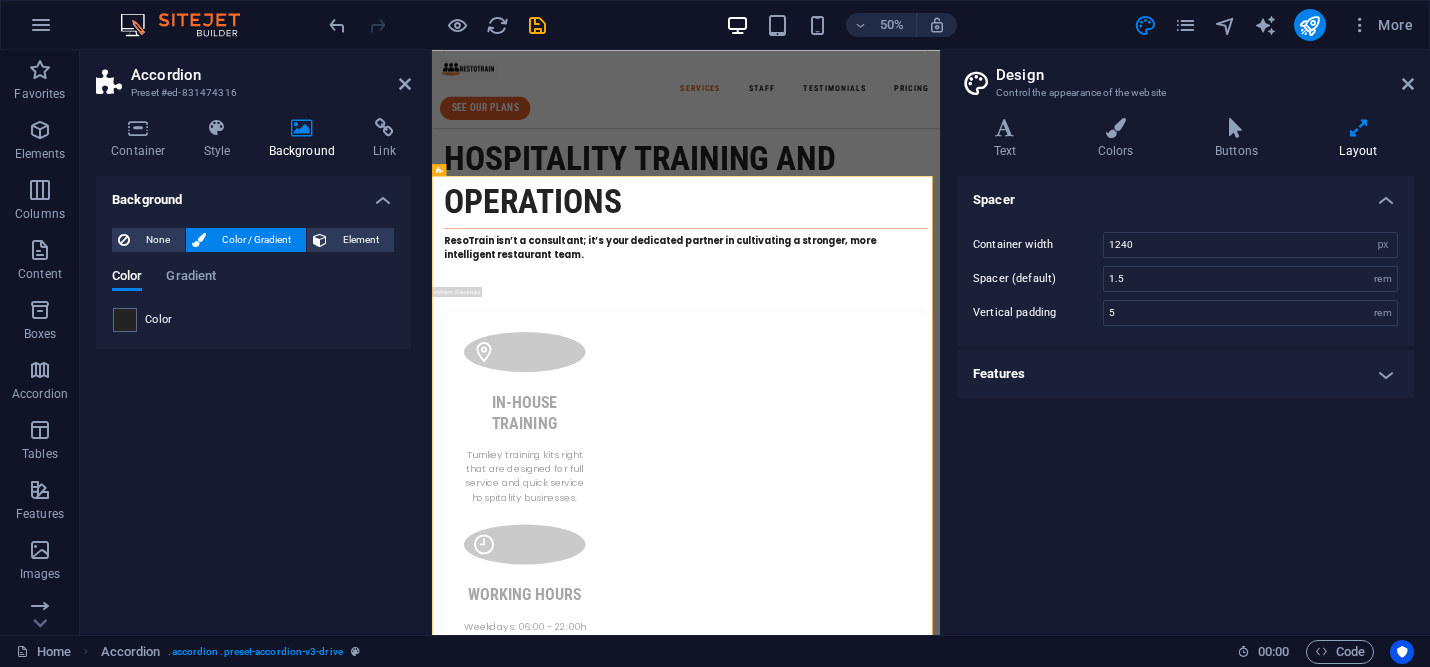 click on "Background" at bounding box center [253, 194] 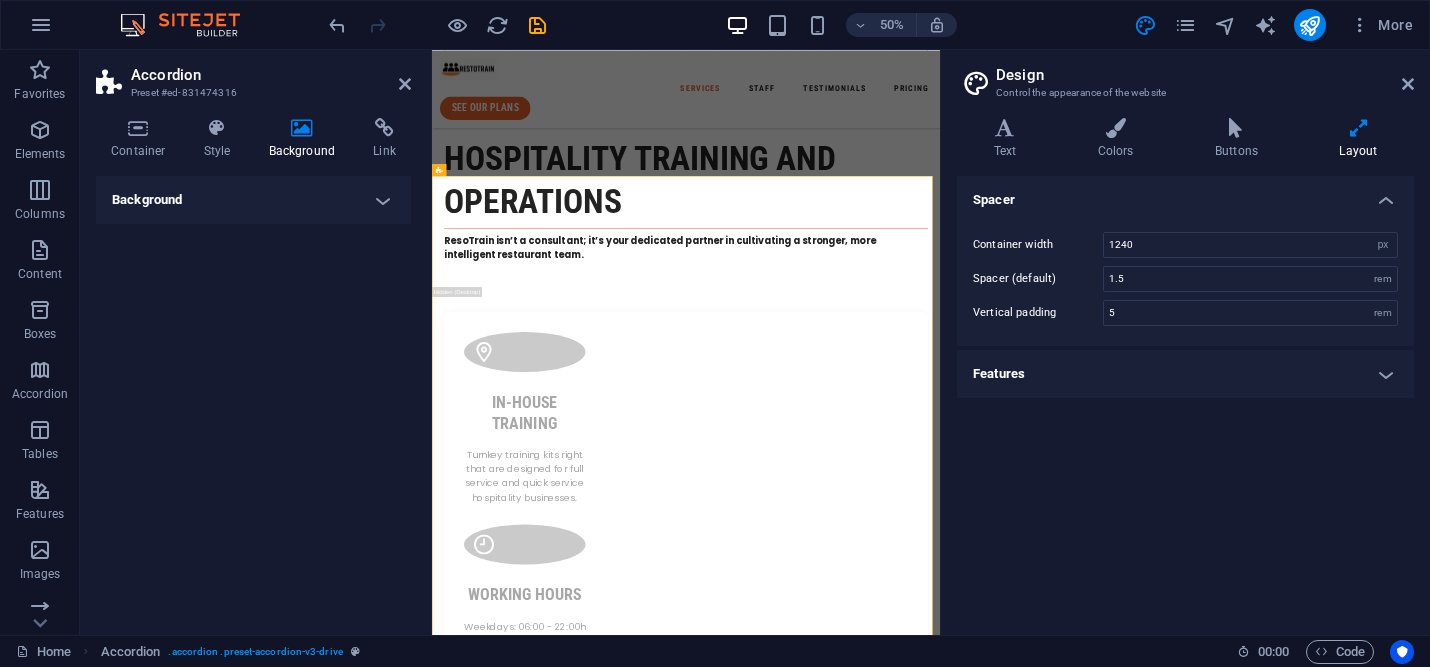 click on "Background" at bounding box center (253, 200) 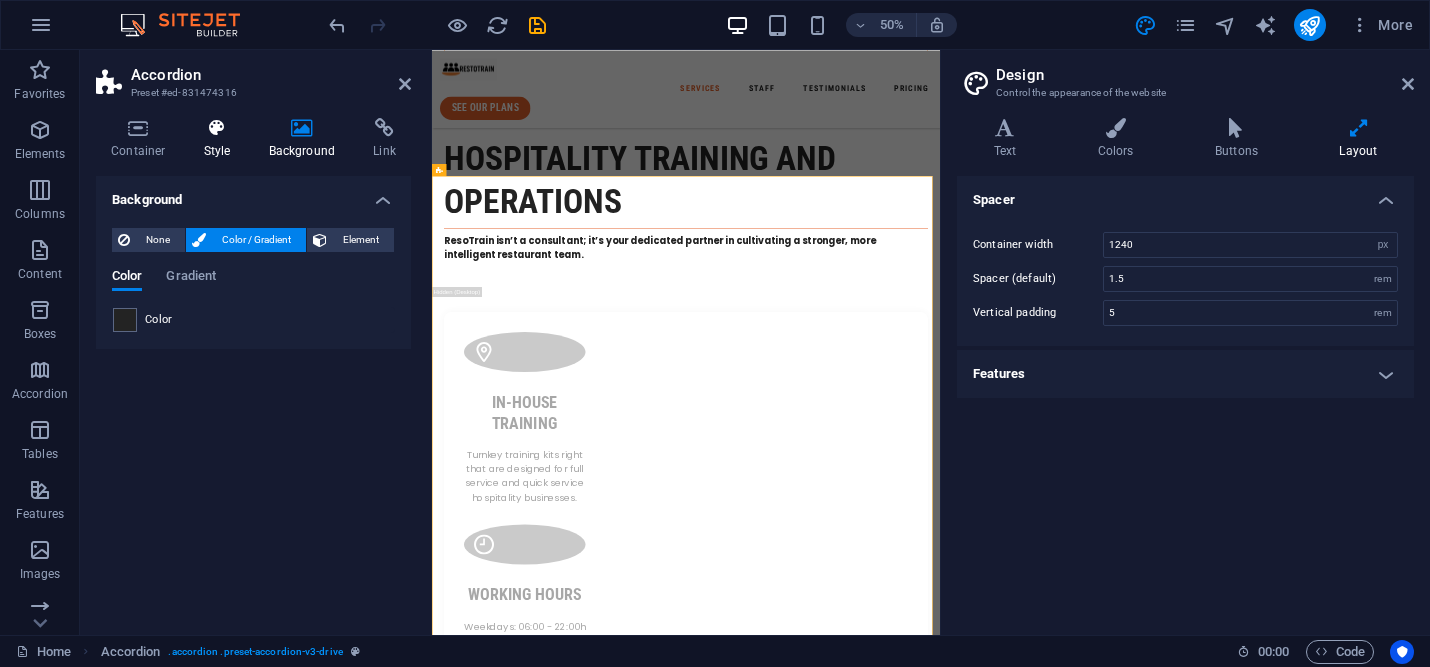 click at bounding box center [217, 128] 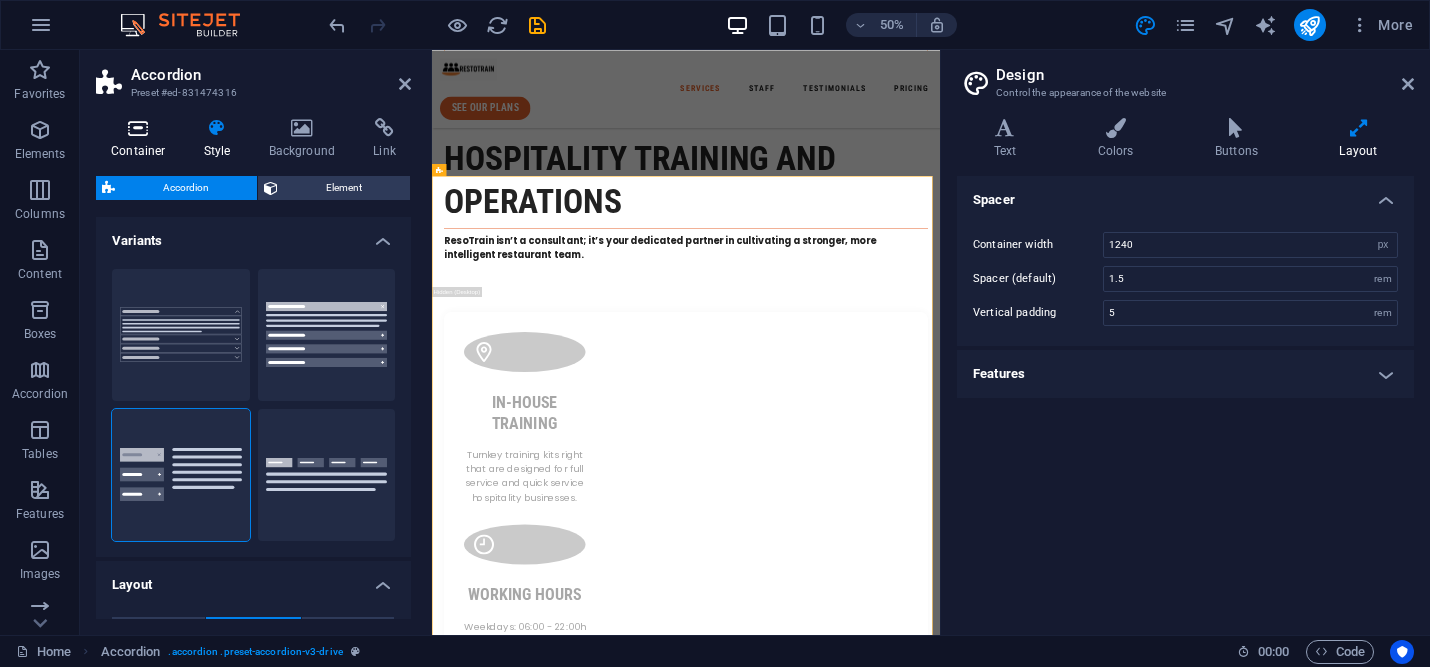 click on "Container" at bounding box center (142, 139) 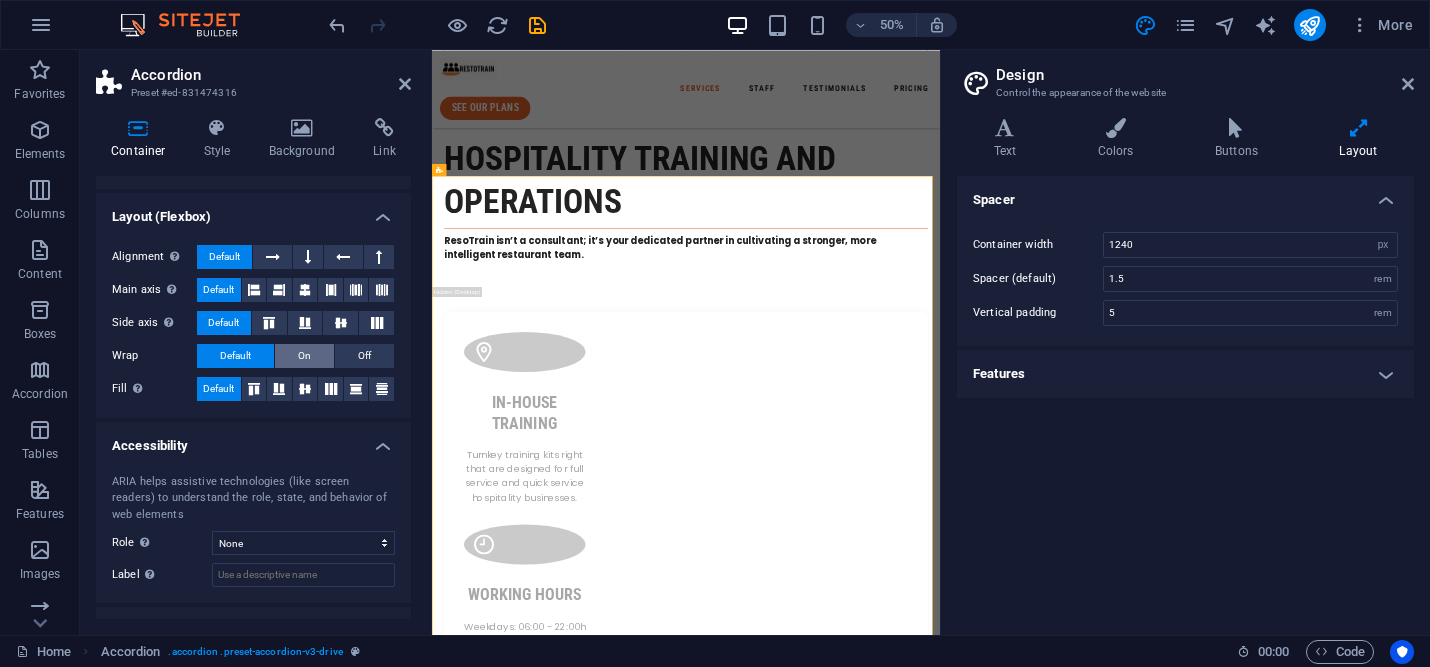 scroll, scrollTop: 332, scrollLeft: 0, axis: vertical 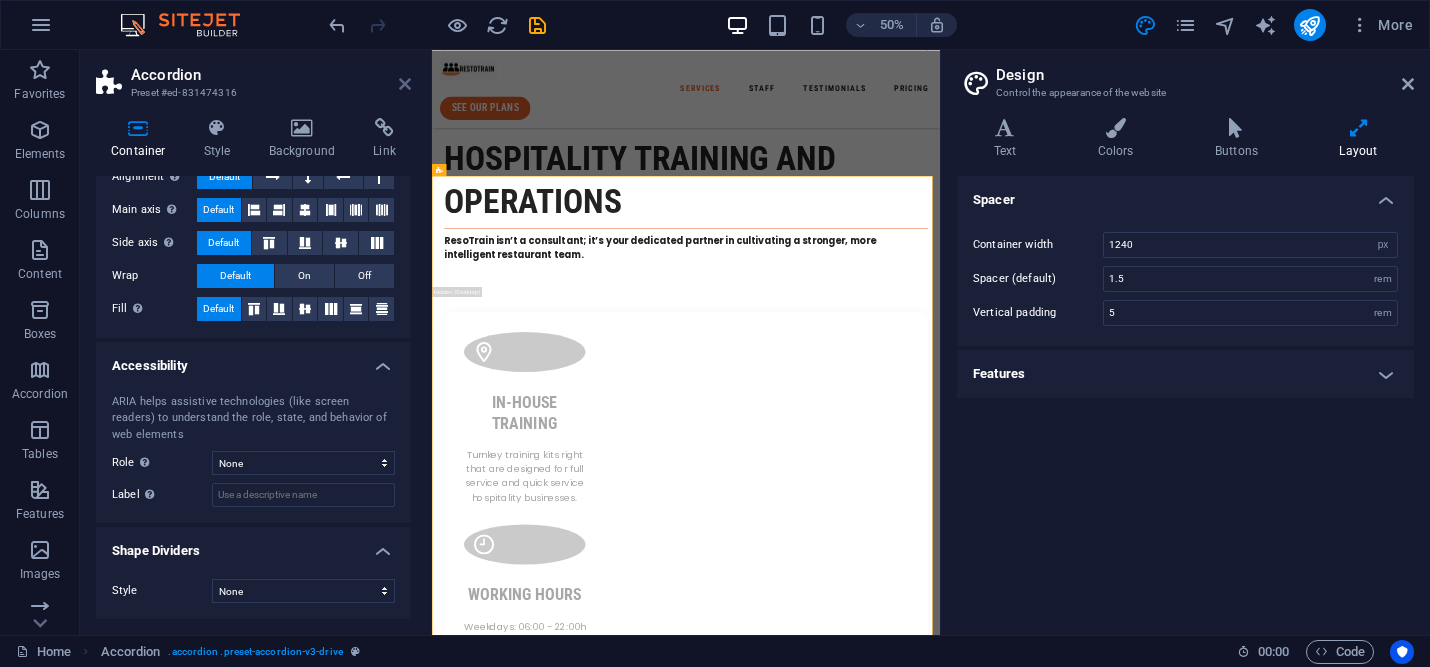 drag, startPoint x: 401, startPoint y: 82, endPoint x: 377, endPoint y: 38, distance: 50.119858 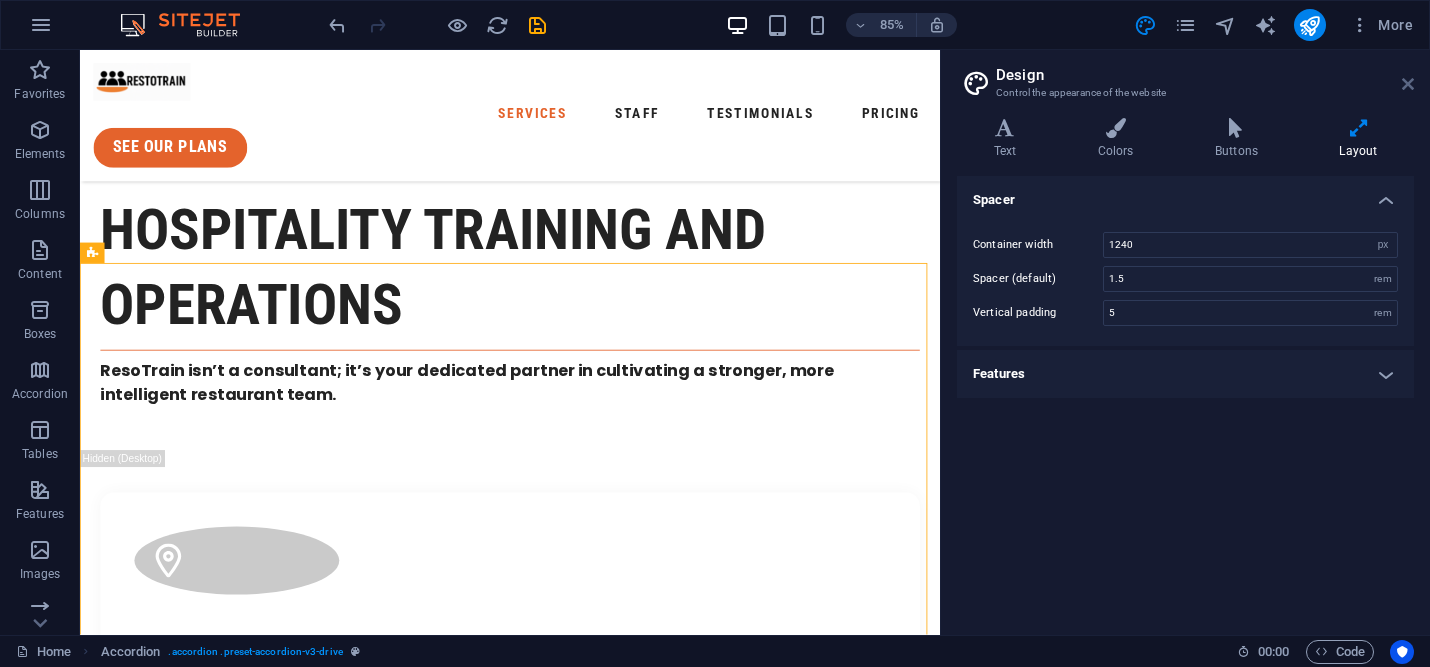 click at bounding box center [1408, 84] 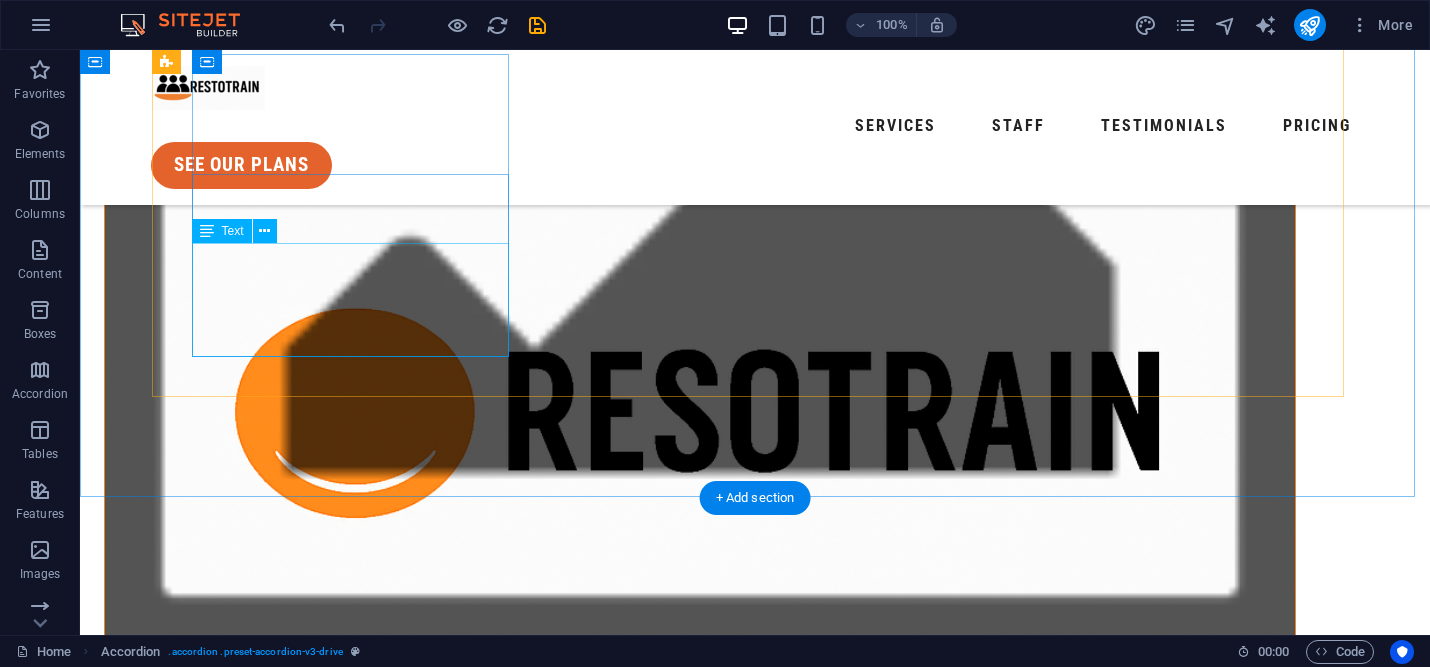 scroll, scrollTop: 322, scrollLeft: 0, axis: vertical 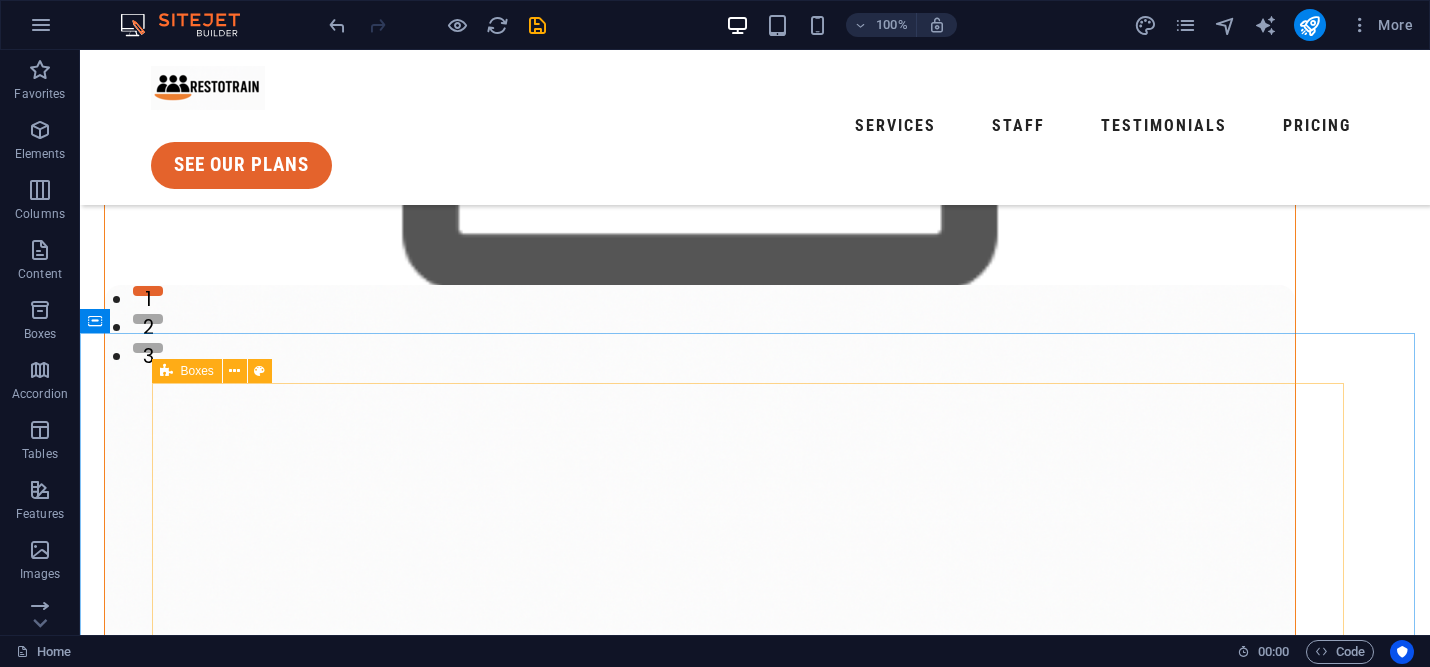 click on "Boxes" at bounding box center (197, 371) 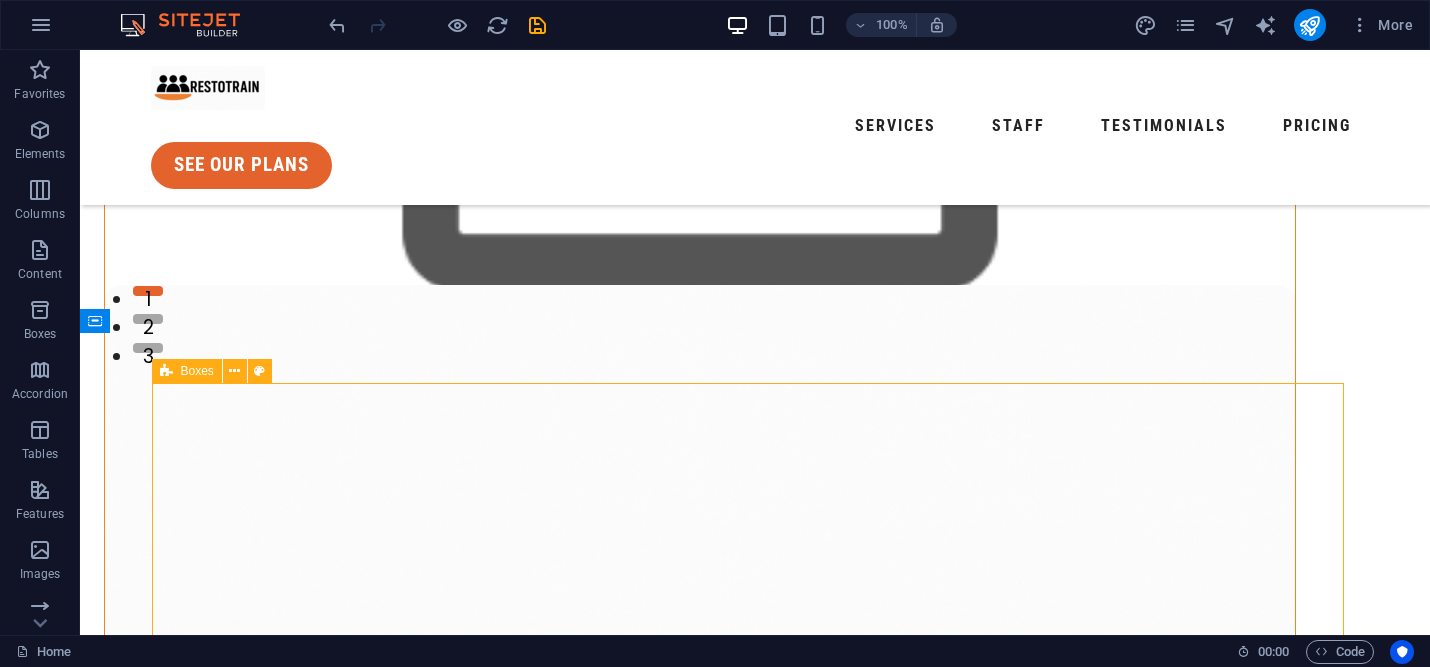 click on "Boxes" at bounding box center [197, 371] 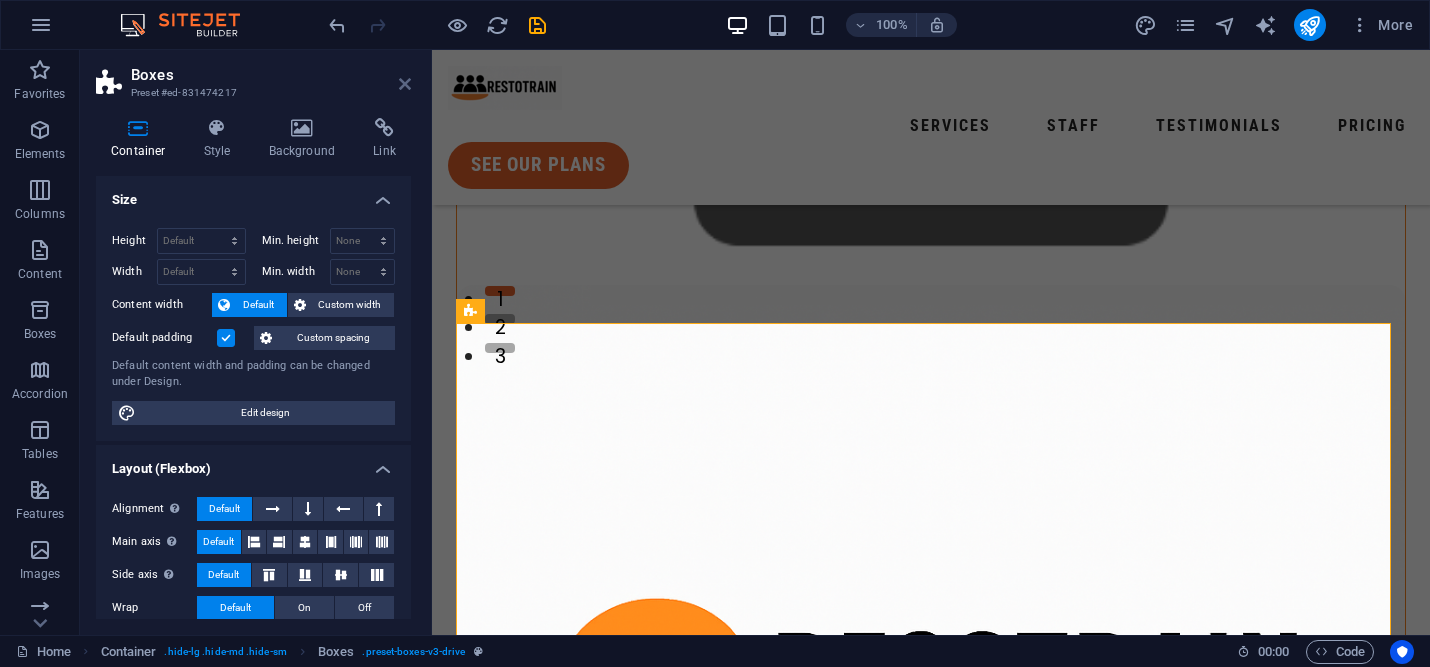 click at bounding box center (405, 84) 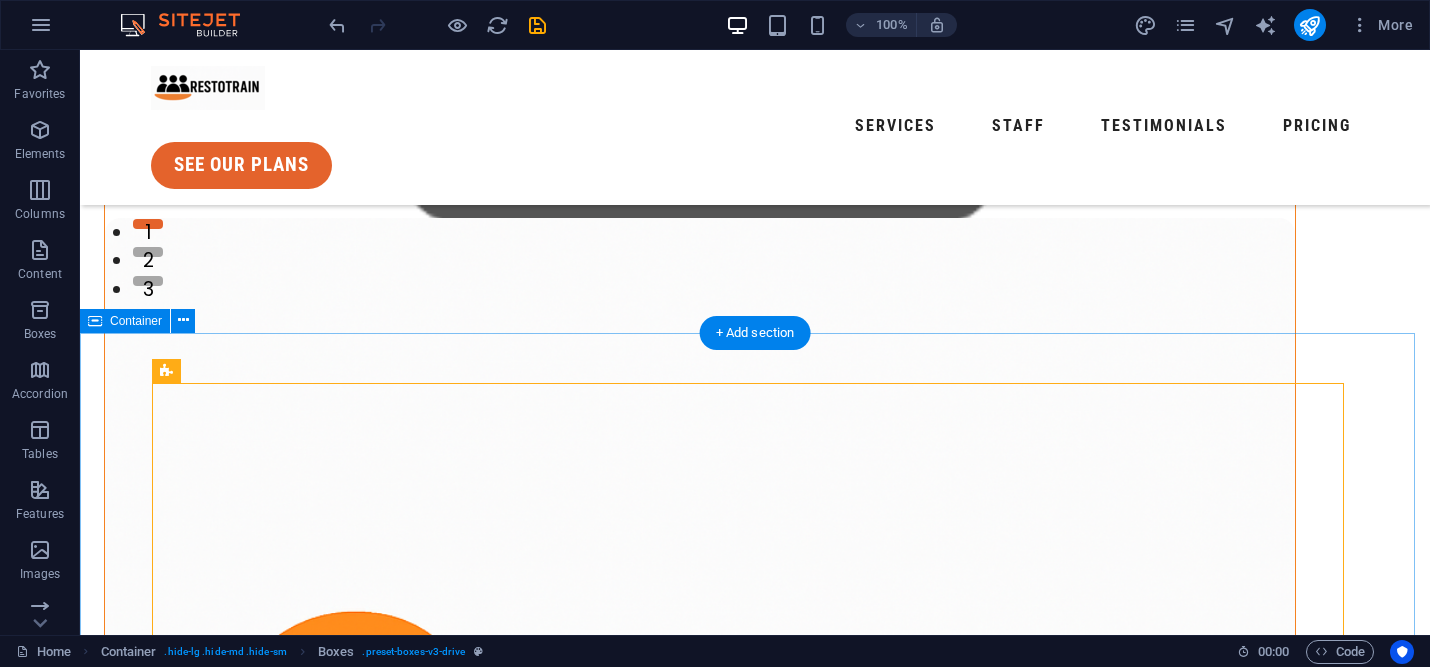 scroll, scrollTop: 491, scrollLeft: 0, axis: vertical 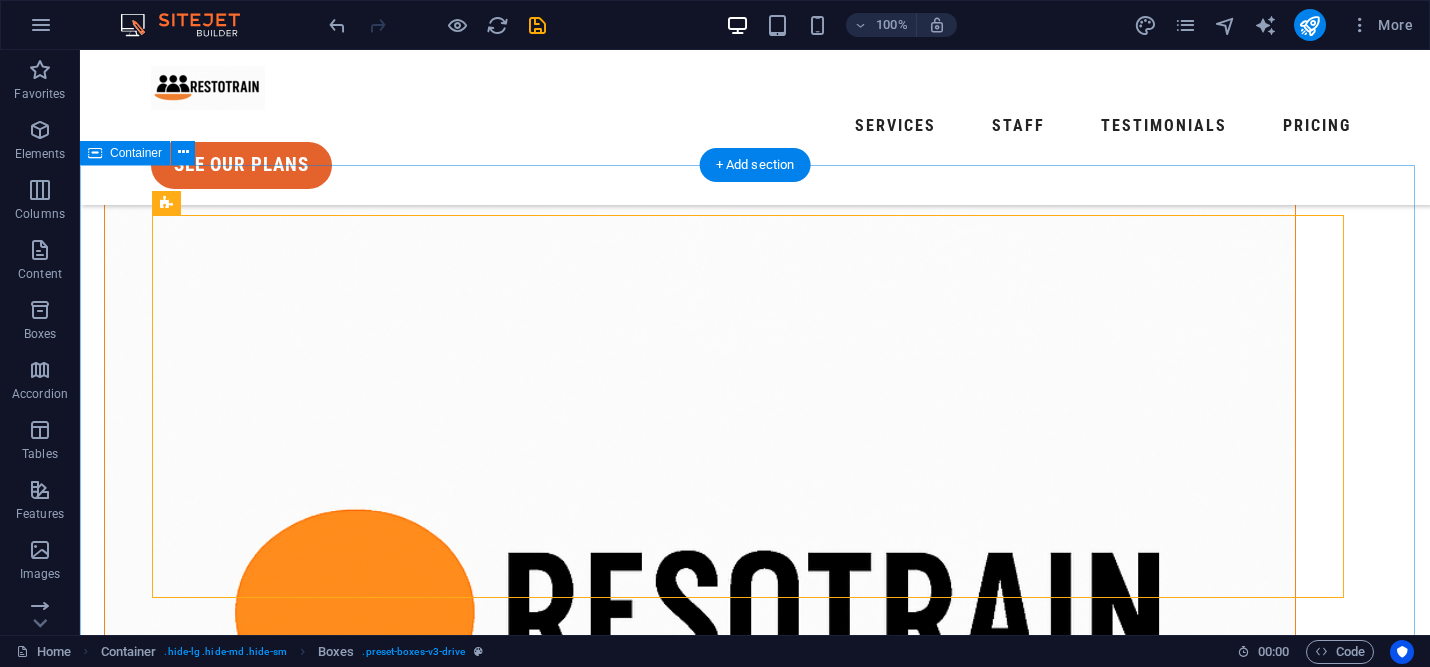 click on "In-house training Turnkey training kits right that are designed for full service and quick service hospitality businesses. Working hours Weekdays: 06:00 - 22:00h Saturday: 06:00 - 22:00h Sunday: 10:00 - 18:00h emergency number [PHONE] call now" at bounding box center (755, 2006) 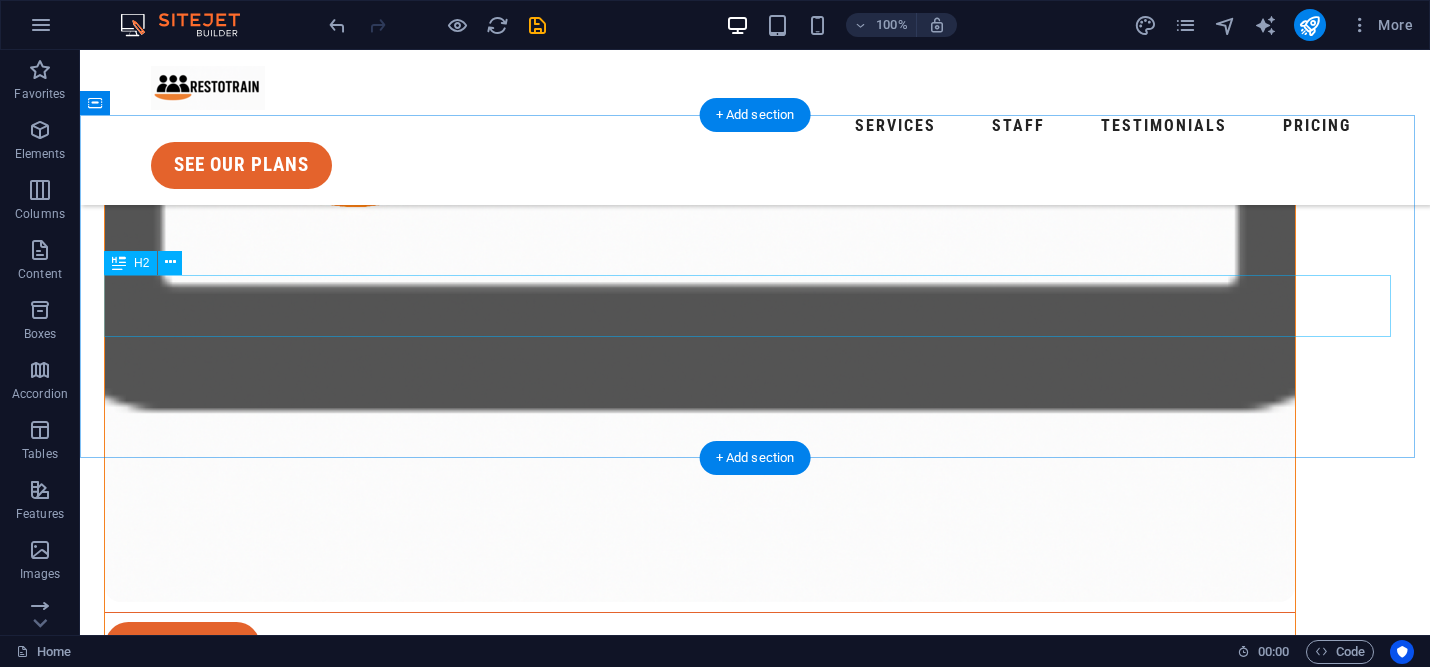 scroll, scrollTop: 887, scrollLeft: 0, axis: vertical 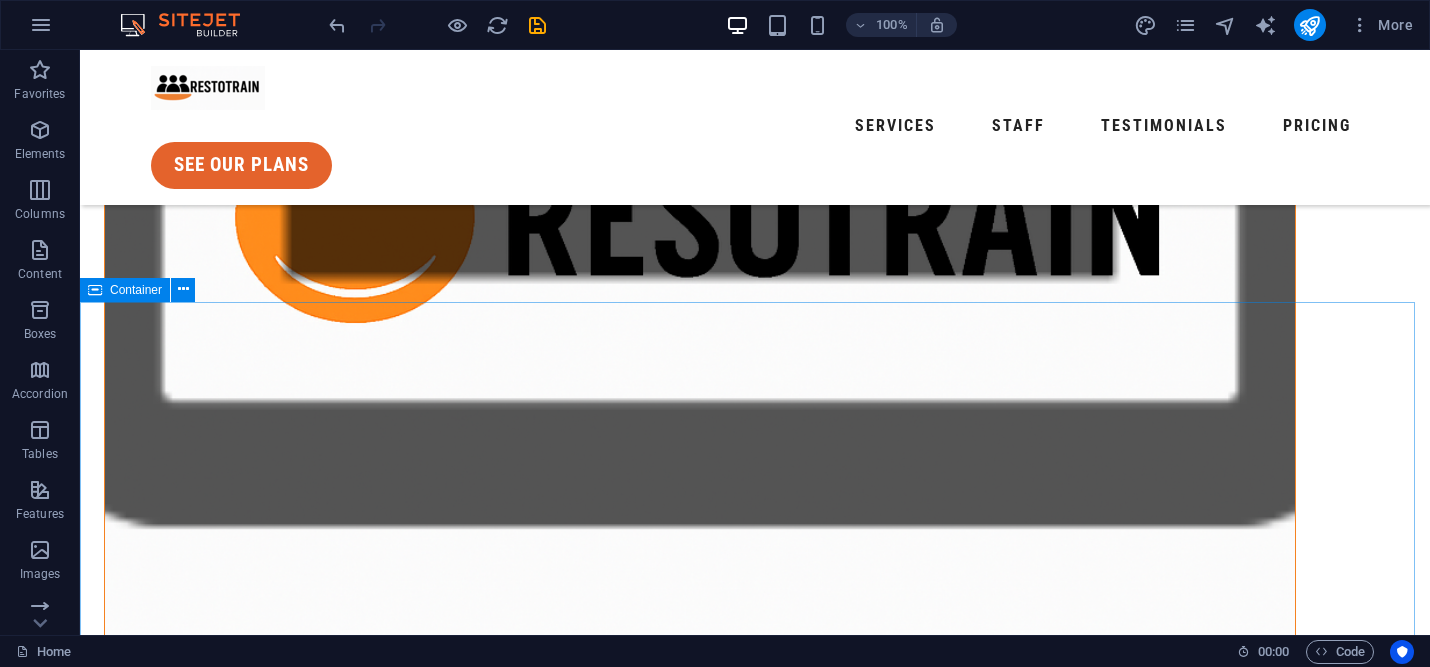 click on "Container" at bounding box center [136, 290] 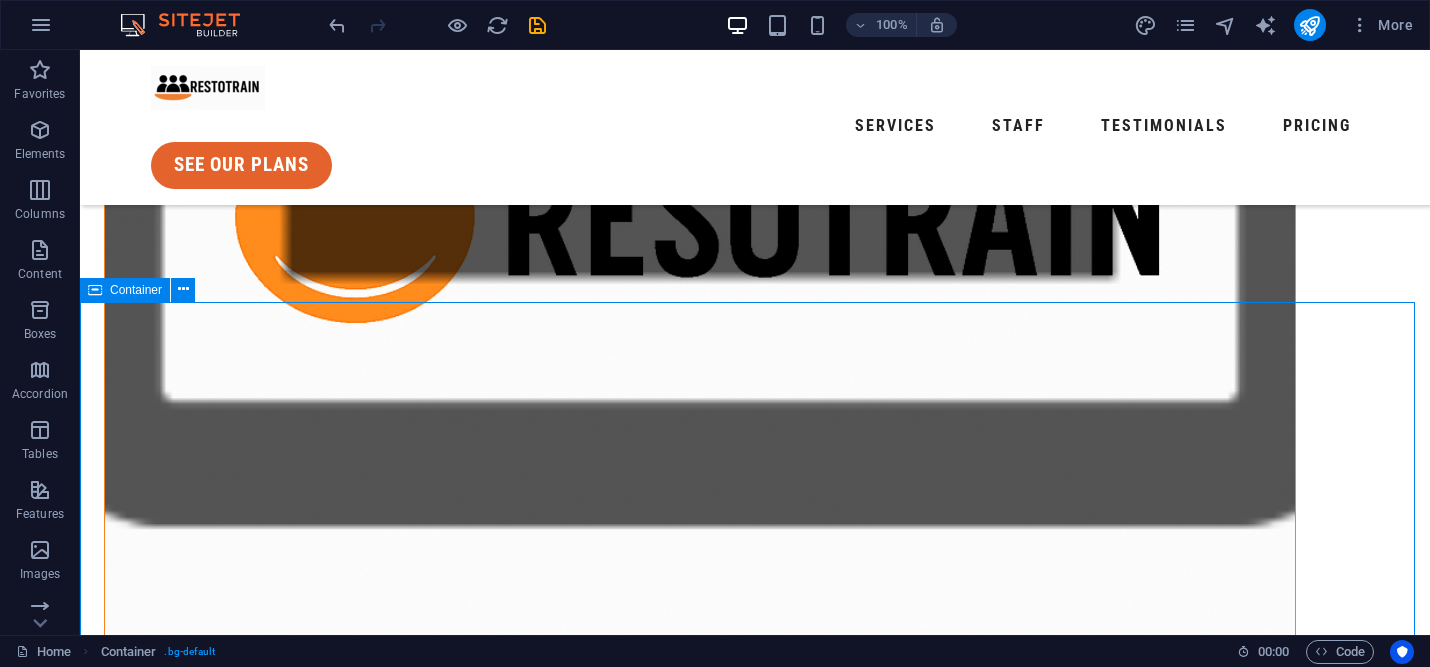 click on "Container" at bounding box center [136, 290] 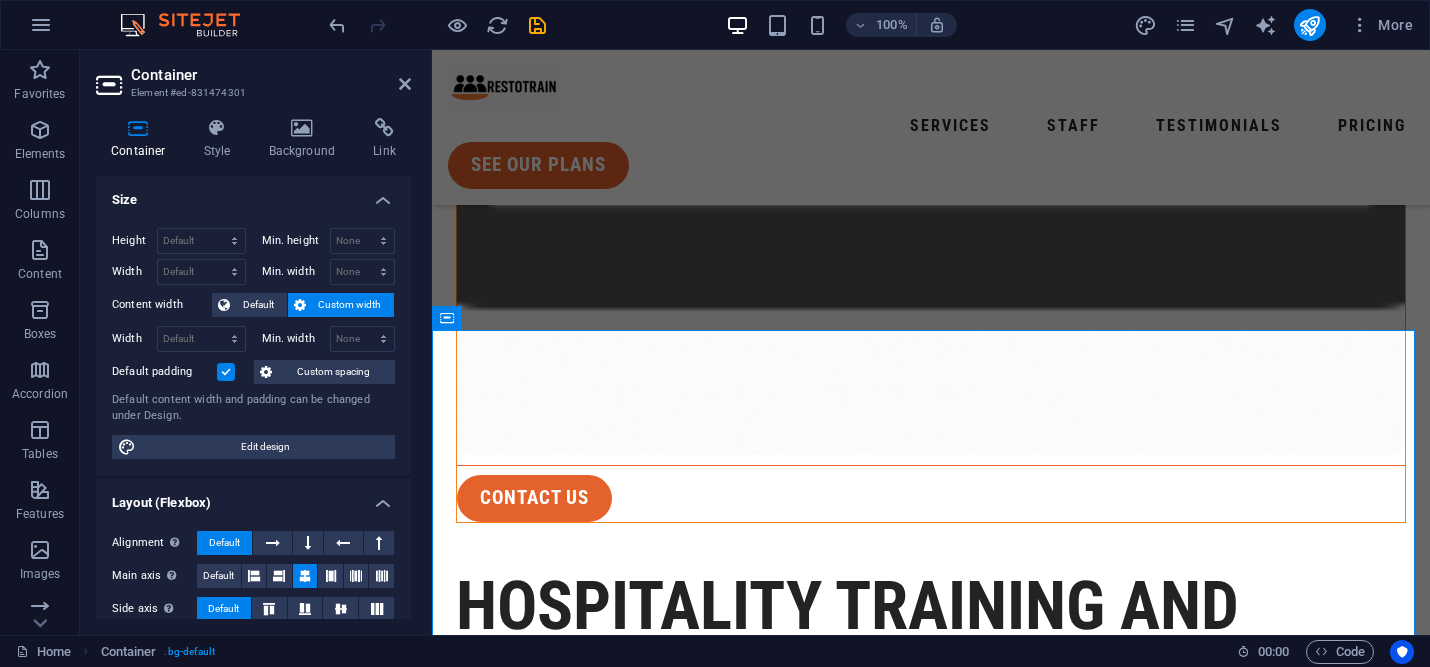 scroll, scrollTop: 869, scrollLeft: 0, axis: vertical 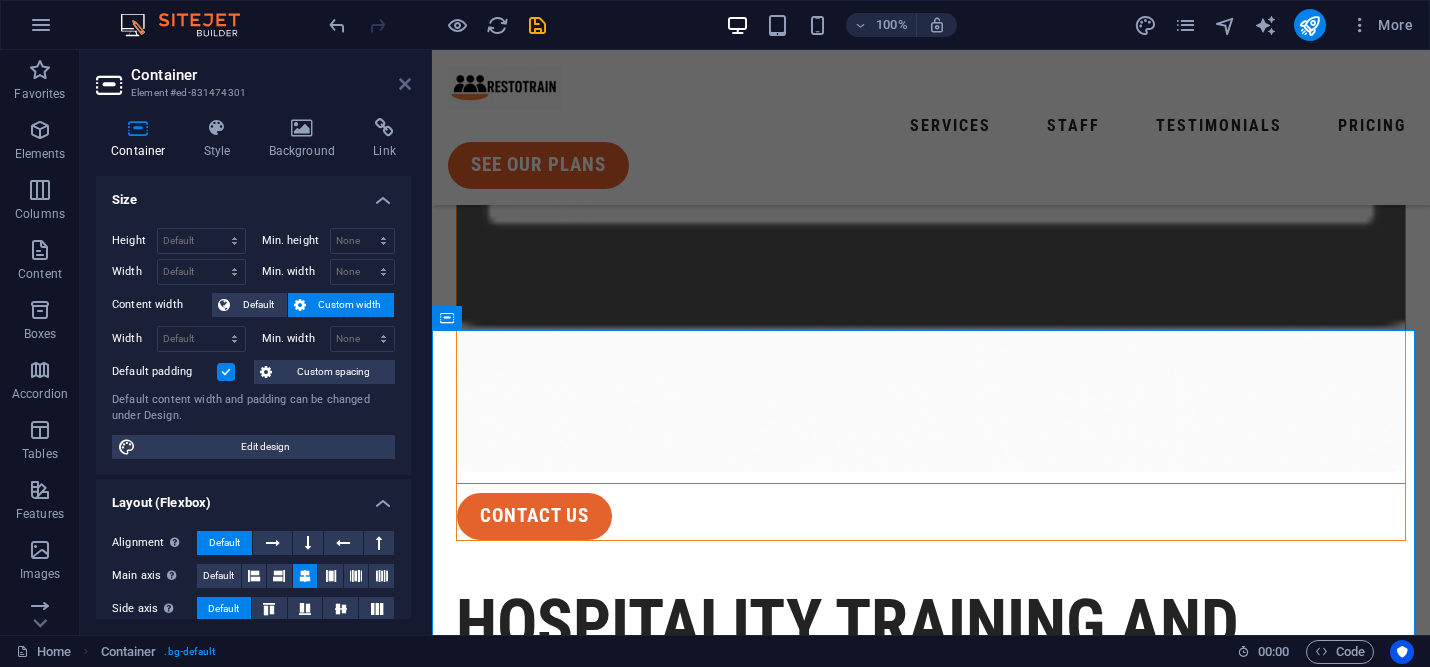 click at bounding box center (405, 84) 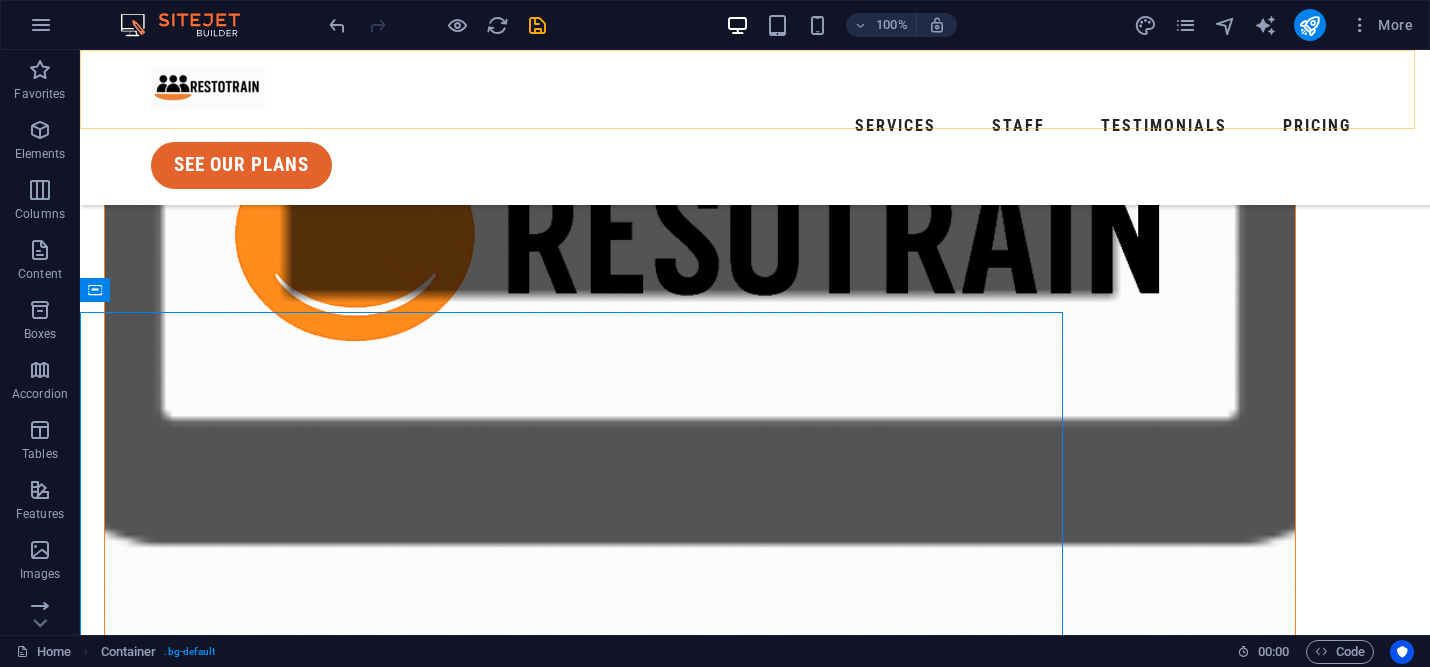 scroll, scrollTop: 887, scrollLeft: 0, axis: vertical 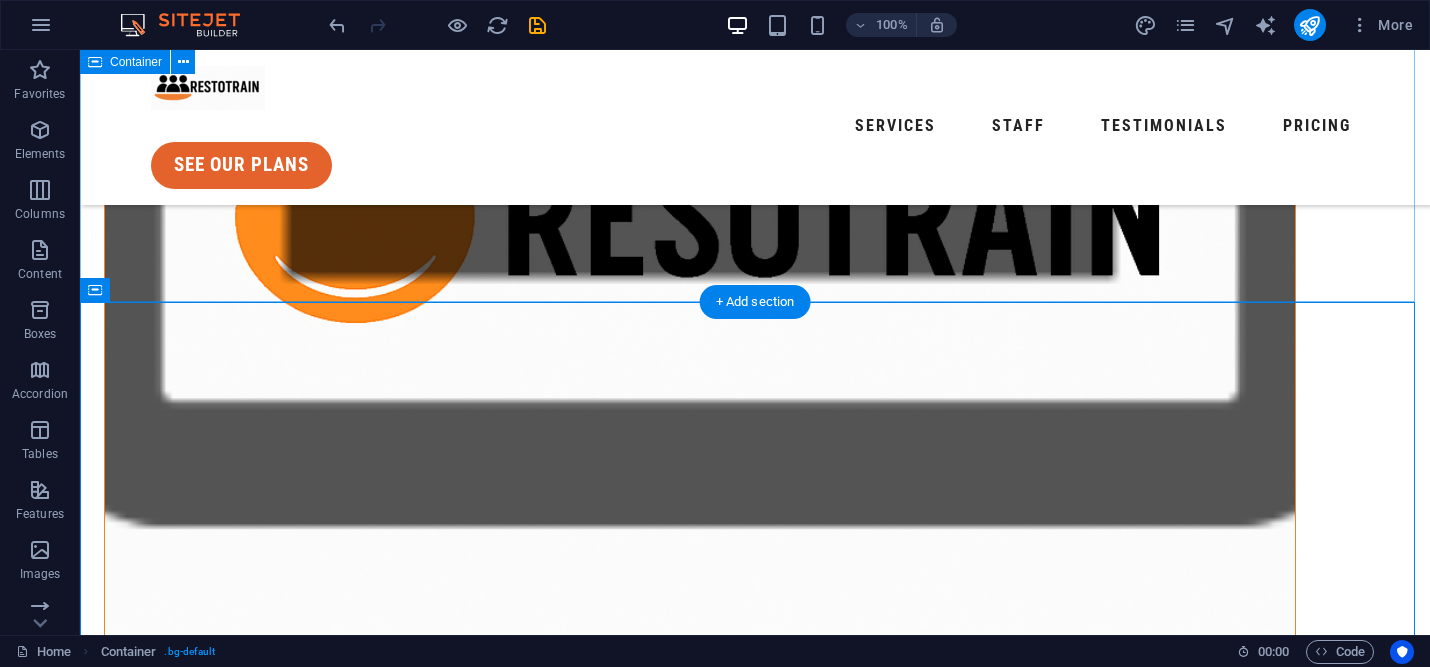 click on "In-house training Turnkey training kits right that are designed for full service and quick service hospitality businesses. Working hours Weekdays: 06:00 - 22:00h Saturday: 06:00 - 22:00h Sunday: 10:00 - 18:00h emergency number [PHONE] call now" at bounding box center (755, 1610) 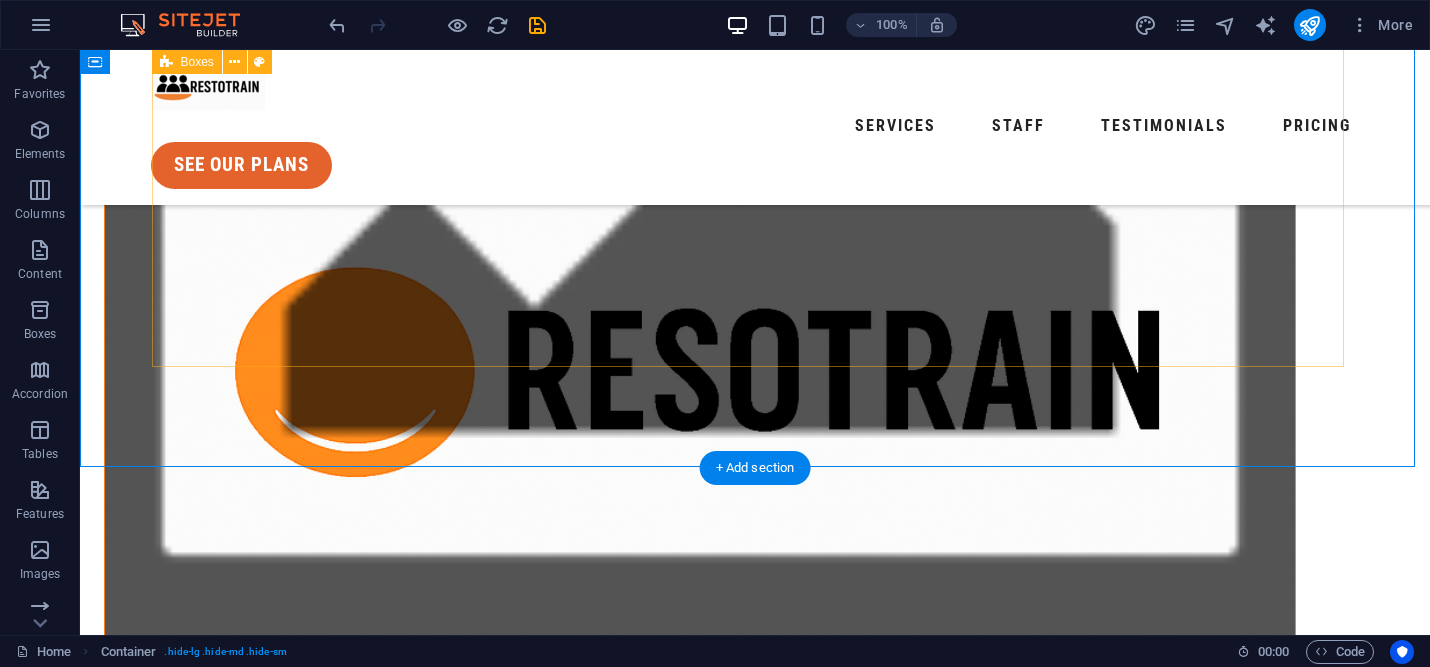 scroll, scrollTop: 754, scrollLeft: 0, axis: vertical 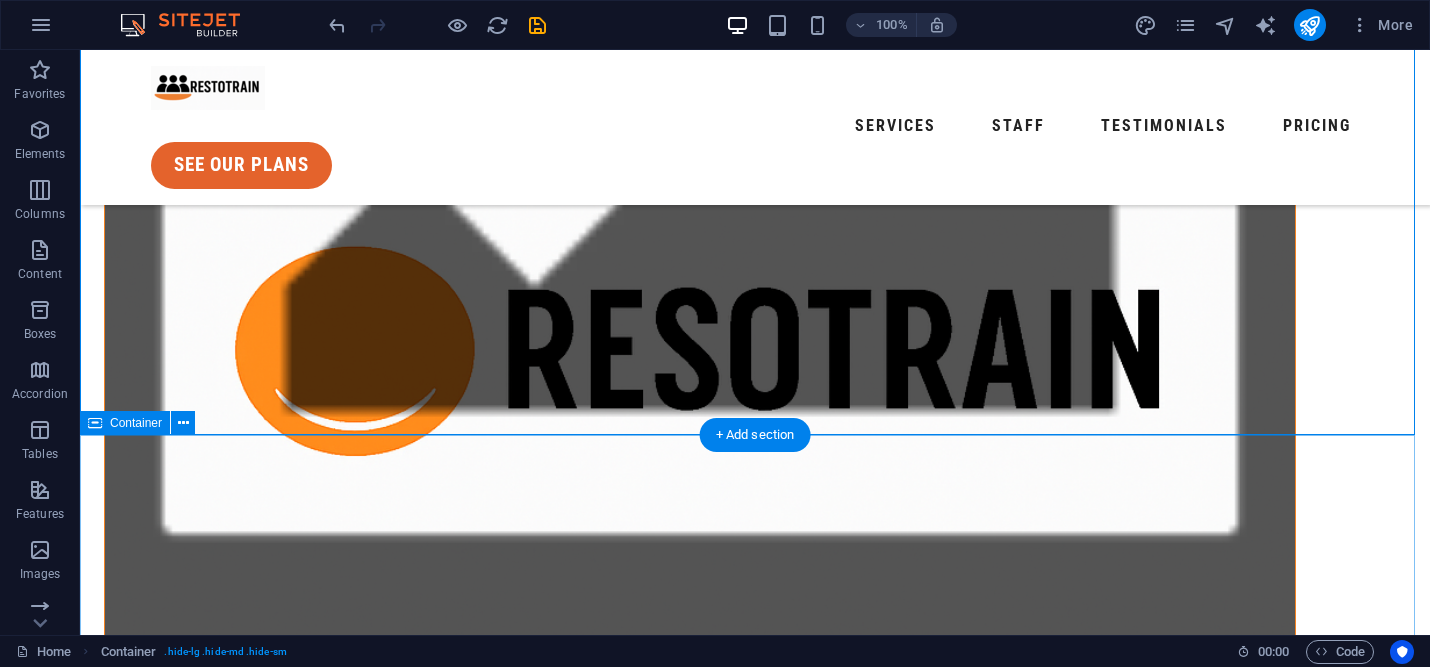 click on "What we do We work alongside your team to simplify training, improve operations, create happy customers and boost revenue." at bounding box center [755, 2500] 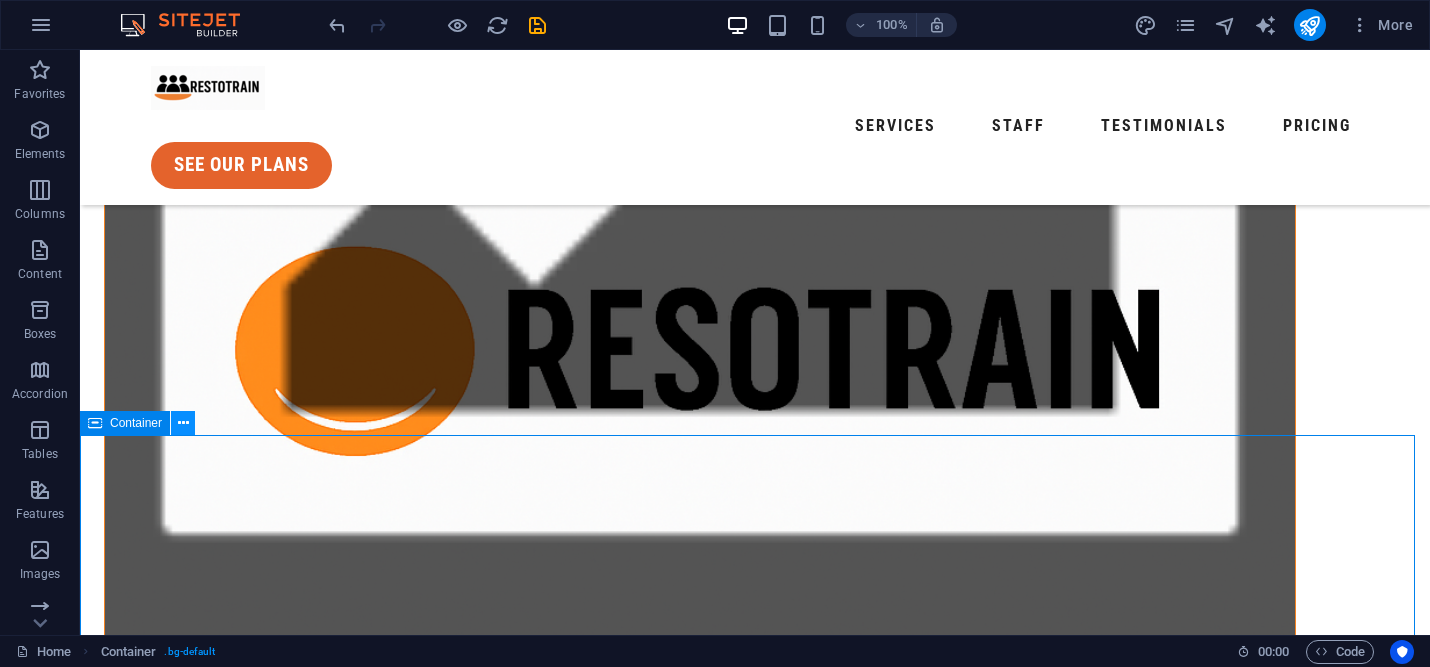 click at bounding box center [183, 423] 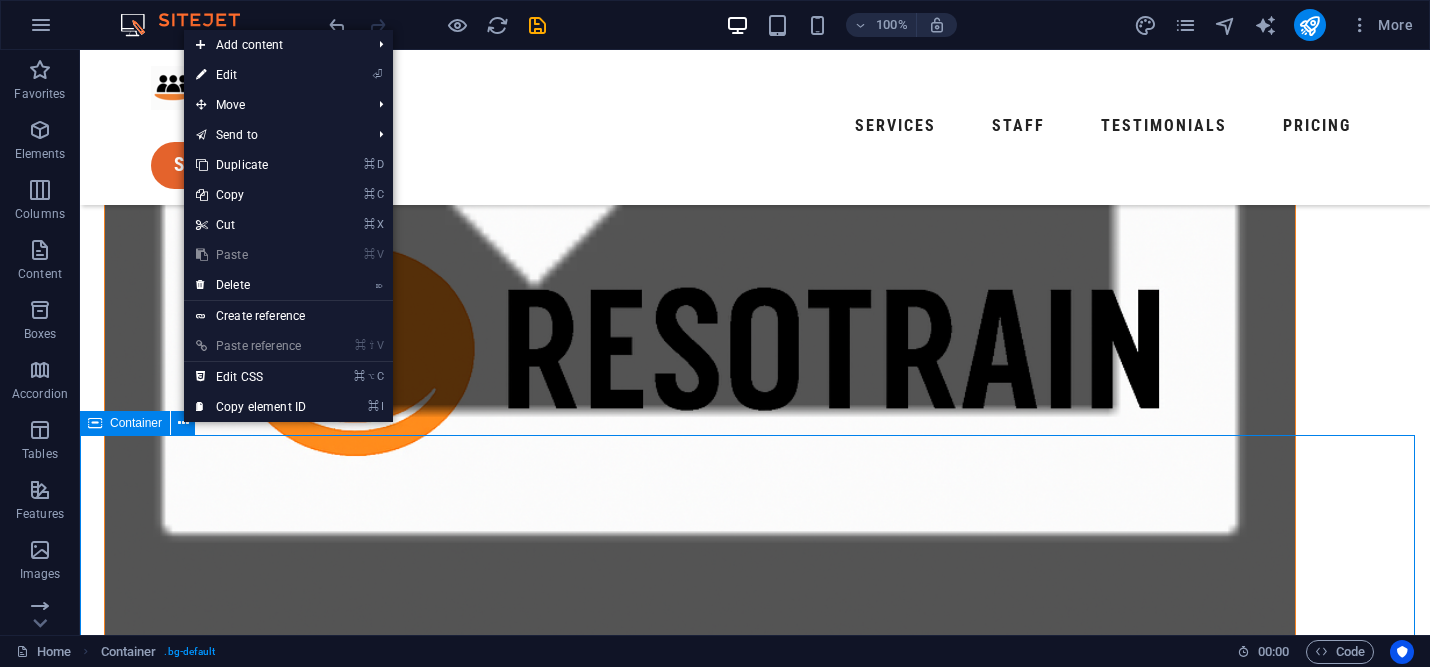 click on "Container" at bounding box center [136, 423] 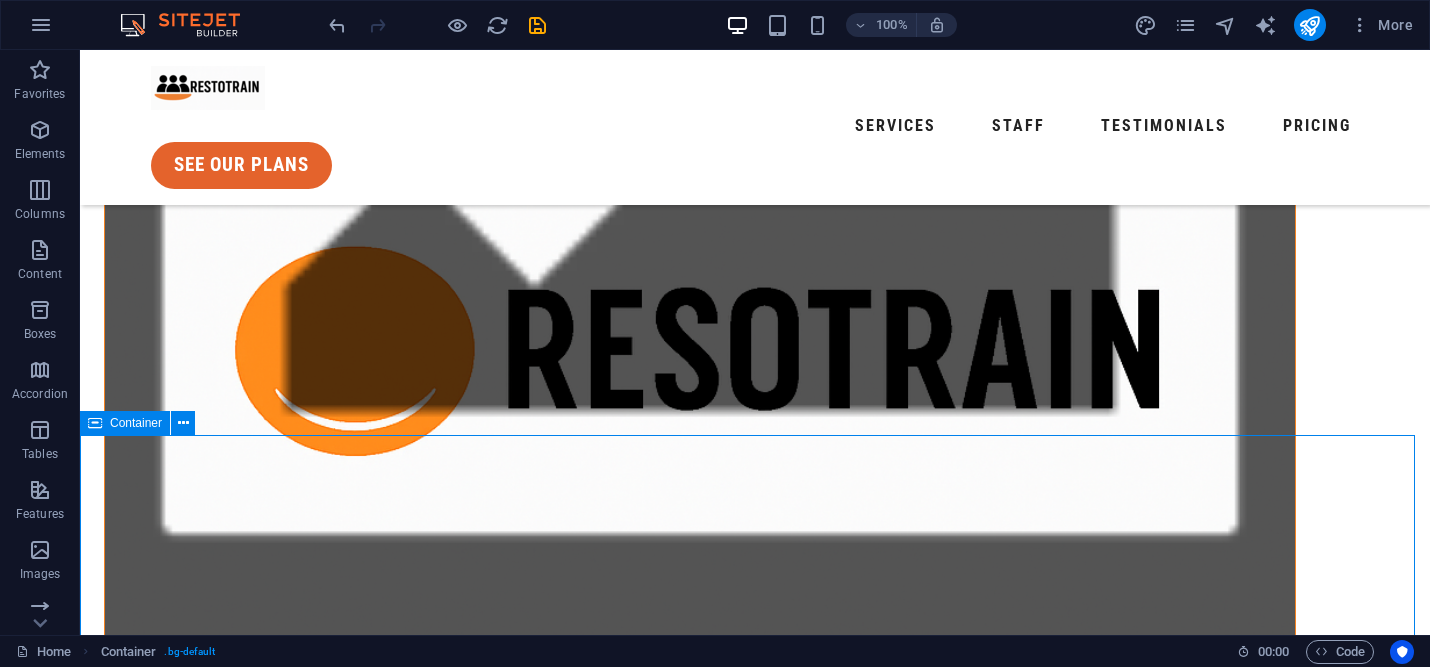 click on "Container" at bounding box center [136, 423] 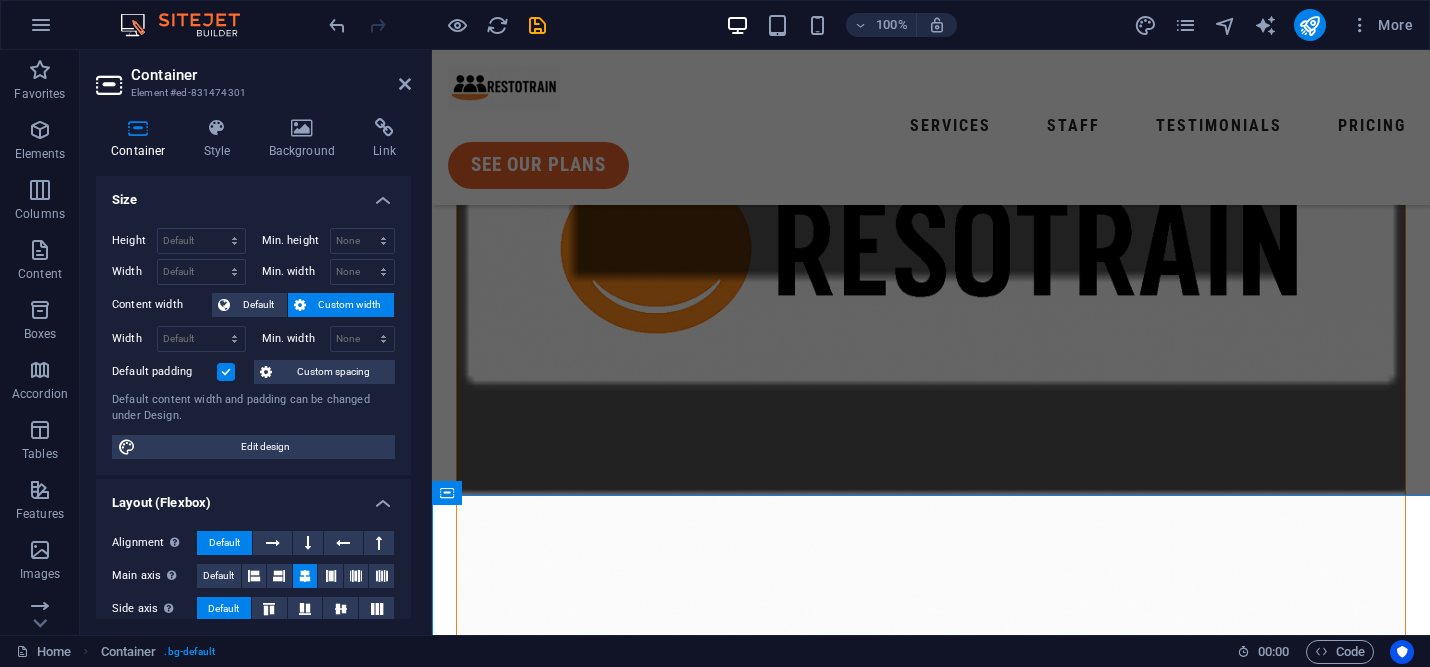 scroll, scrollTop: 694, scrollLeft: 0, axis: vertical 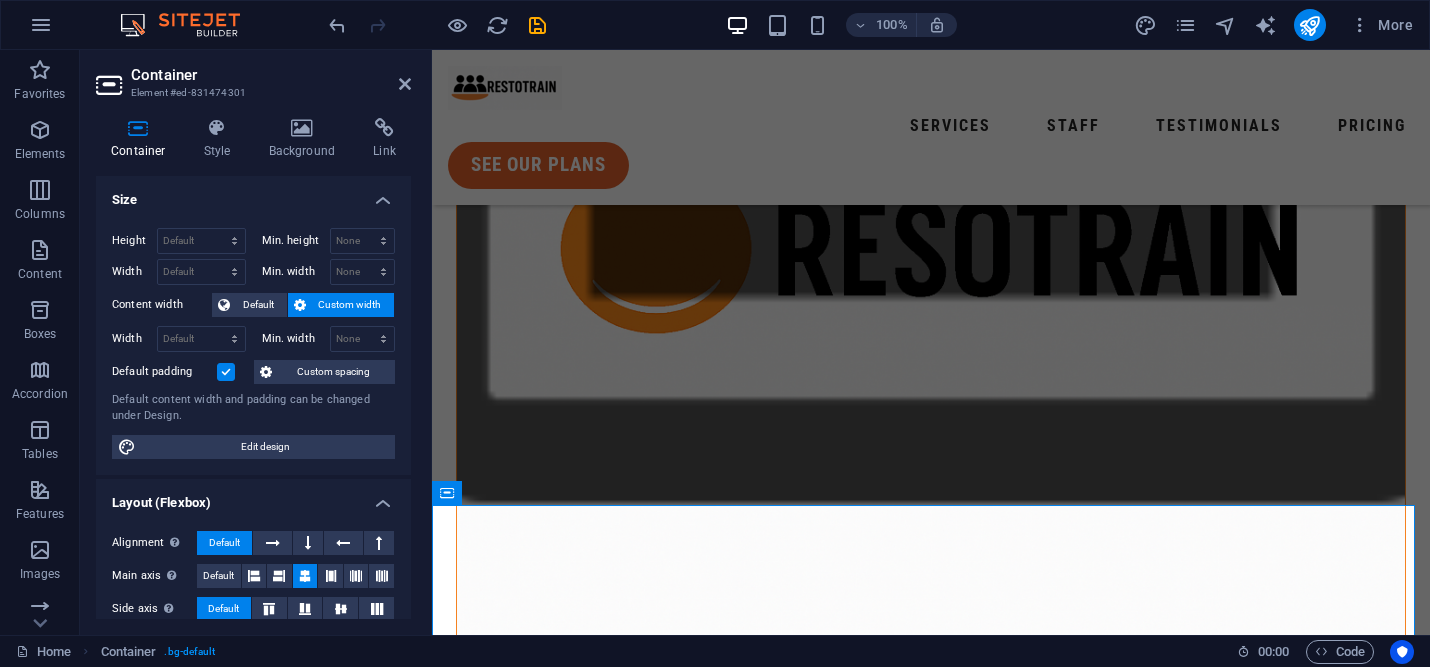 click on "Container Style Background Link Size Height Default px rem % vh vw Min. height None px rem % vh vw Width Default px rem % em vh vw Min. width None px rem % vh vw Content width Default Custom width Width Default px rem % em vh vw Min. width None px rem % vh vw Default padding Custom spacing Default content width and padding can be changed under Design. Edit design Layout (Flexbox) Alignment Determines the flex direction. Default Main axis Determine how elements should behave along the main axis inside this container (justify content). Default Side axis Control the vertical direction of the element inside of the container (align items). Default Wrap Default On Off Fill Controls the distances and direction of elements on the y-axis across several lines (align content). Default Accessibility ARIA helps assistive technologies (like screen readers) to understand the role, state, and behavior of web elements Role The ARIA role defines the purpose of an element.  None Alert Article Banner Comment Fan" at bounding box center [253, 368] 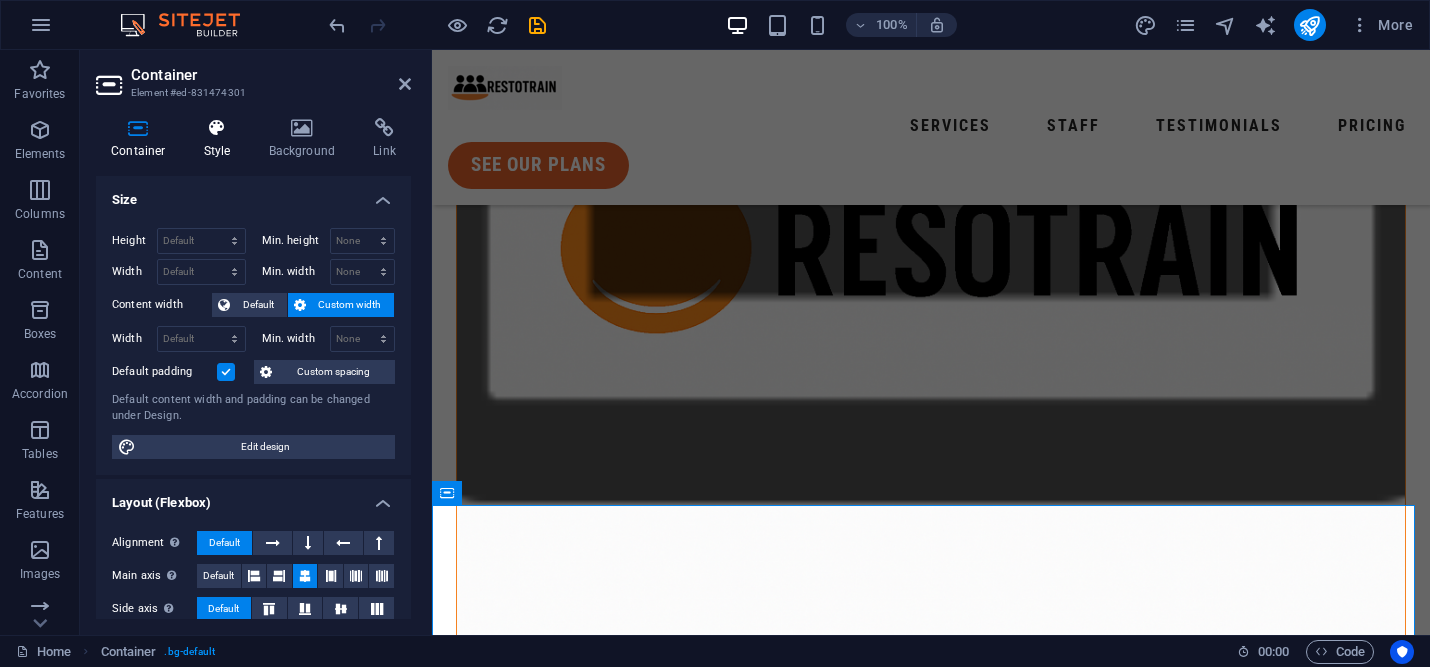 click at bounding box center [217, 128] 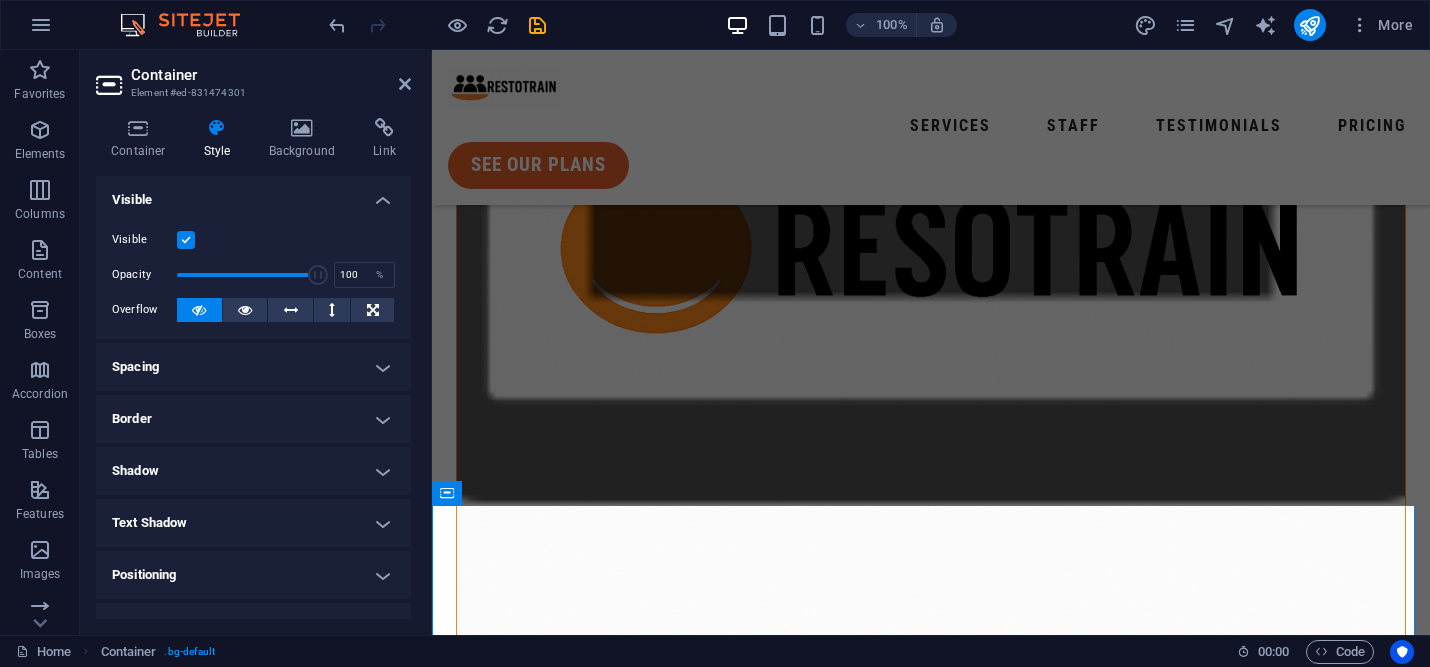 click at bounding box center (186, 240) 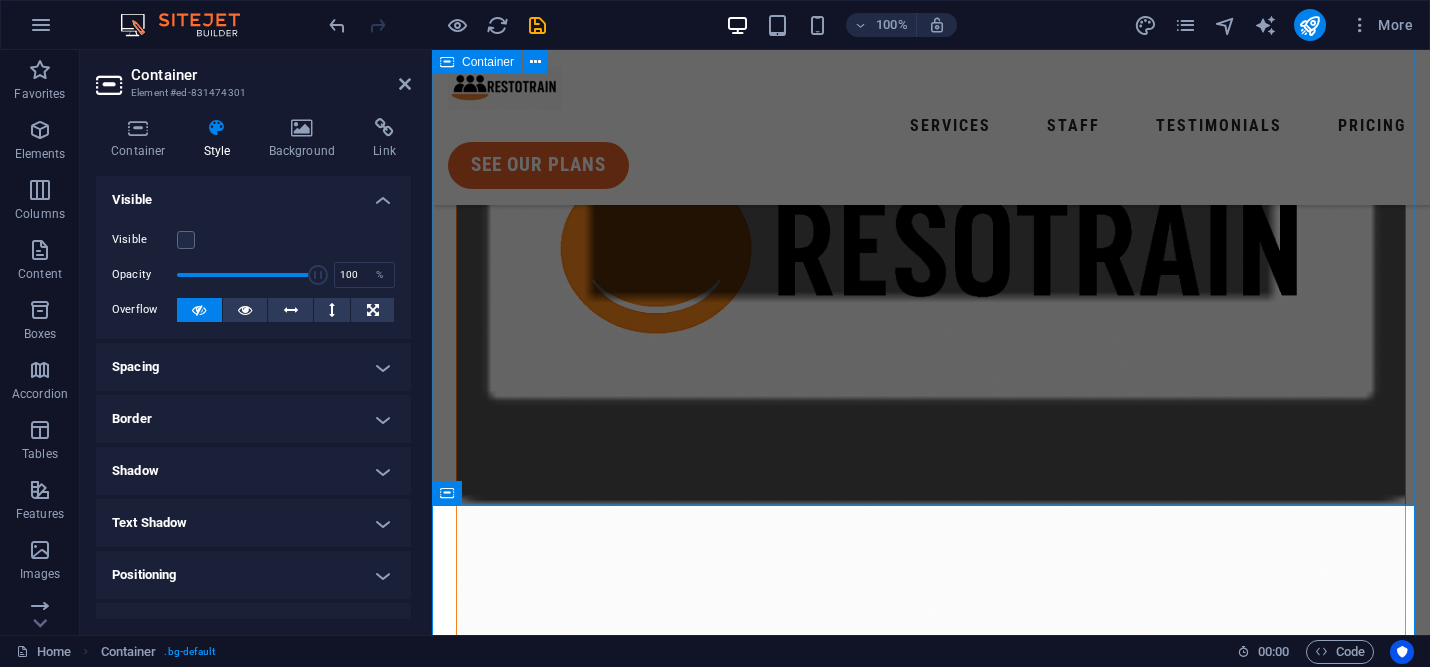 click on "In-house training Turnkey training kits right that are designed for full service and quick service hospitality businesses. Working hours Weekdays: 06:00 - 22:00h Saturday: 06:00 - 22:00h Sunday: 10:00 - 18:00h emergency number [PHONE] call now" at bounding box center [931, 1726] 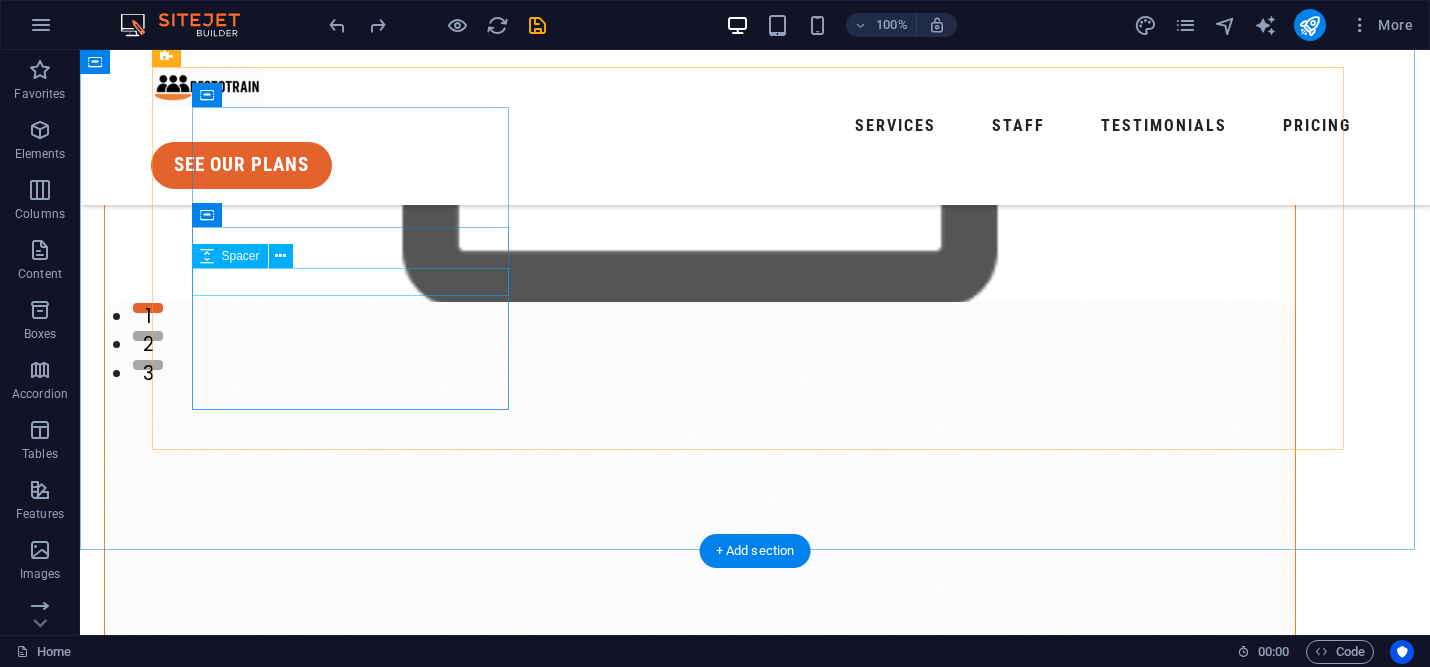 scroll, scrollTop: 217, scrollLeft: 0, axis: vertical 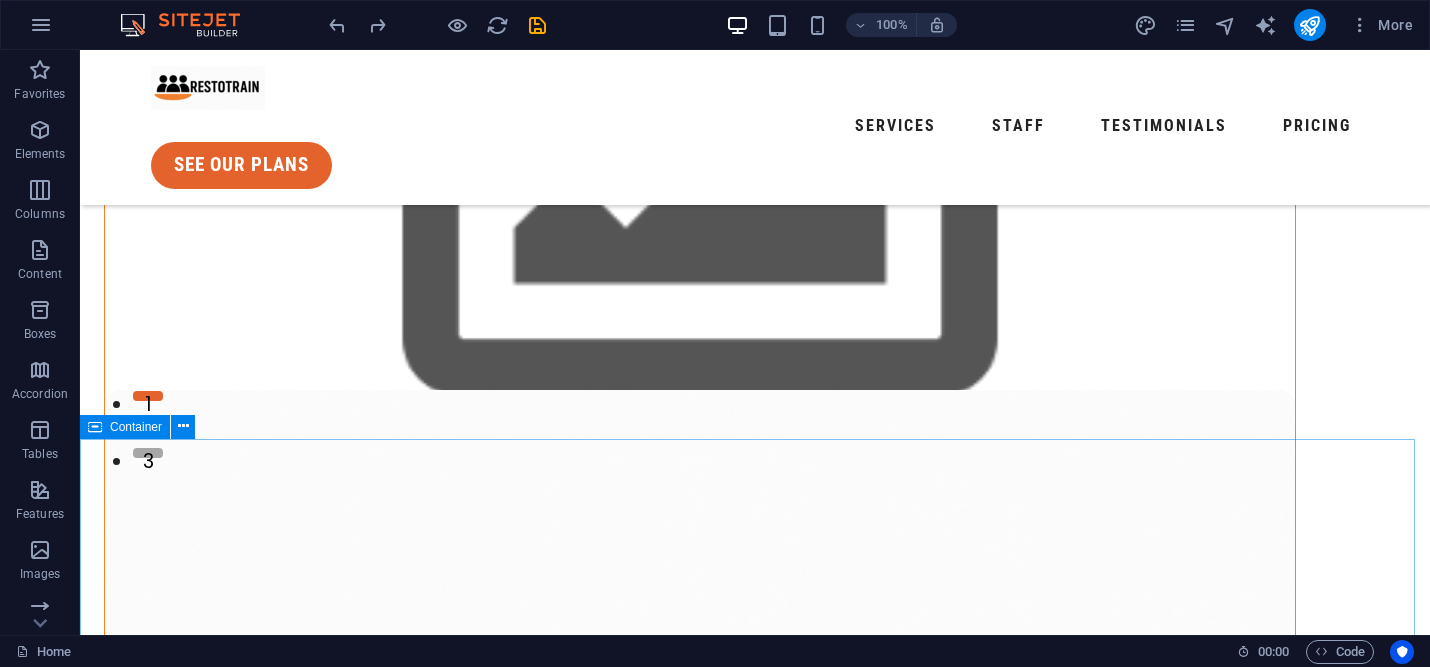 click on "Container" at bounding box center (136, 427) 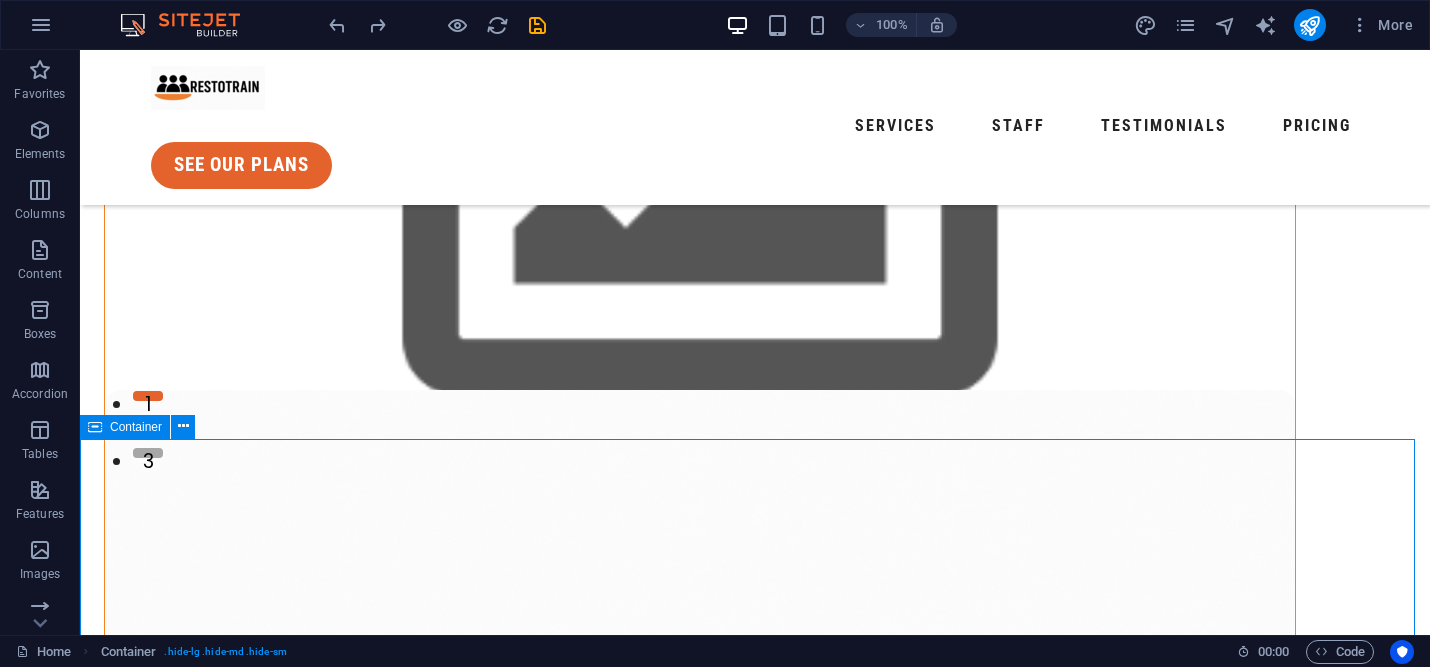 click on "Container" at bounding box center (136, 427) 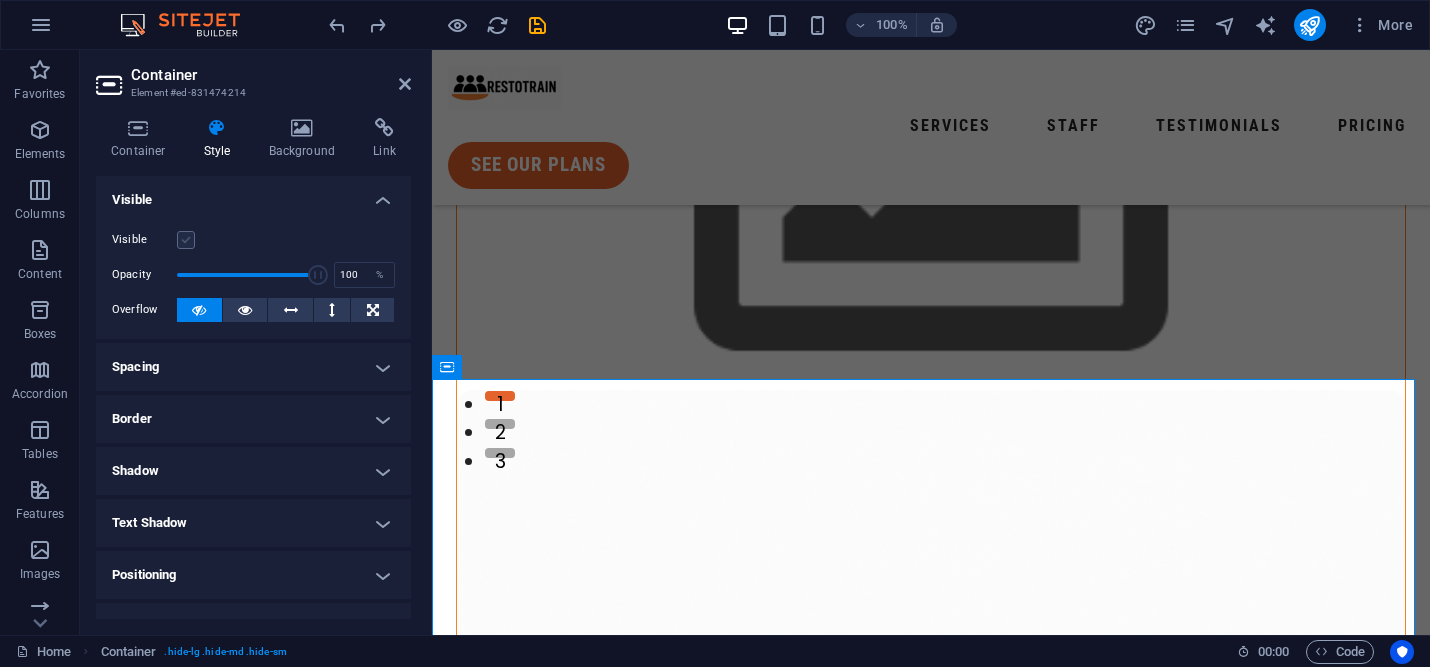 click at bounding box center [186, 240] 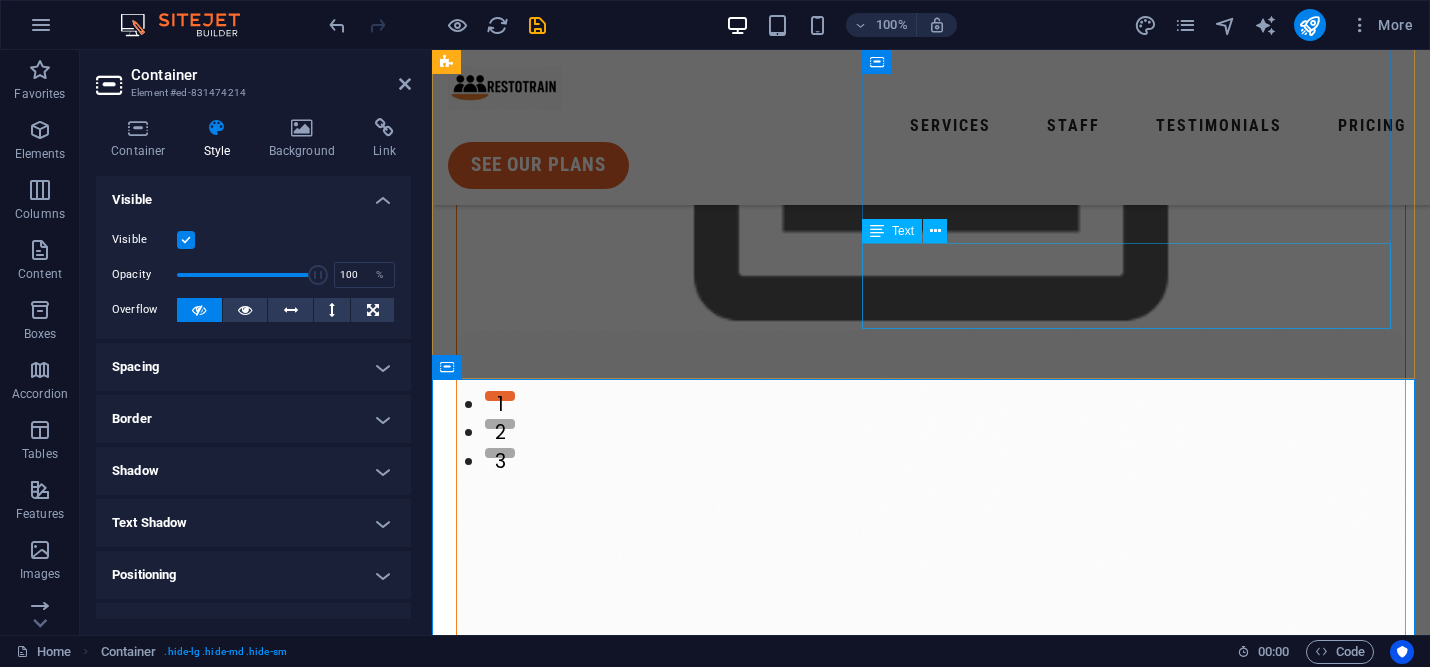 click on "ResoTrain isn’t a consultant; it’s your dedicated partner in cultivating a stronger, more intelligent restaurant team." at bounding box center (931, 1455) 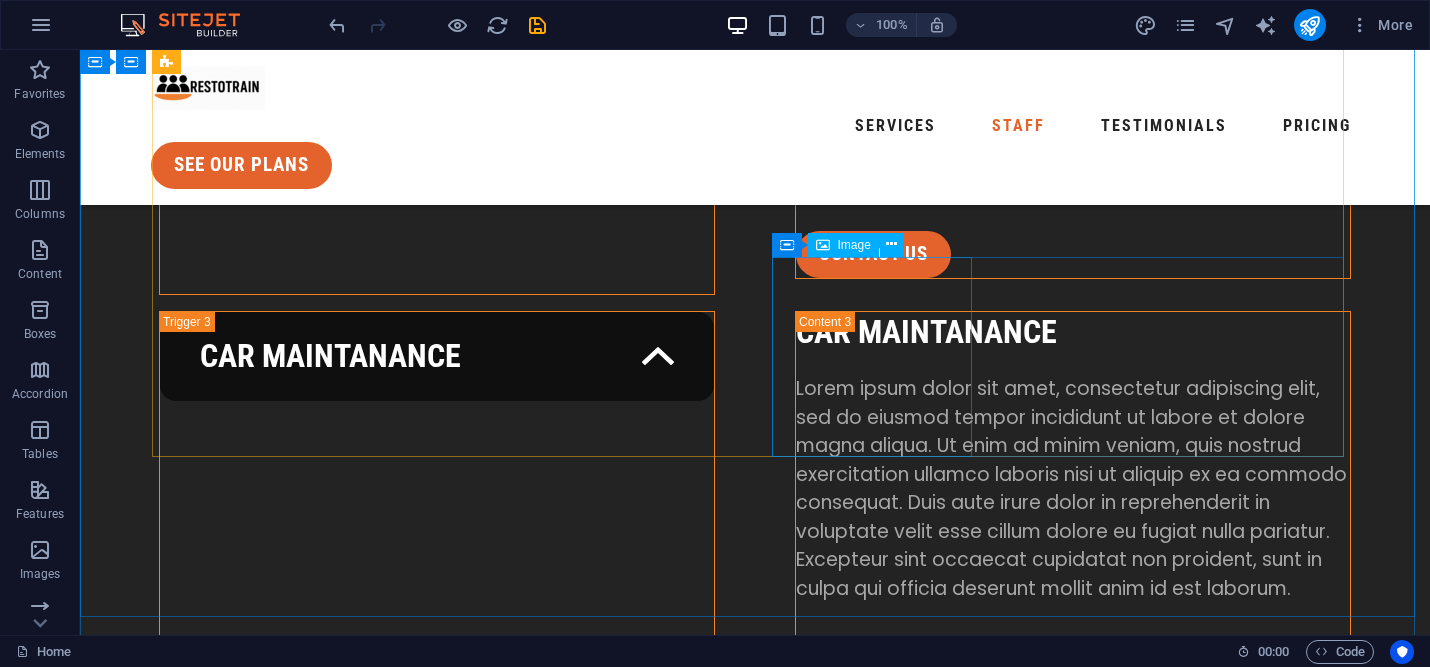 scroll, scrollTop: 3964, scrollLeft: 0, axis: vertical 